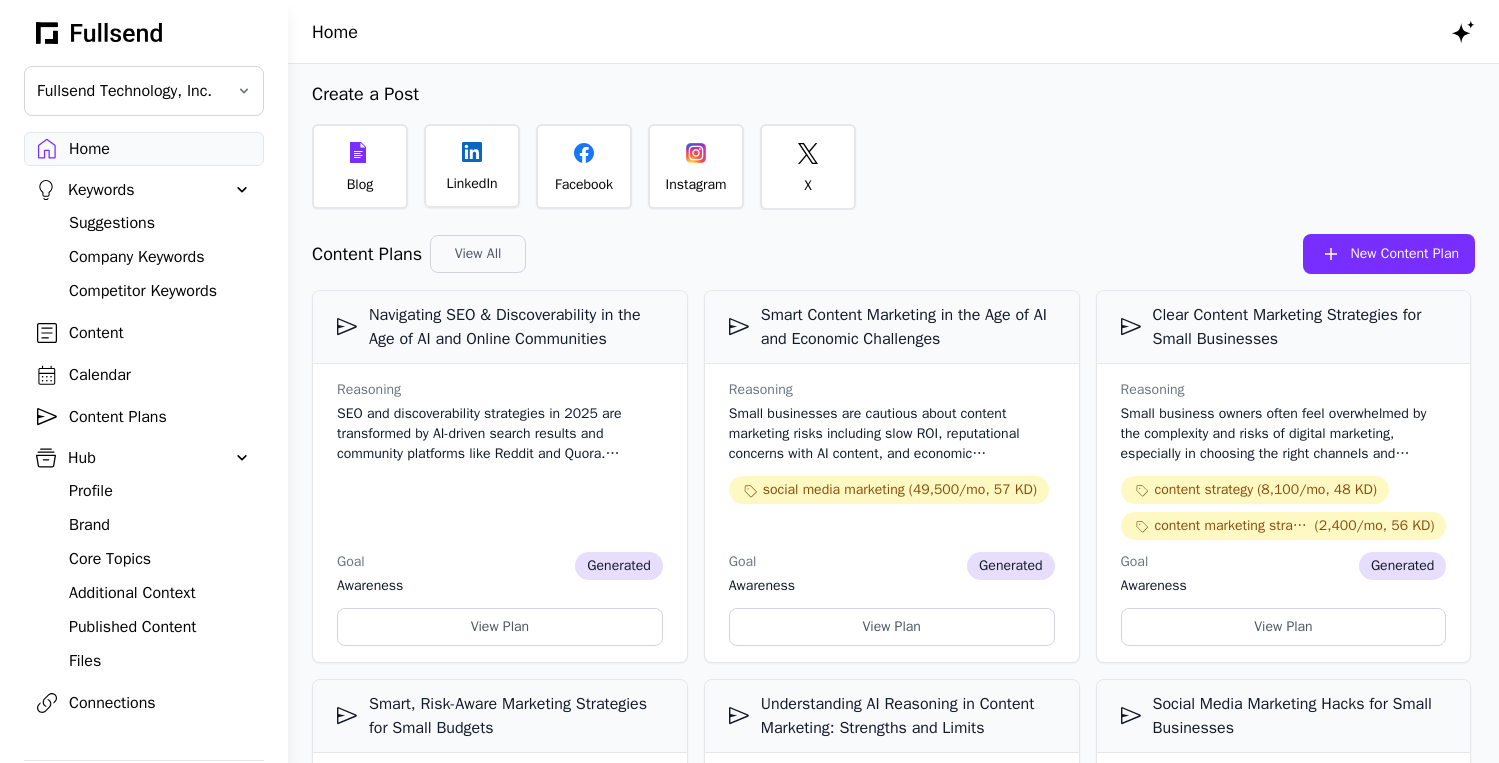 scroll, scrollTop: 0, scrollLeft: 0, axis: both 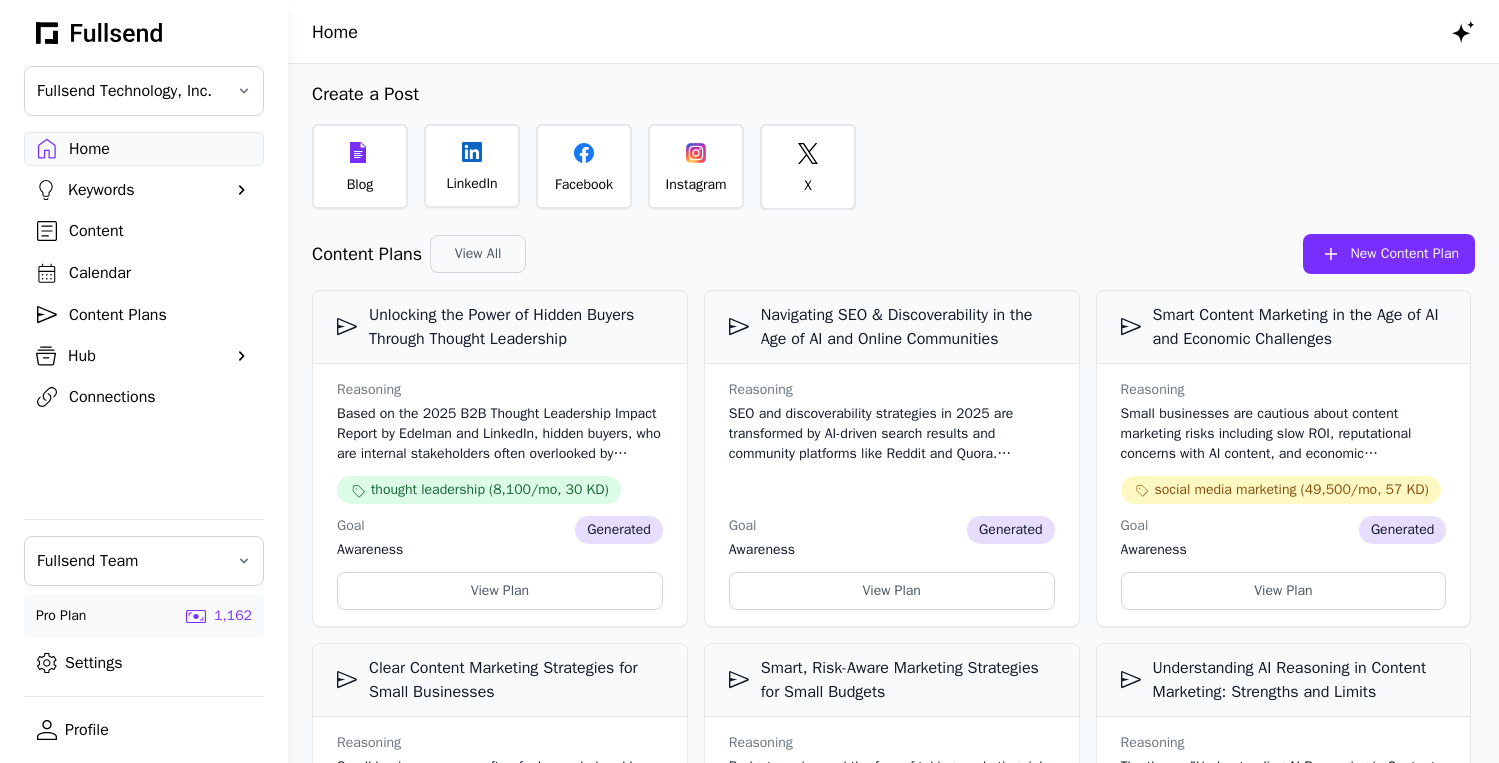 click on "Content Plans" at bounding box center [160, 315] 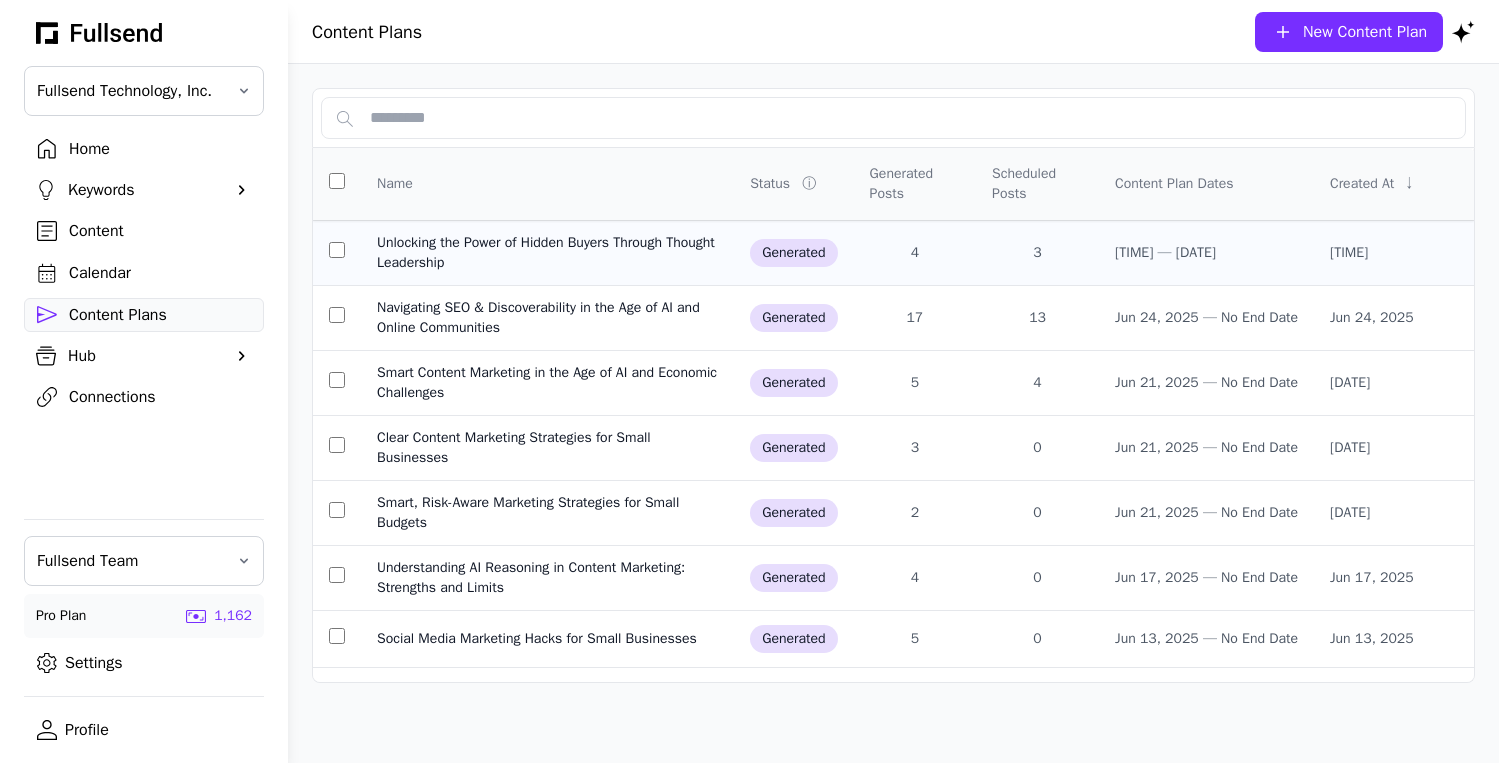 click on "Unlocking the Power of Hidden Buyers Through Thought Leadership" 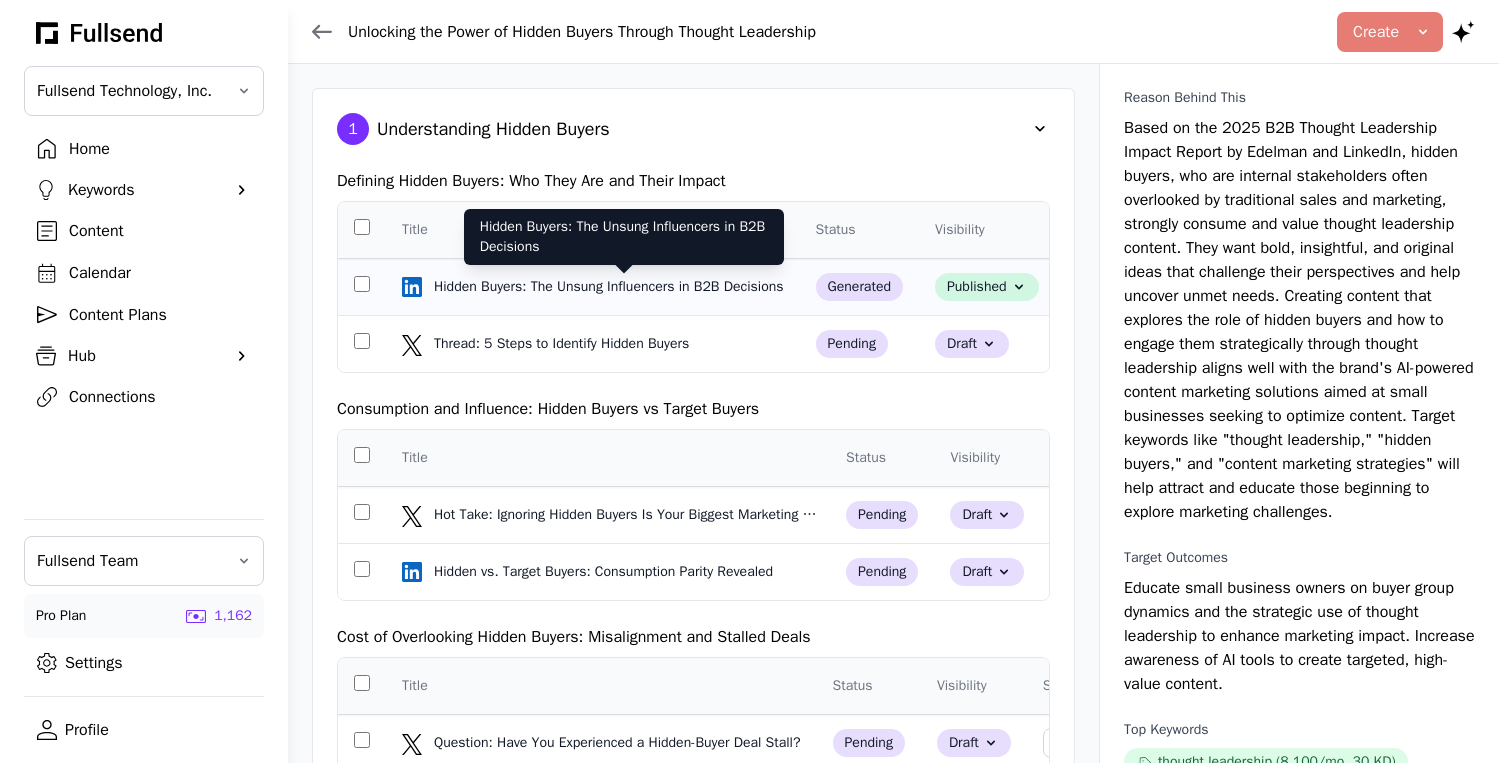 click on "Hidden Buyers: The Unsung Influencers in B2B Decisions" at bounding box center [611, 287] 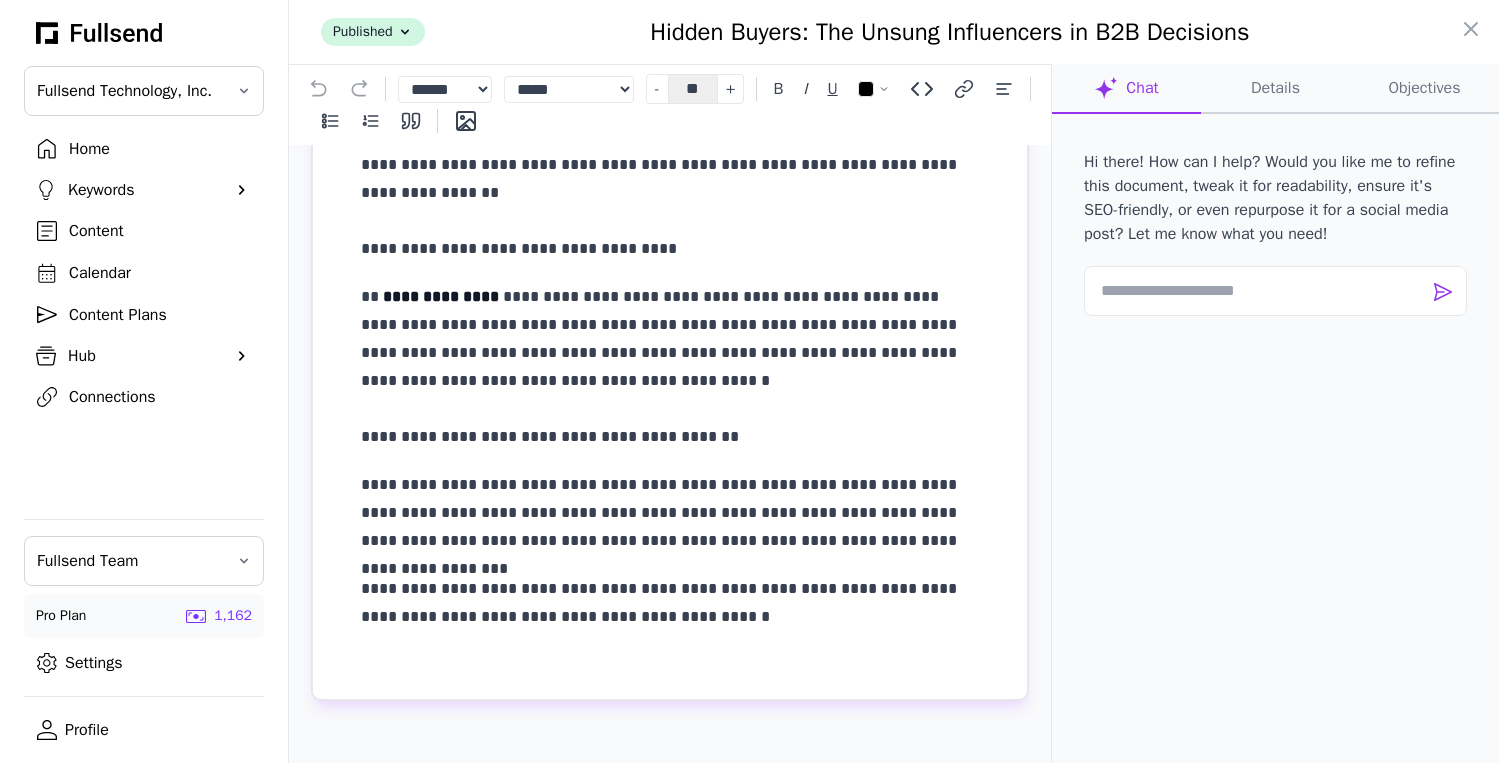 scroll, scrollTop: 0, scrollLeft: 0, axis: both 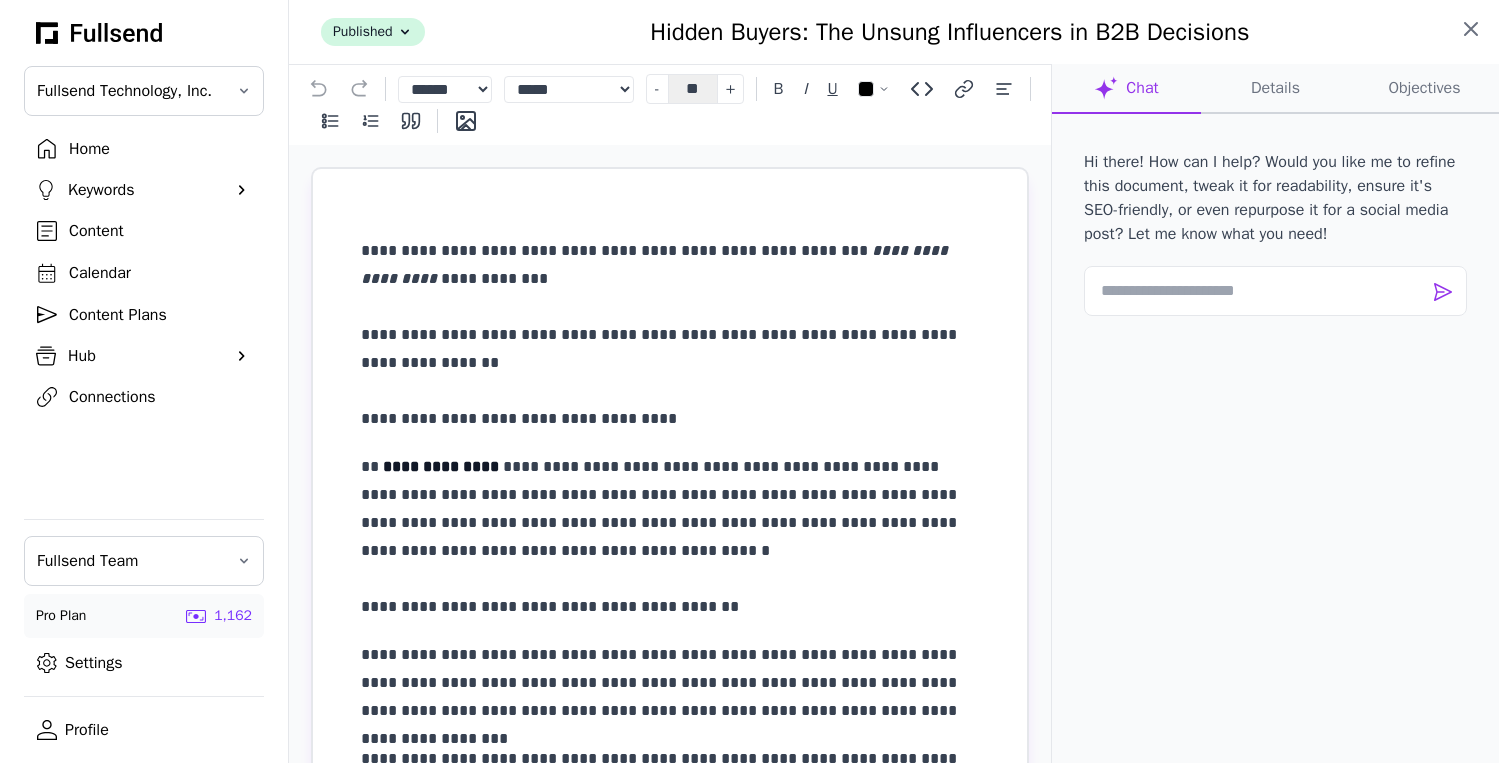 click 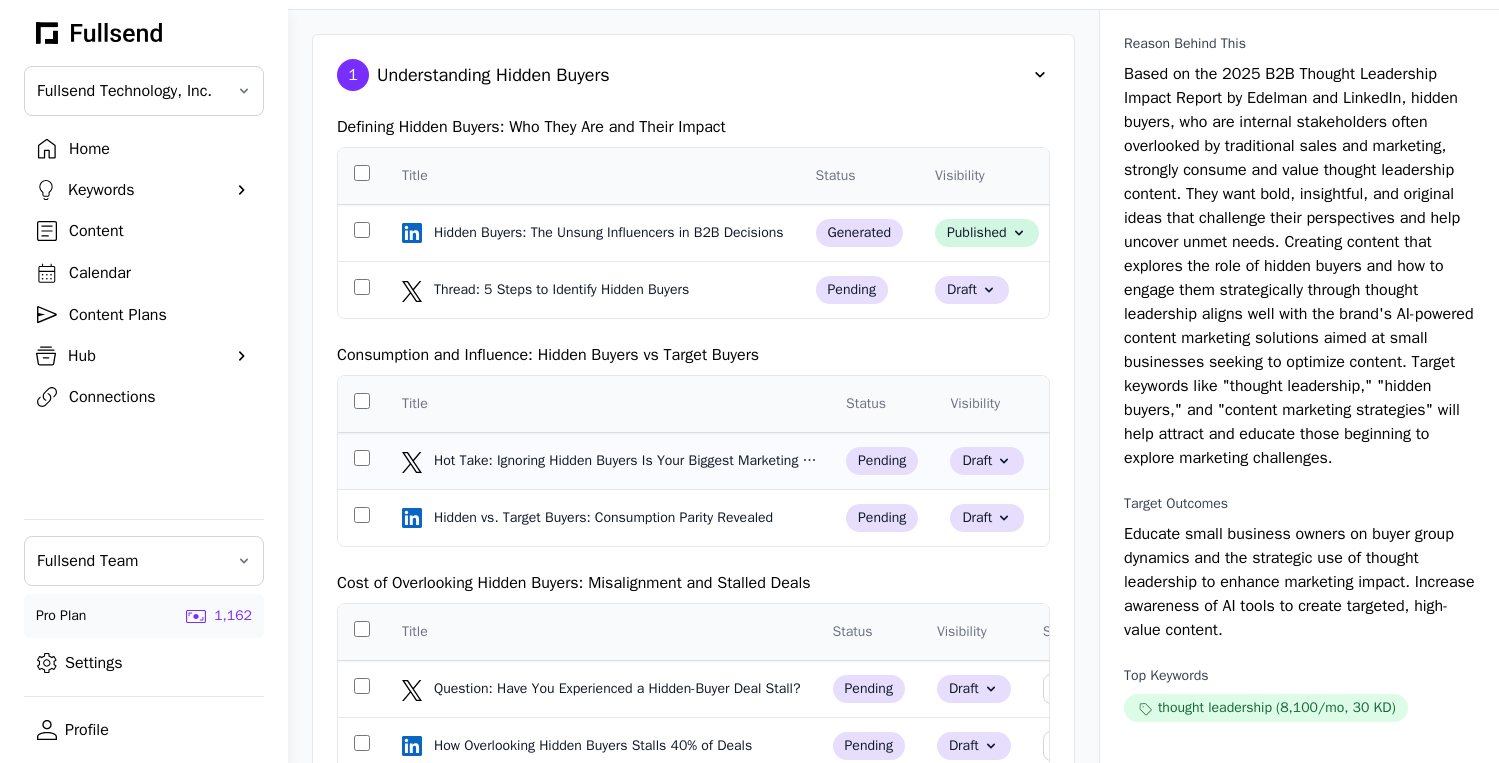 scroll, scrollTop: 56, scrollLeft: 0, axis: vertical 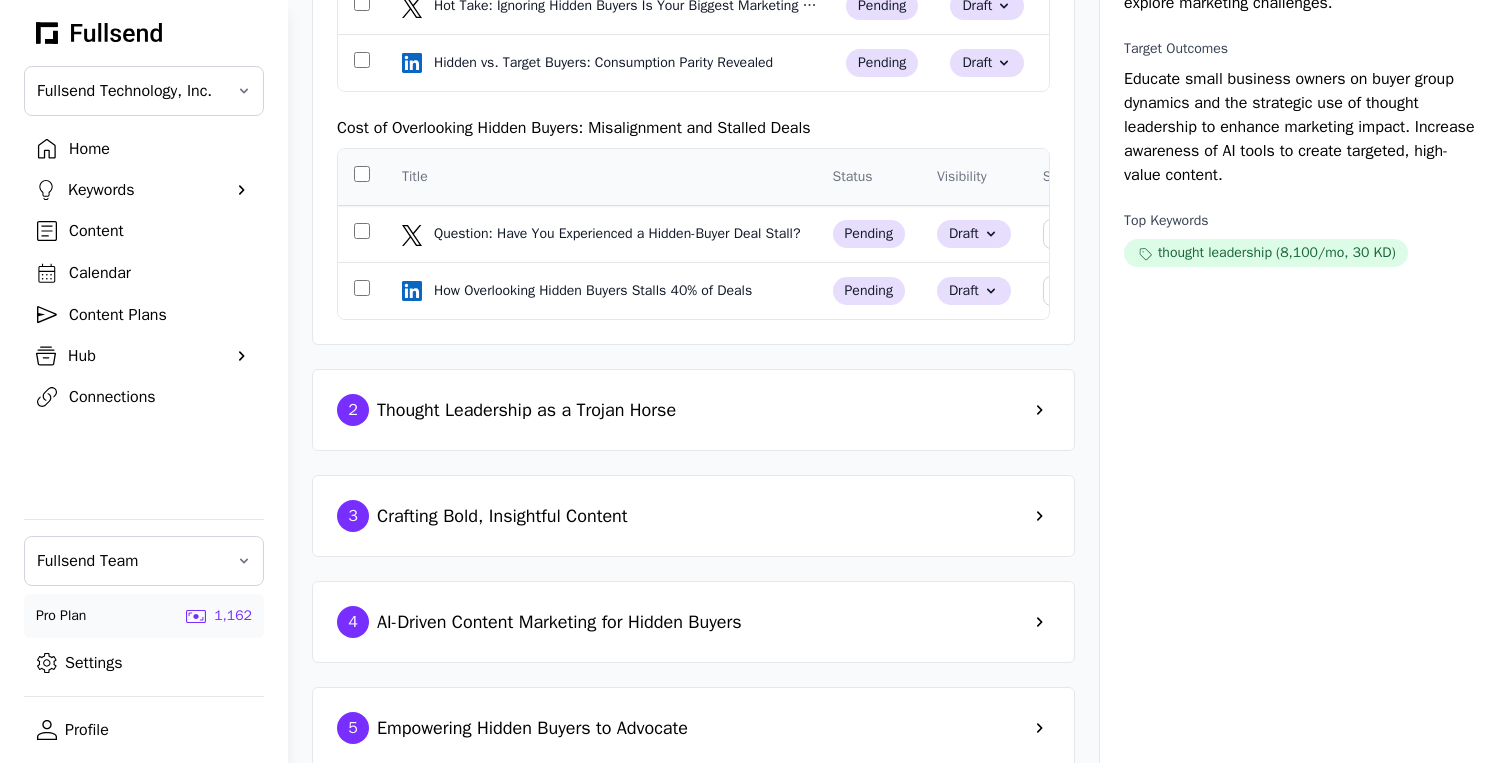 click on "Thought Leadership as a Trojan Horse" at bounding box center (526, 410) 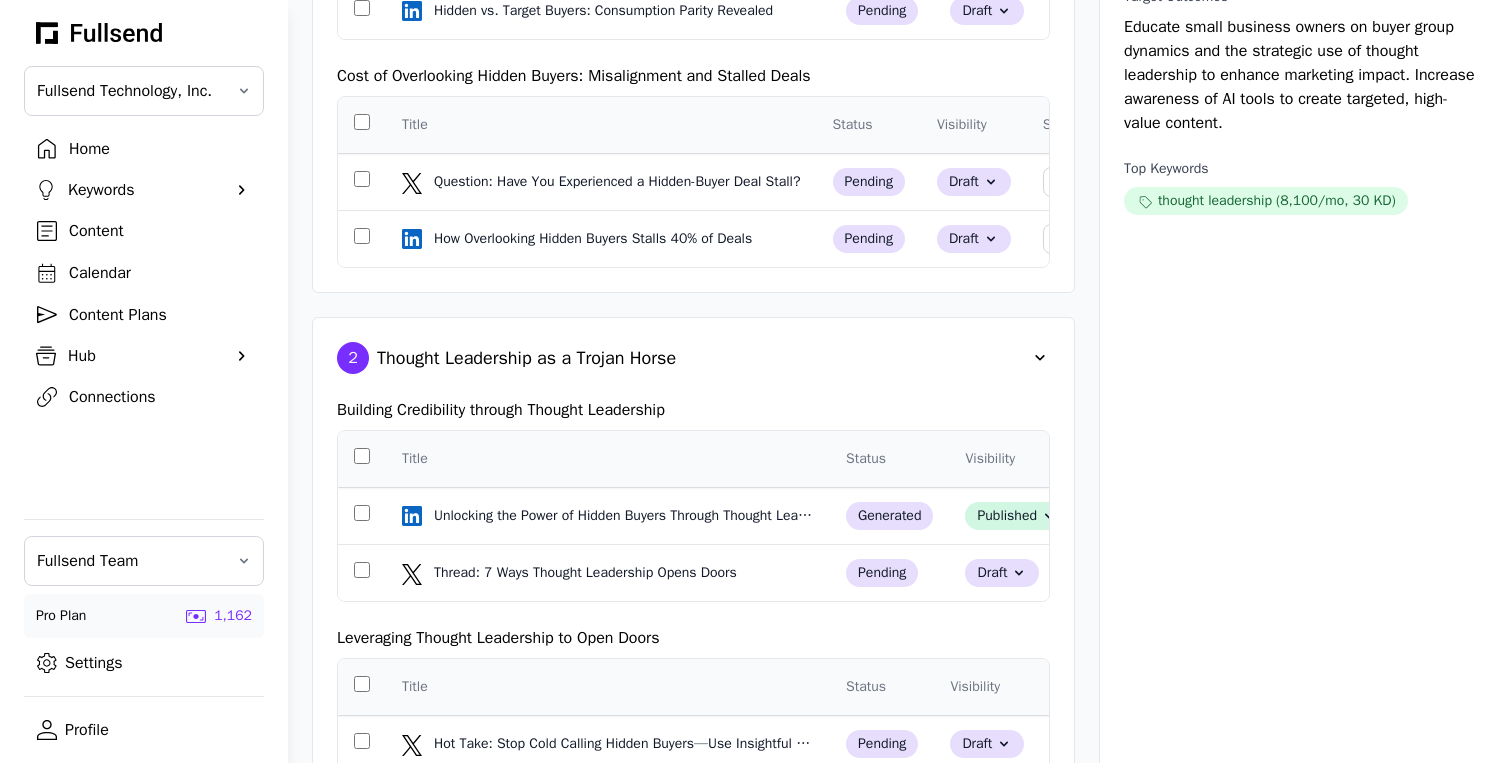 scroll, scrollTop: 633, scrollLeft: 0, axis: vertical 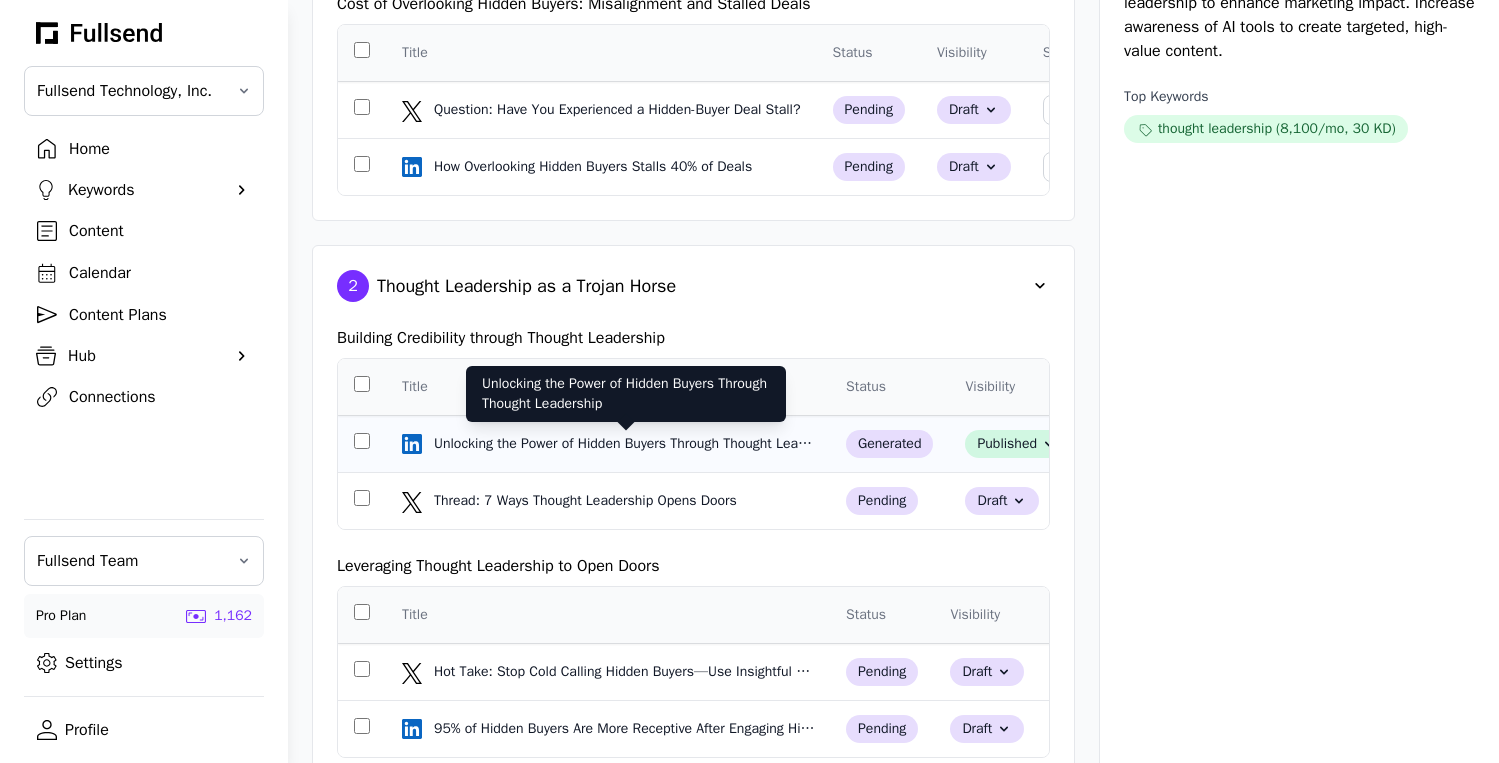click on "Unlocking the Power of Hidden Buyers Through Thought Leadership" at bounding box center (626, 444) 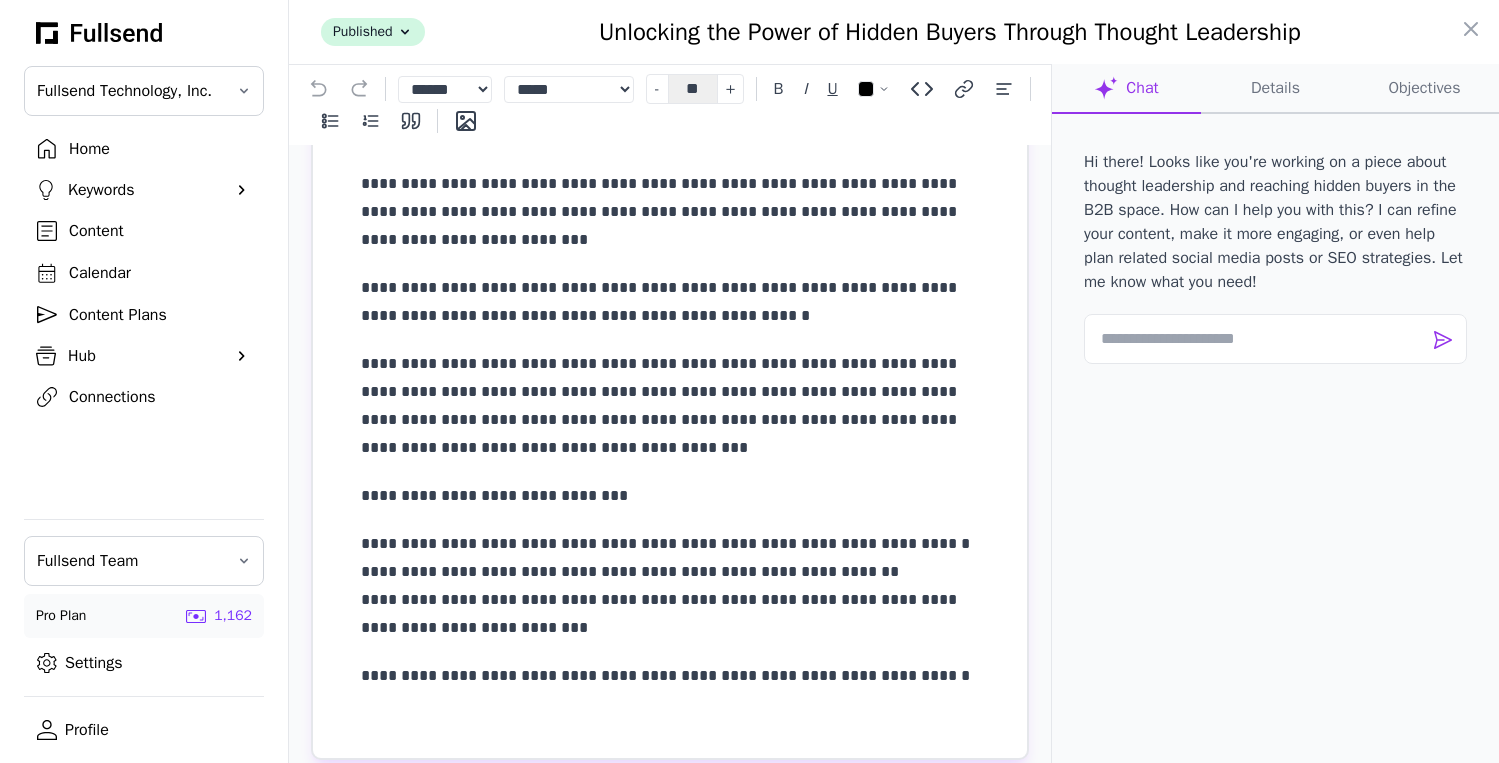 scroll, scrollTop: 66, scrollLeft: 0, axis: vertical 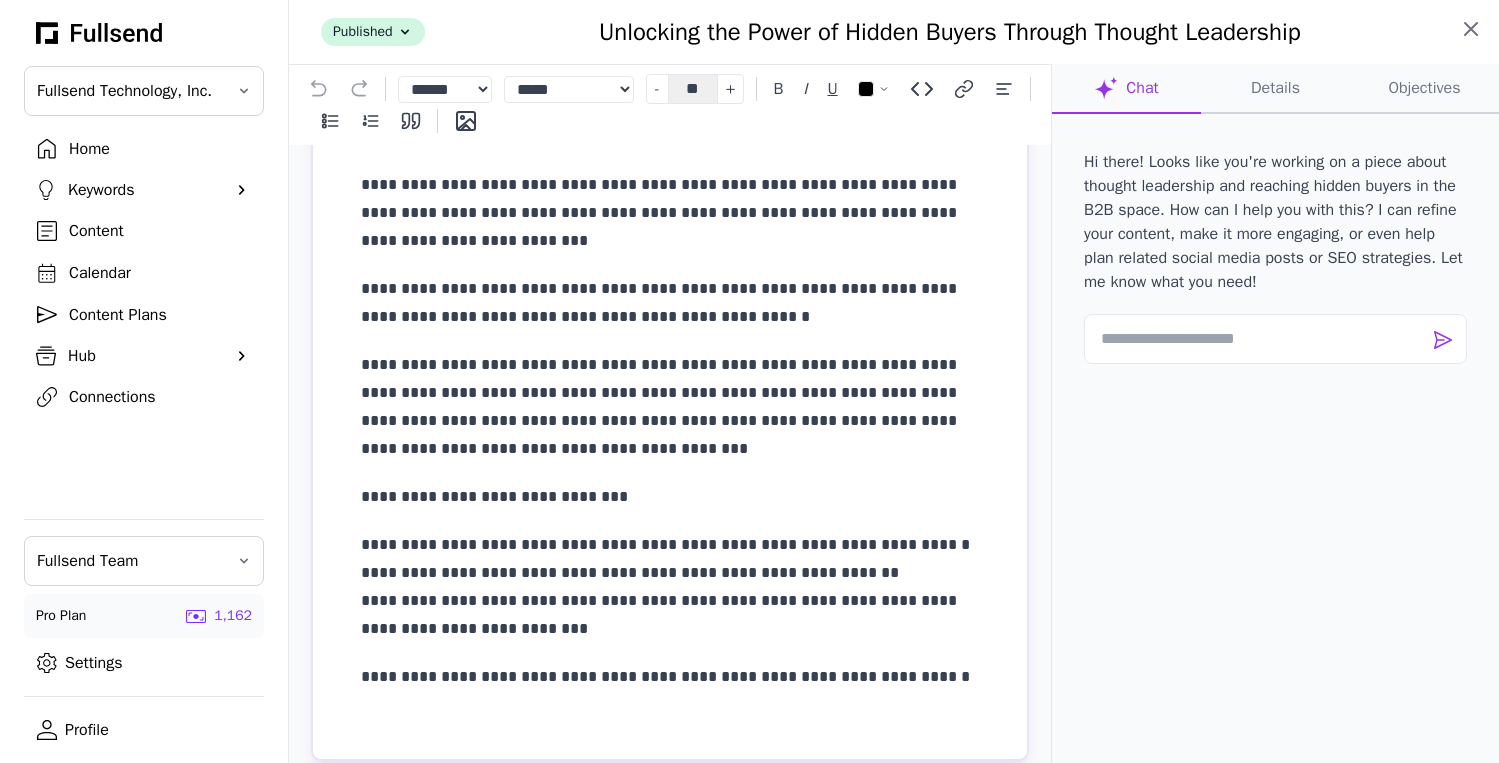 click 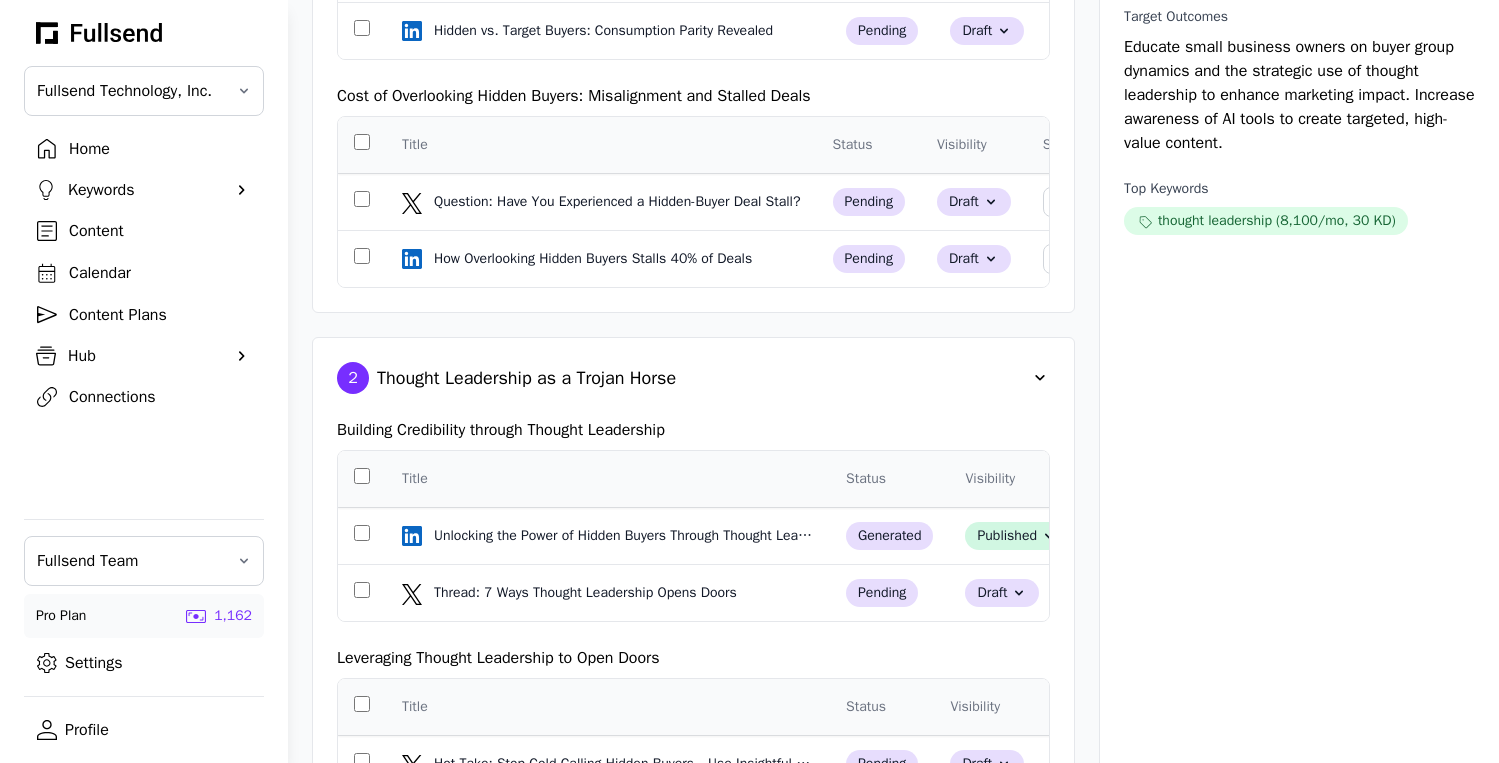 scroll, scrollTop: 590, scrollLeft: 0, axis: vertical 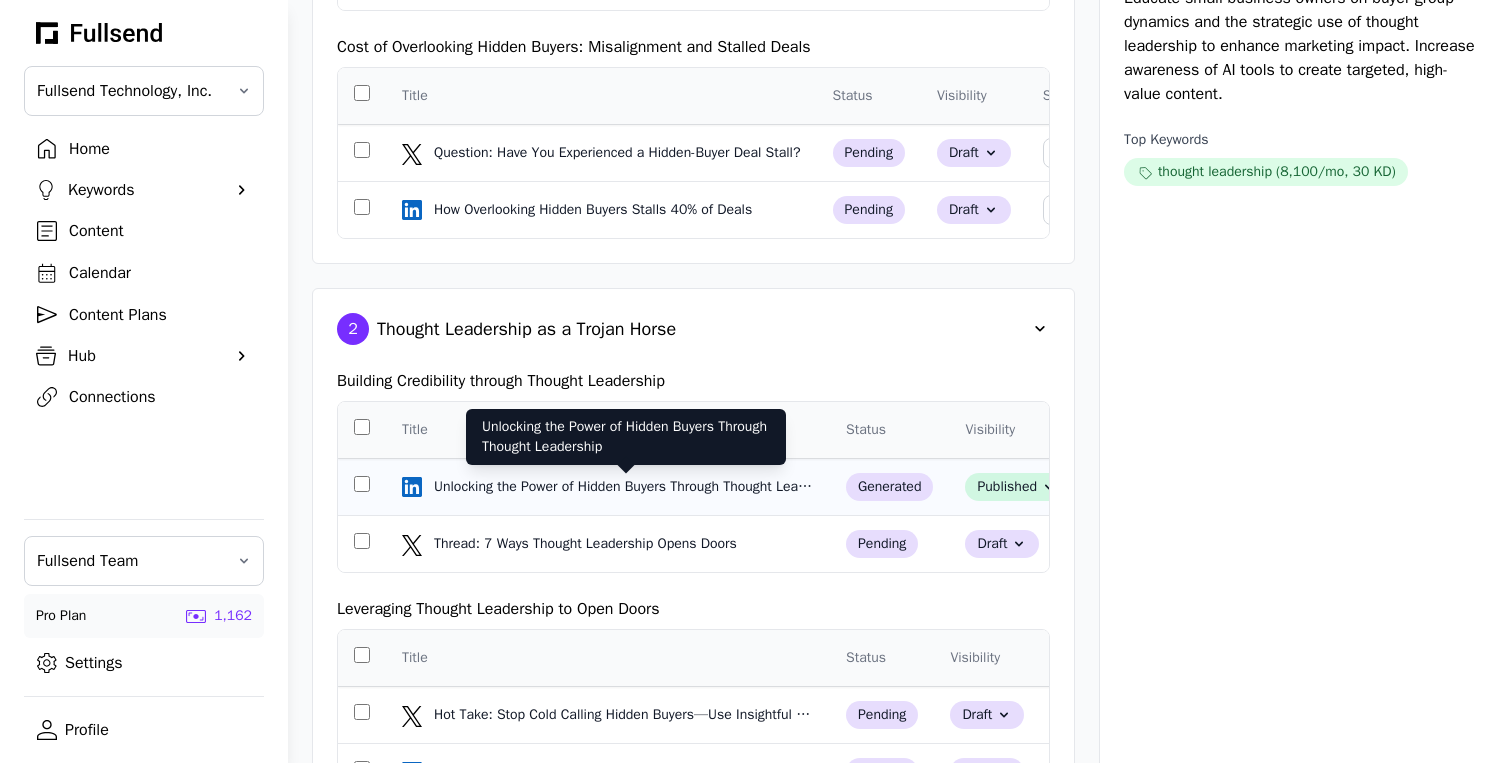 click on "Unlocking the Power of Hidden Buyers Through Thought Leadership" at bounding box center (626, 487) 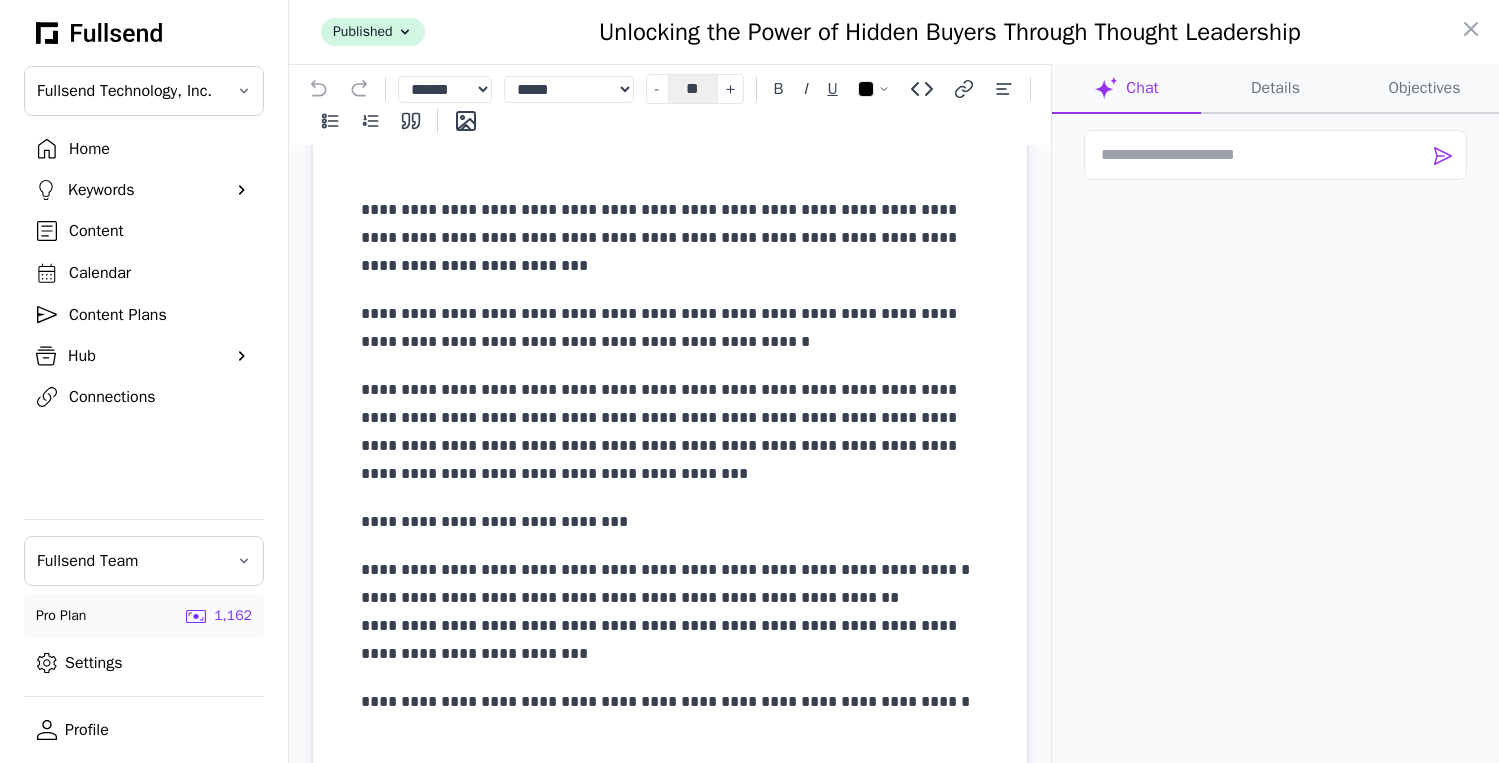 scroll, scrollTop: 126, scrollLeft: 0, axis: vertical 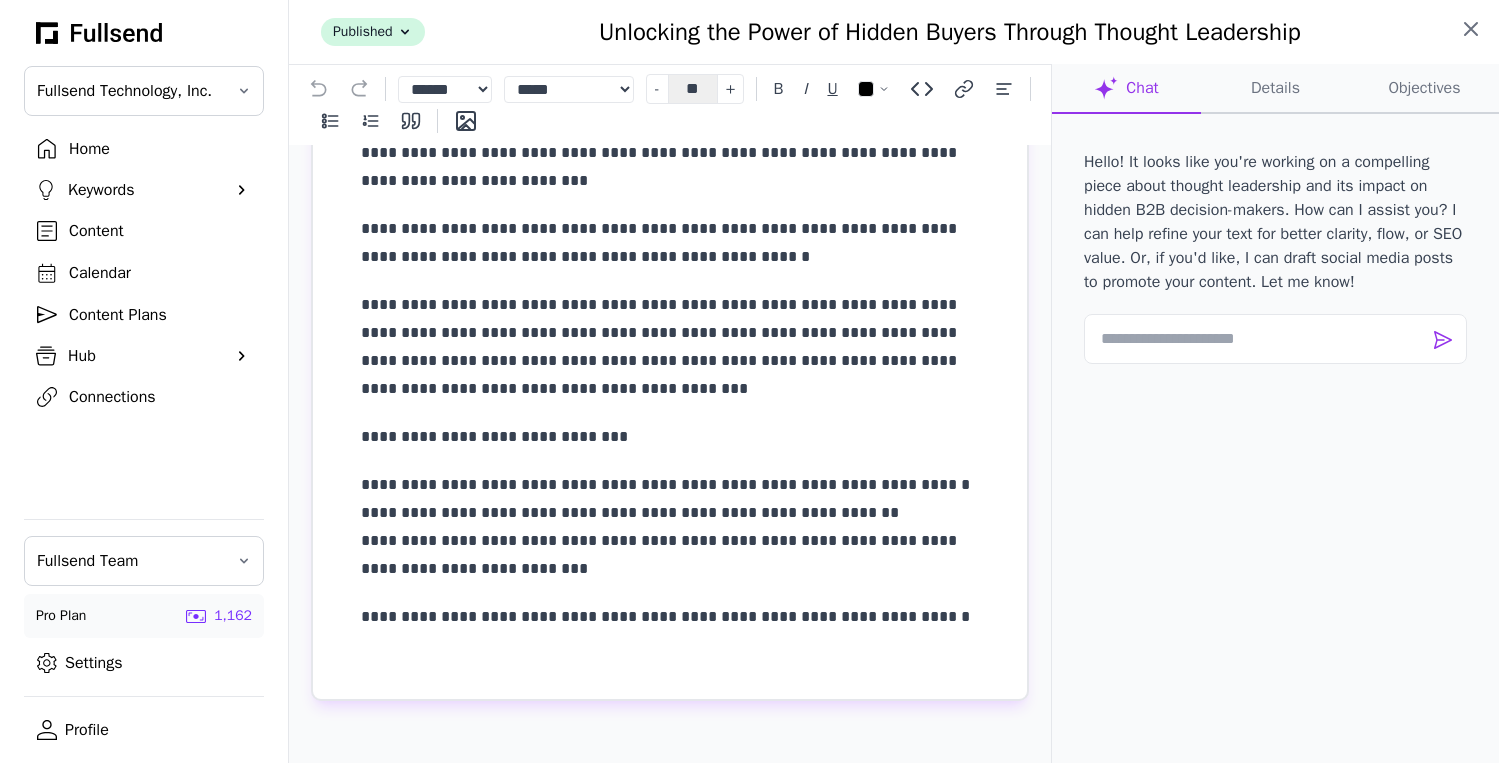 click 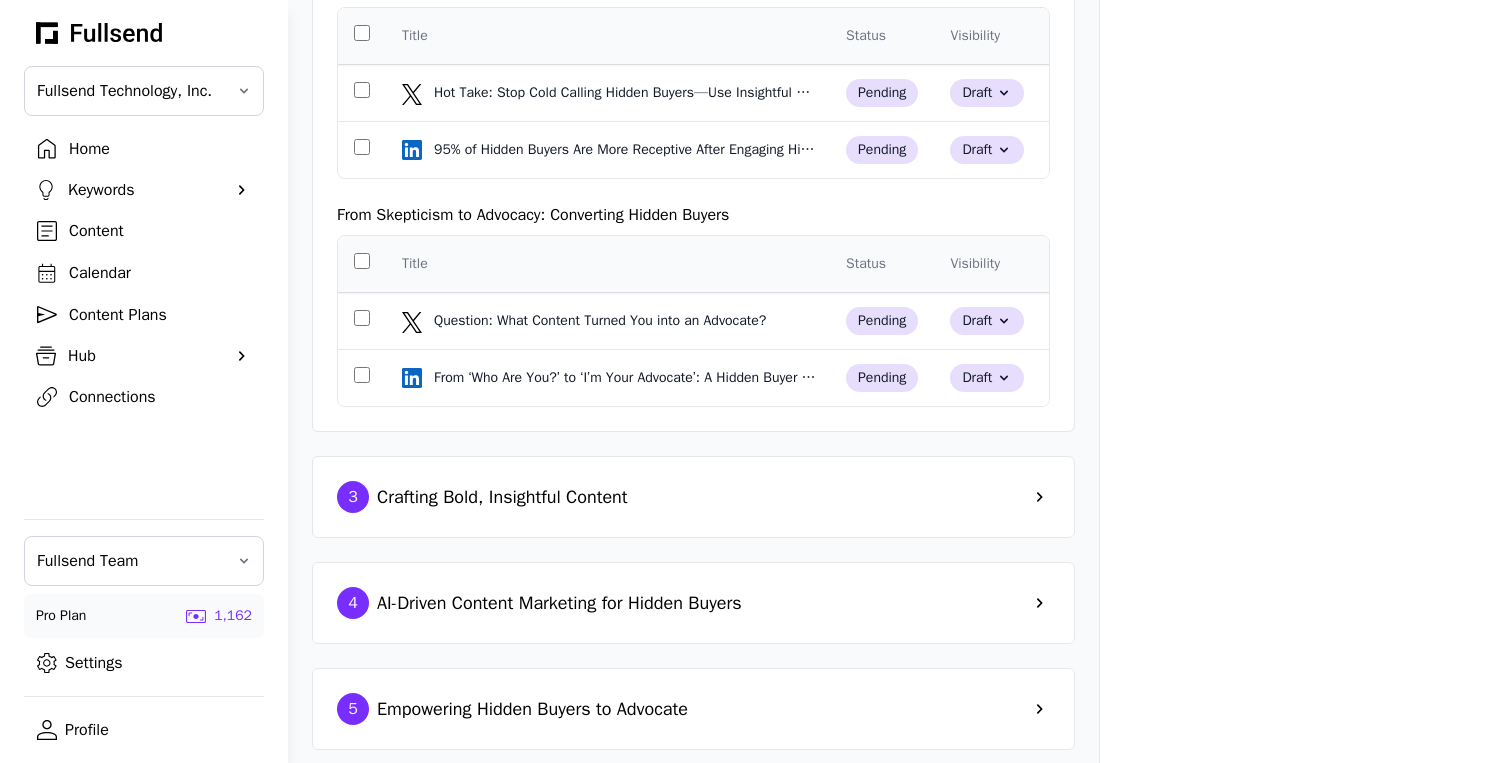 scroll, scrollTop: 1279, scrollLeft: 0, axis: vertical 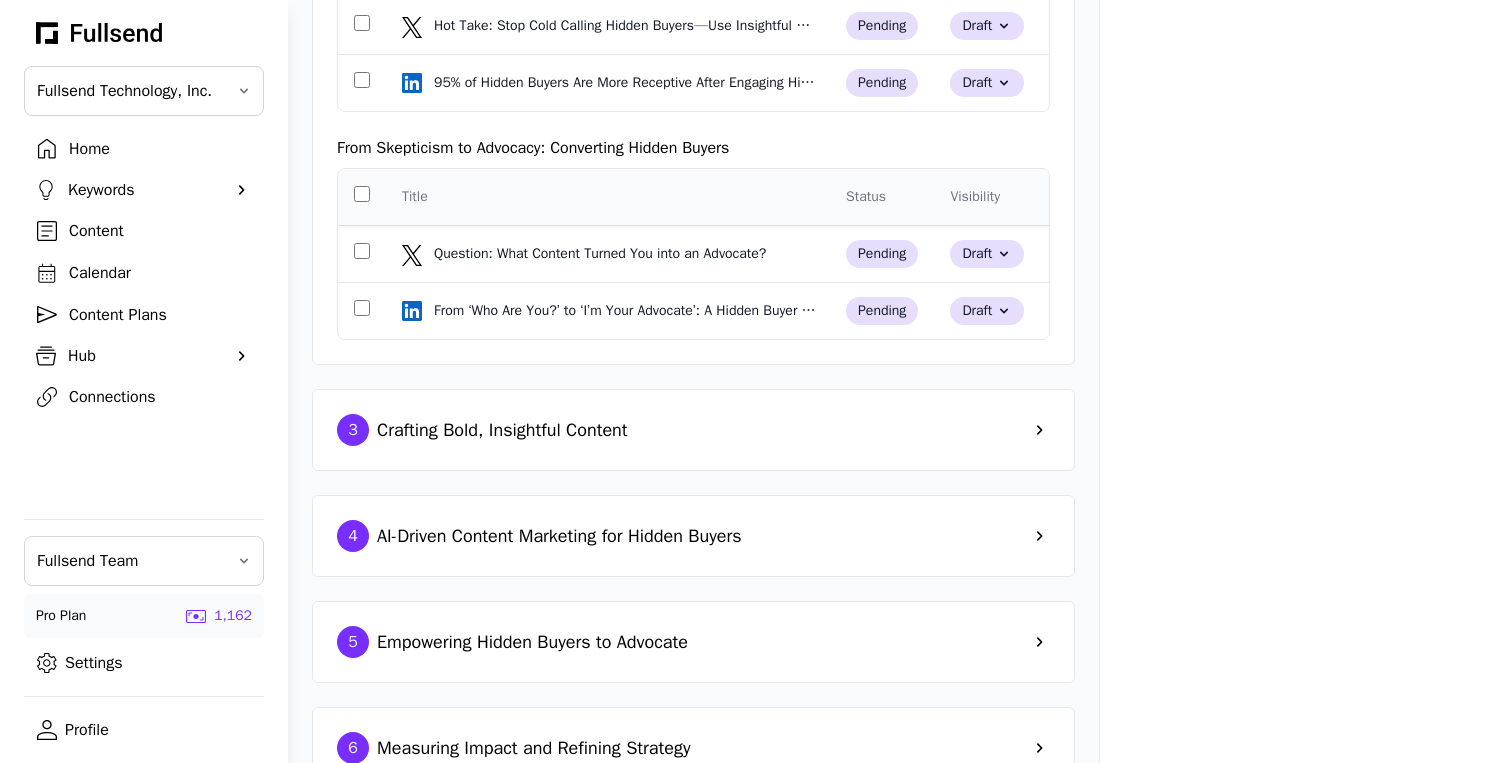 click on "Crafting Bold, Insightful Content" at bounding box center [502, 430] 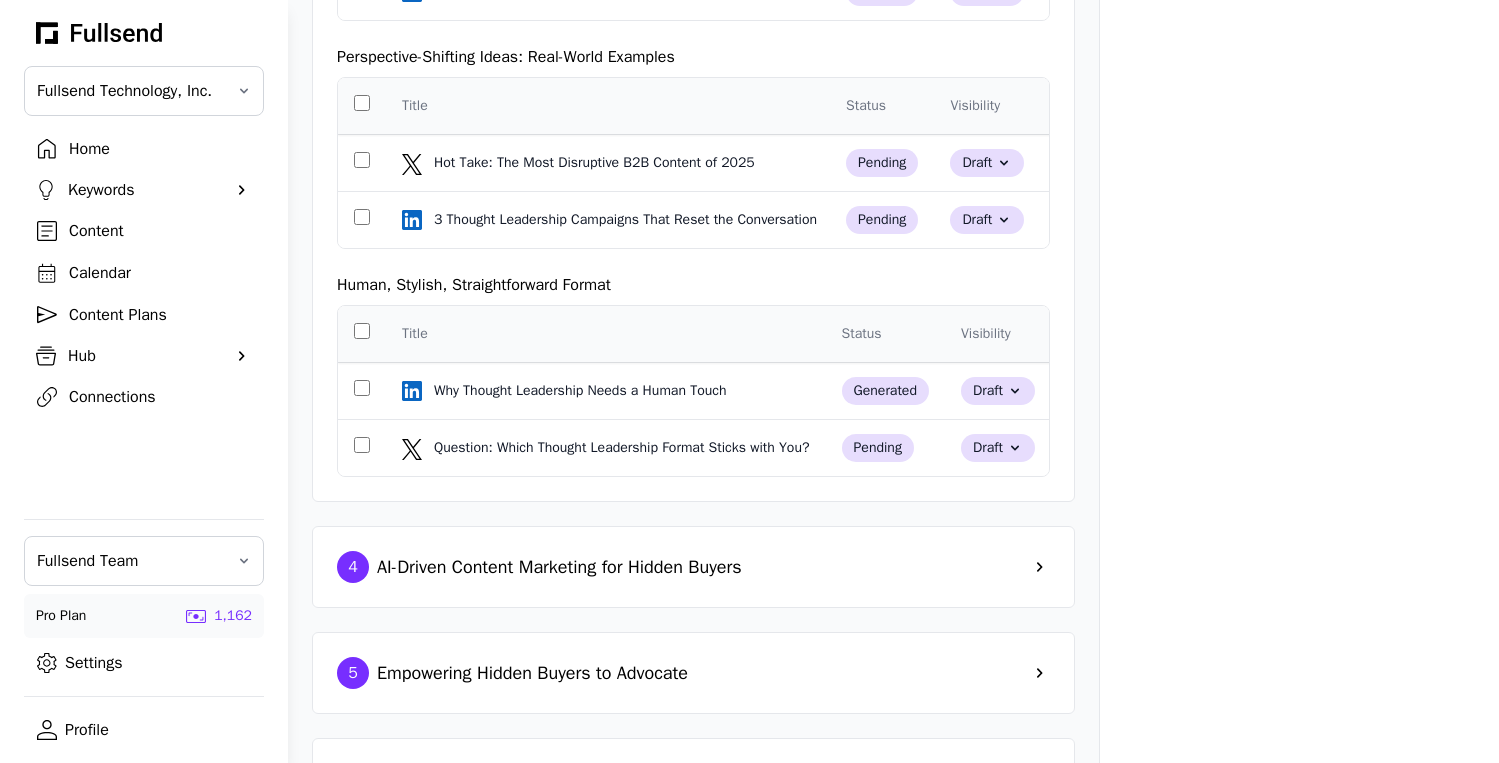 scroll, scrollTop: 2013, scrollLeft: 0, axis: vertical 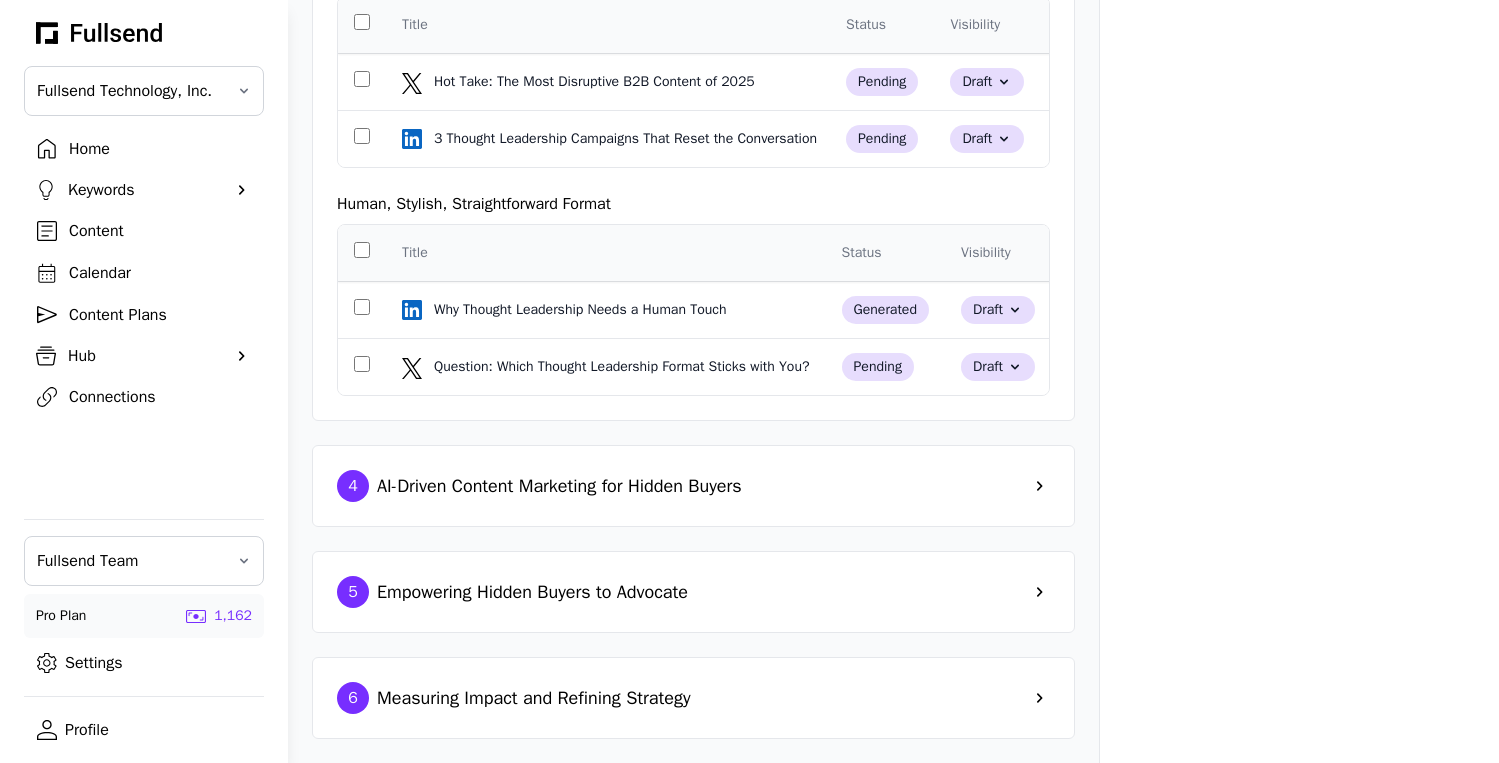 click on "AI-Driven Content Marketing for Hidden Buyers" at bounding box center (559, 486) 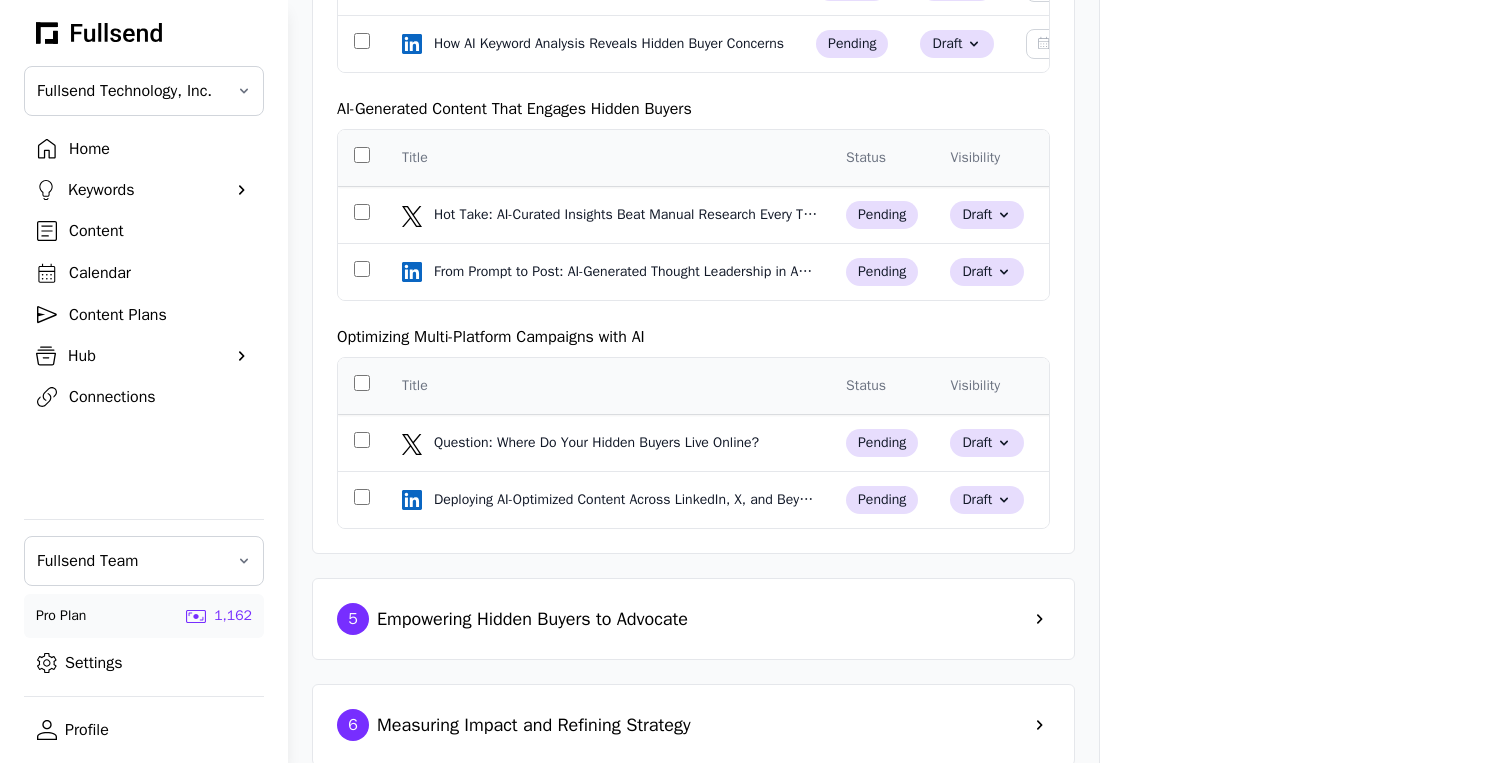 scroll, scrollTop: 2697, scrollLeft: 0, axis: vertical 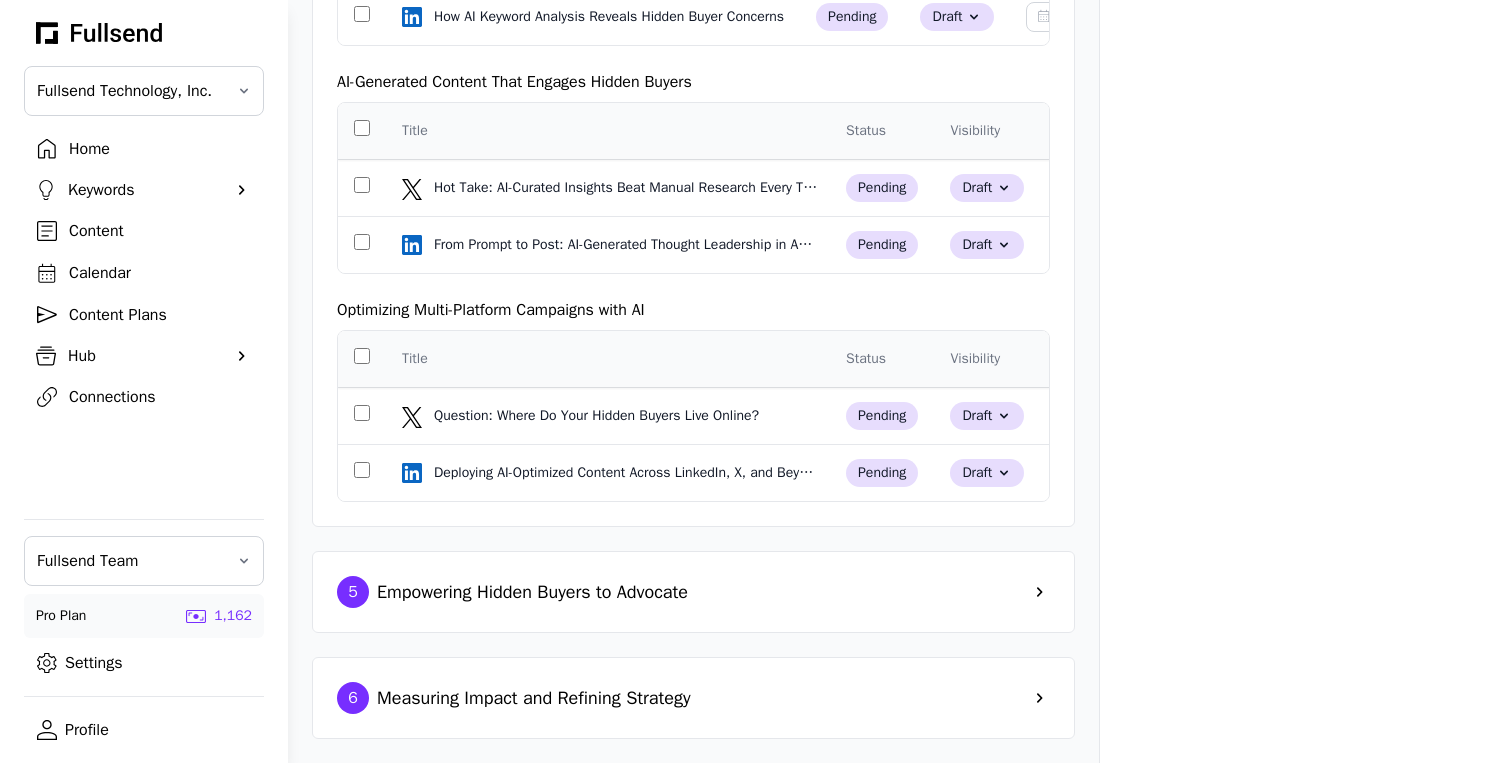 click on "Empowering Hidden Buyers to Advocate" at bounding box center (532, 592) 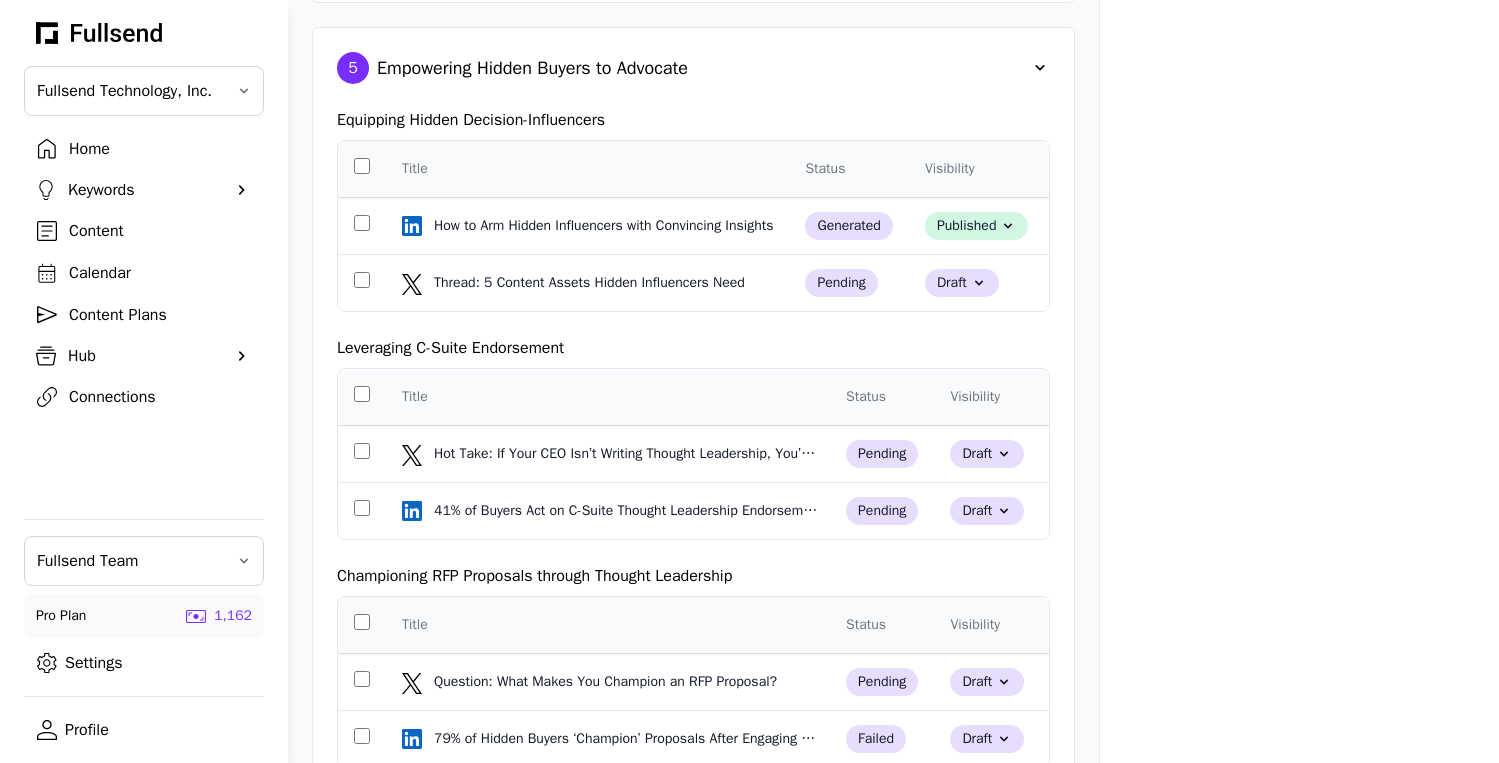 scroll, scrollTop: 3223, scrollLeft: 0, axis: vertical 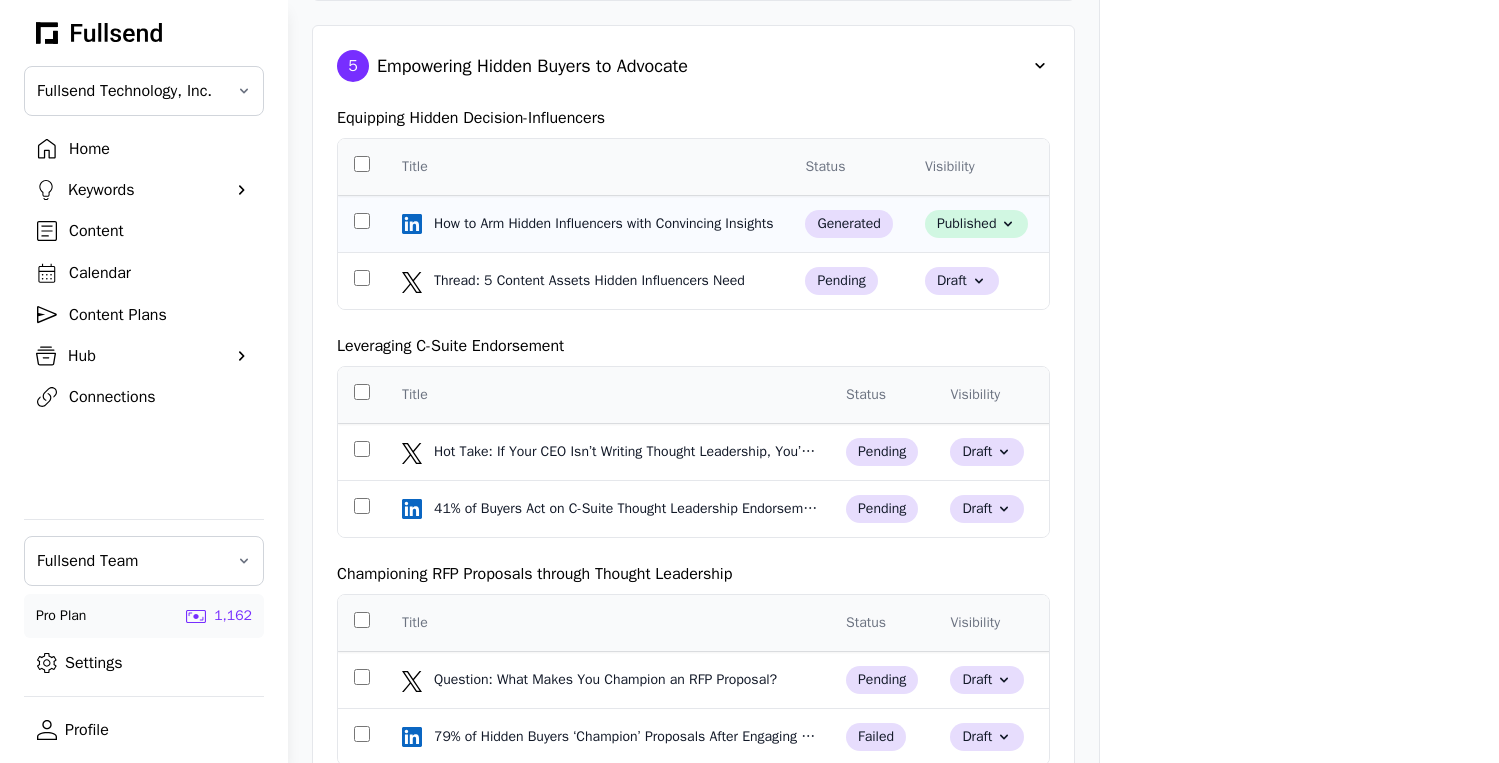 click on "How to Arm Hidden Influencers with Convincing Insights" 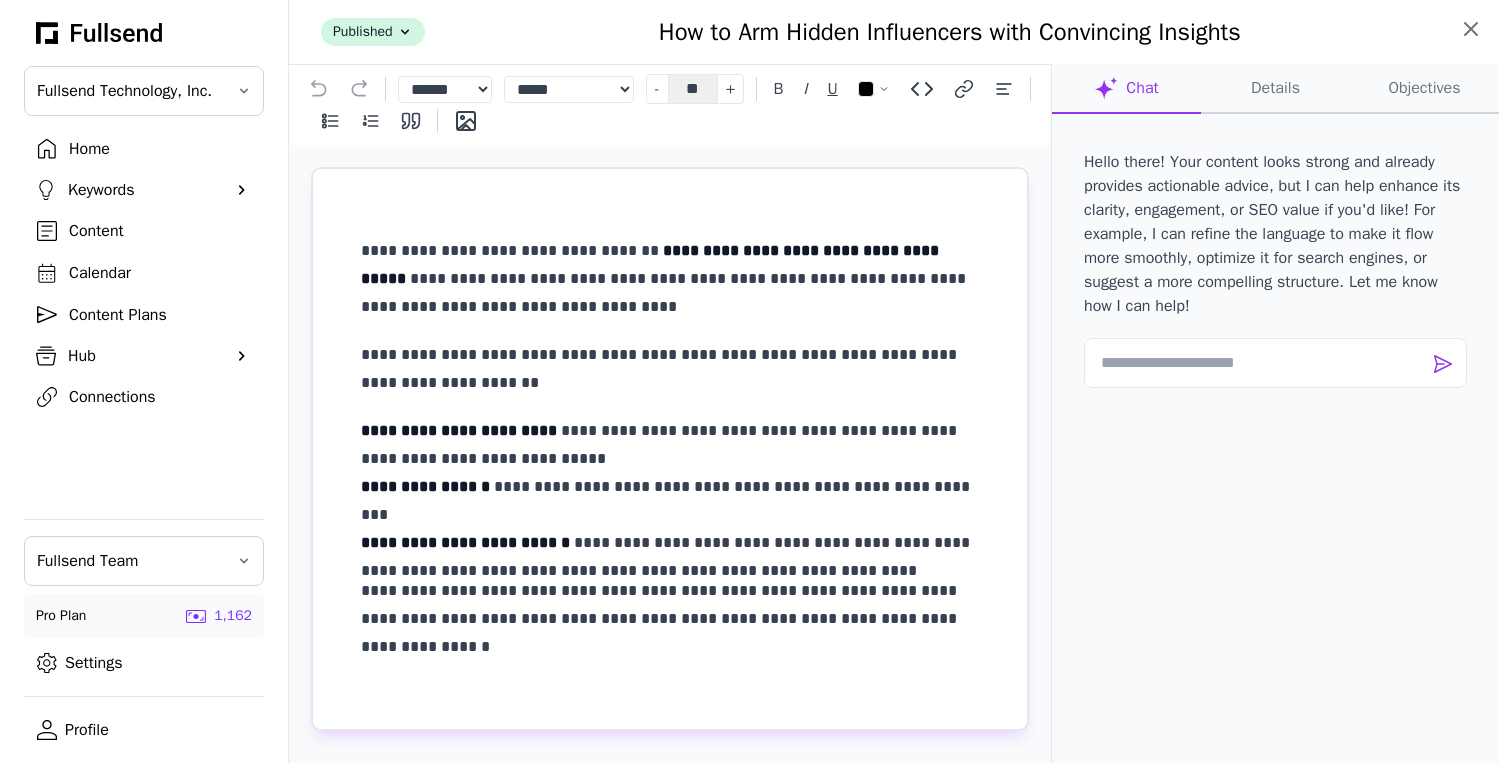 click 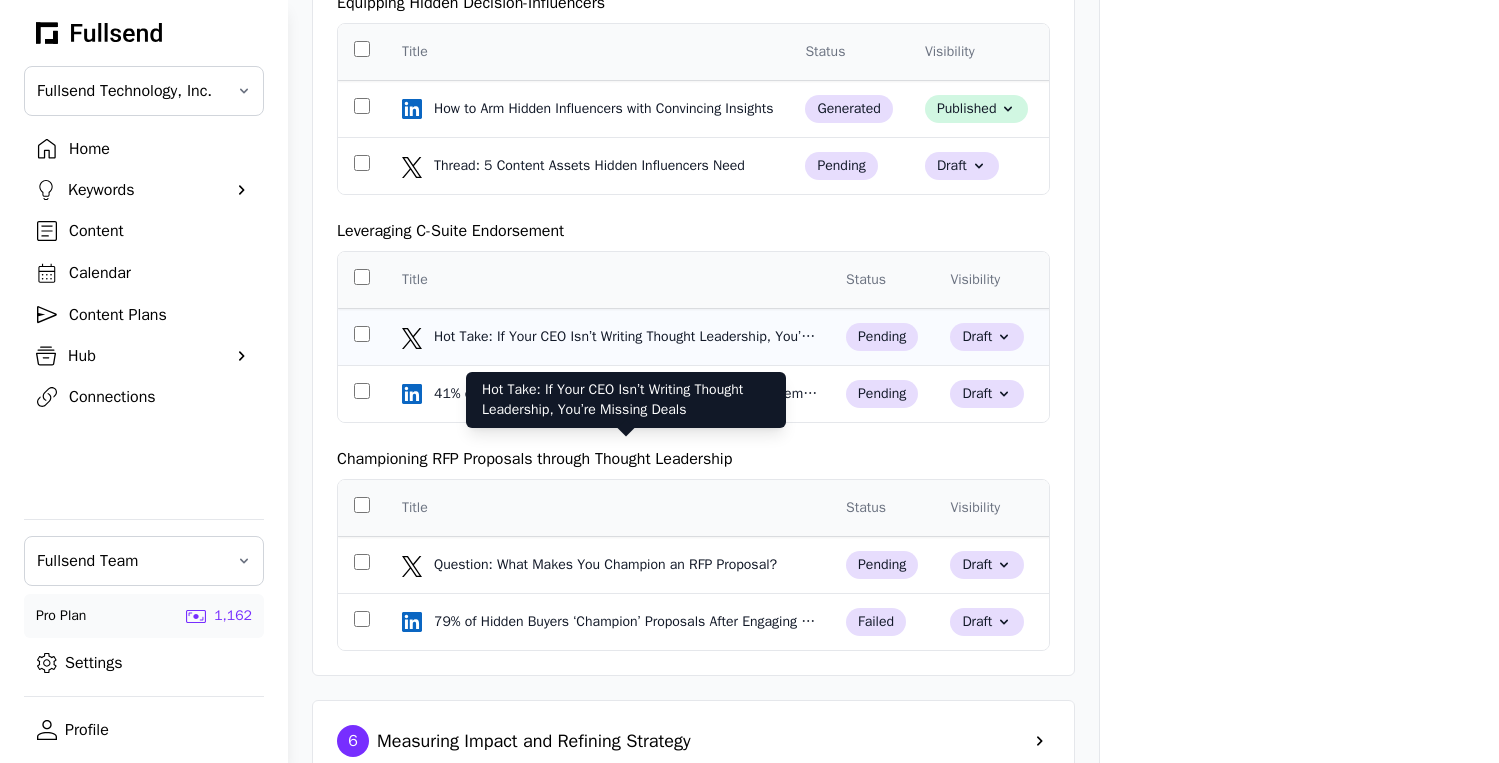 scroll, scrollTop: 3381, scrollLeft: 0, axis: vertical 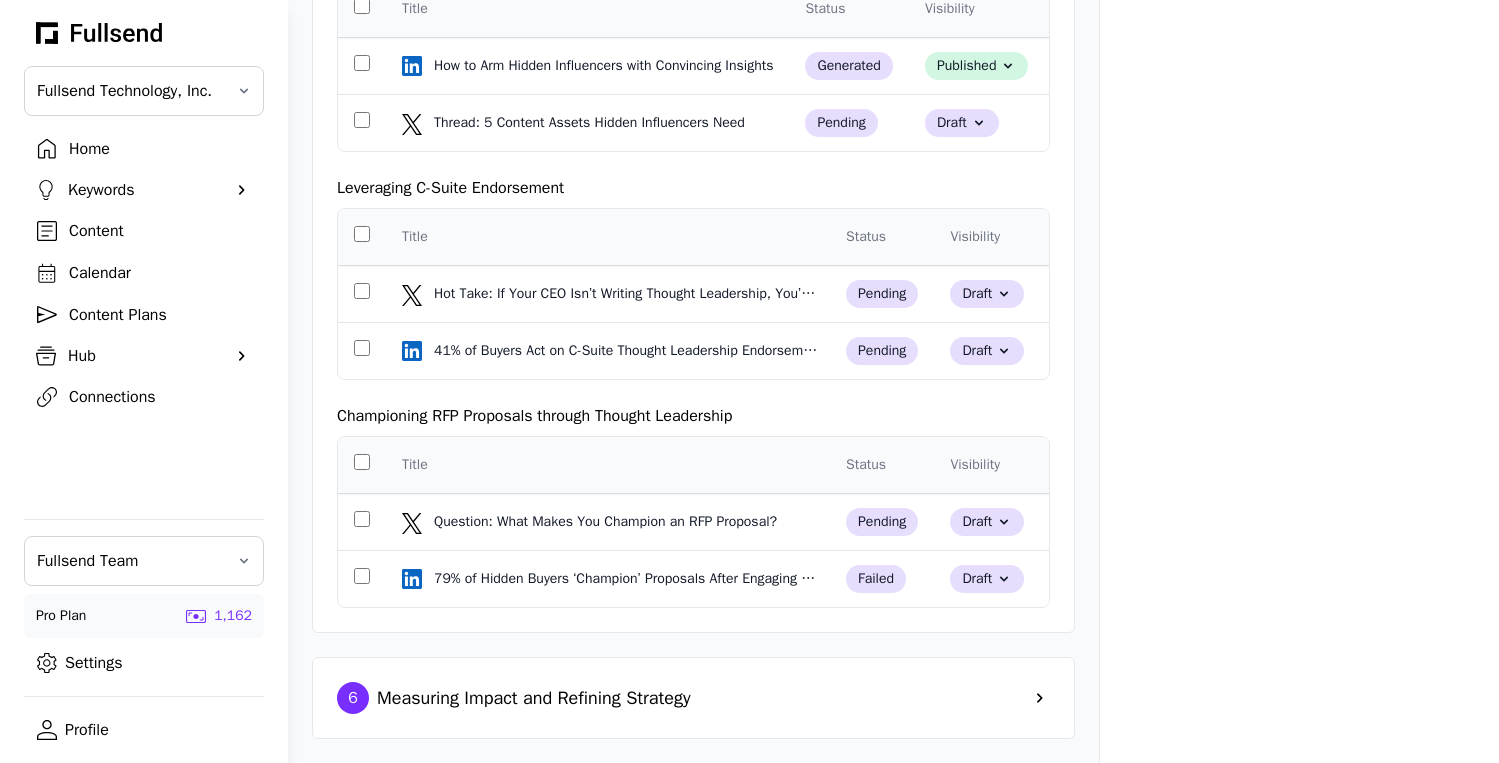 click on "Measuring Impact and Refining Strategy" at bounding box center (534, 698) 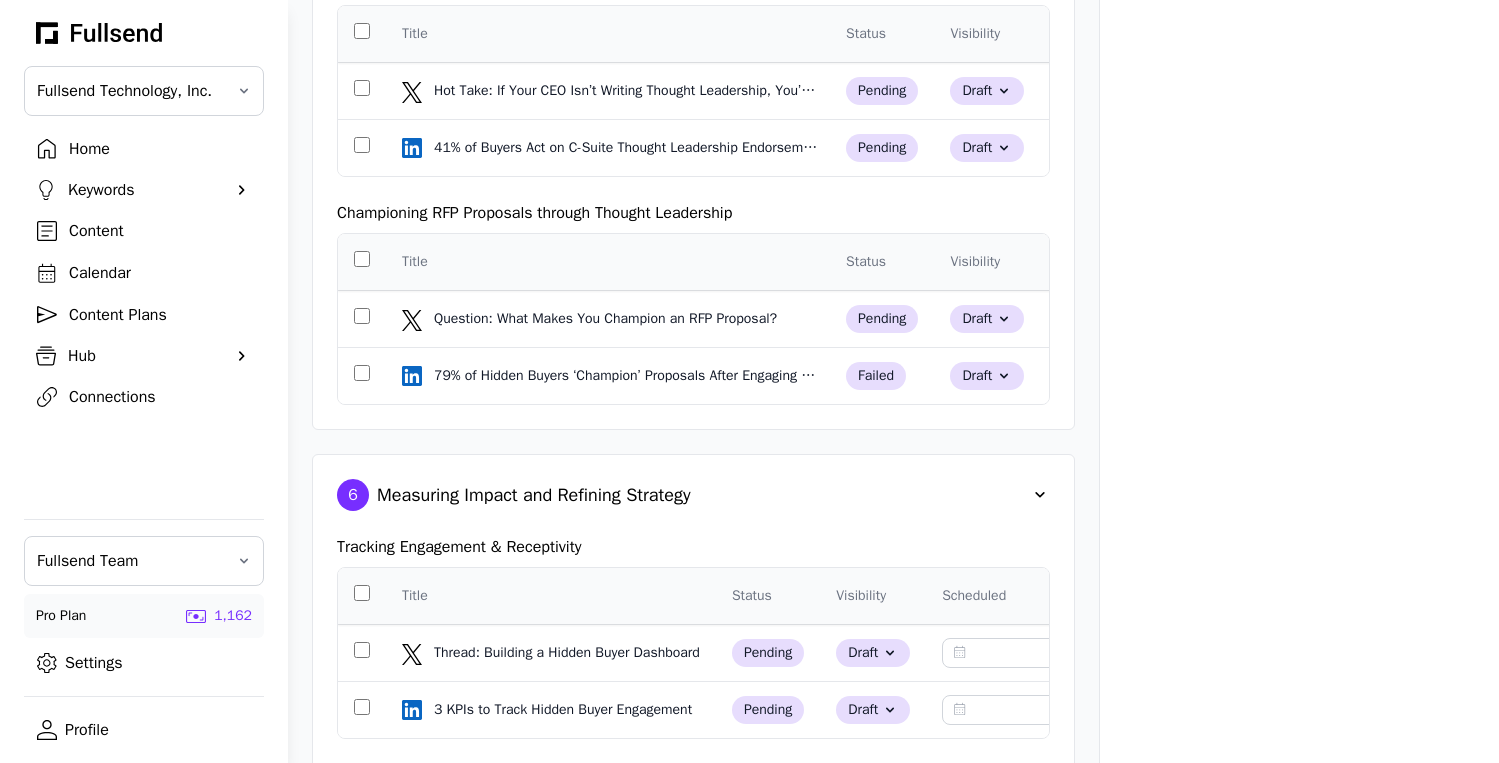scroll, scrollTop: 3568, scrollLeft: 0, axis: vertical 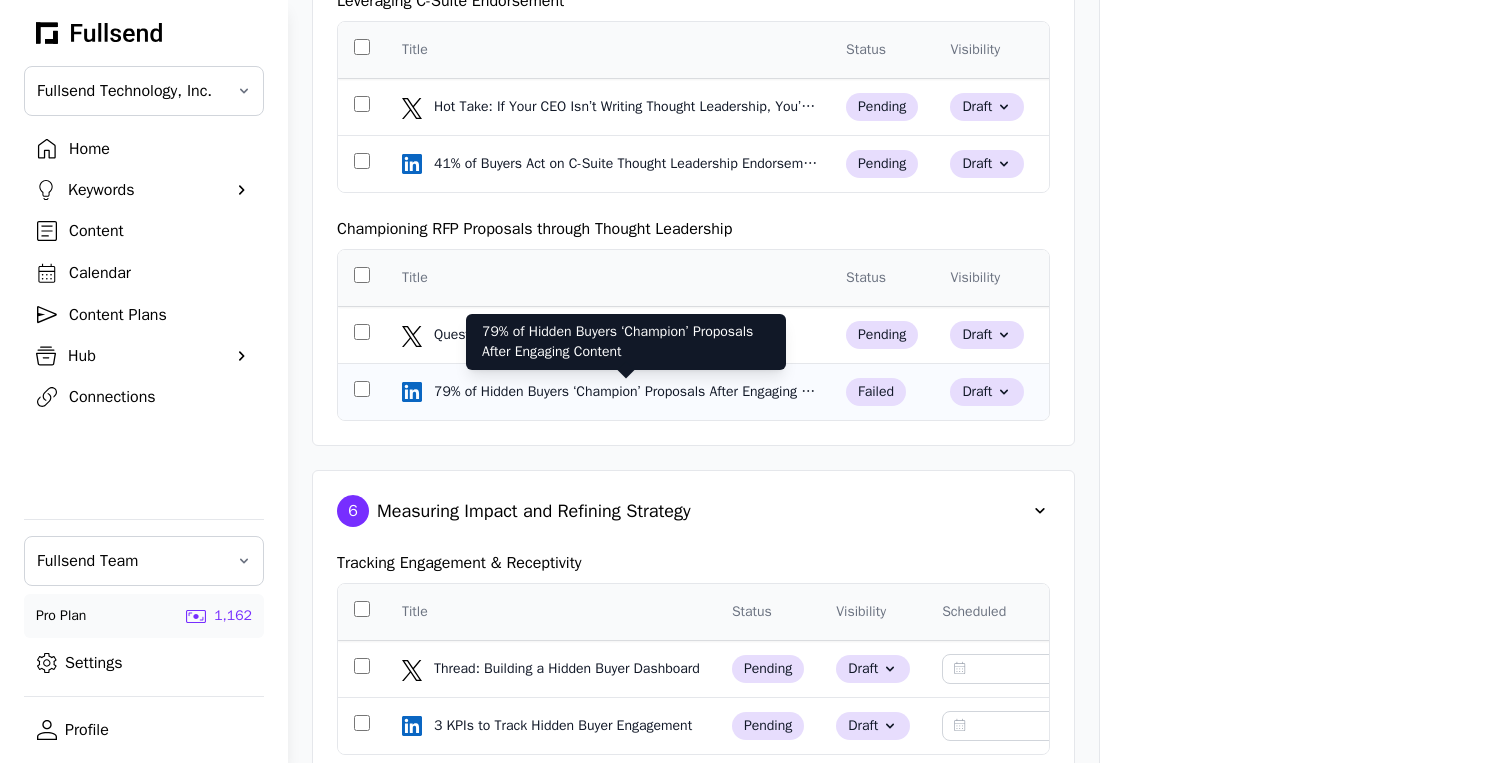 click on "79% of Hidden Buyers ‘Champion’ Proposals After Engaging Content" at bounding box center [626, 392] 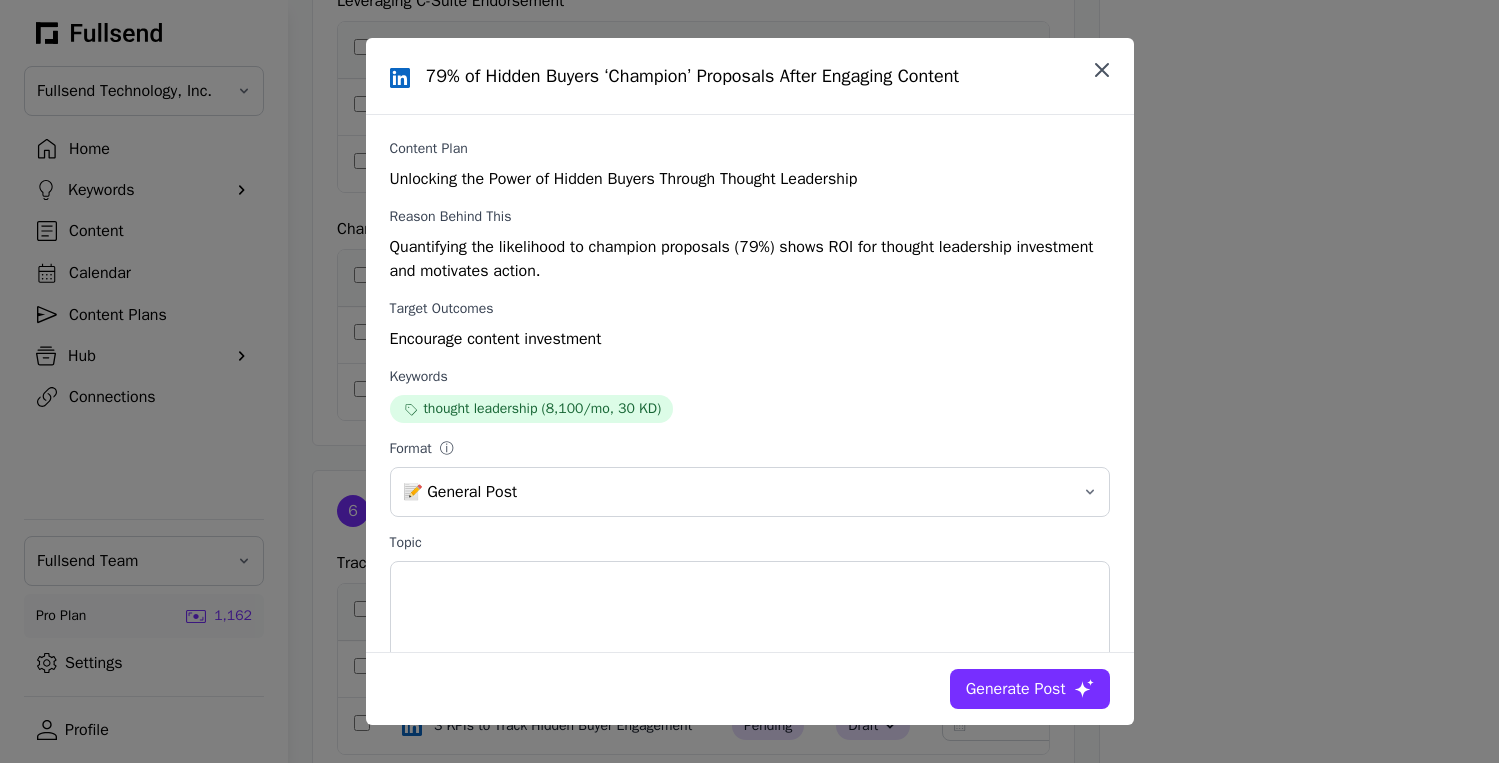 click 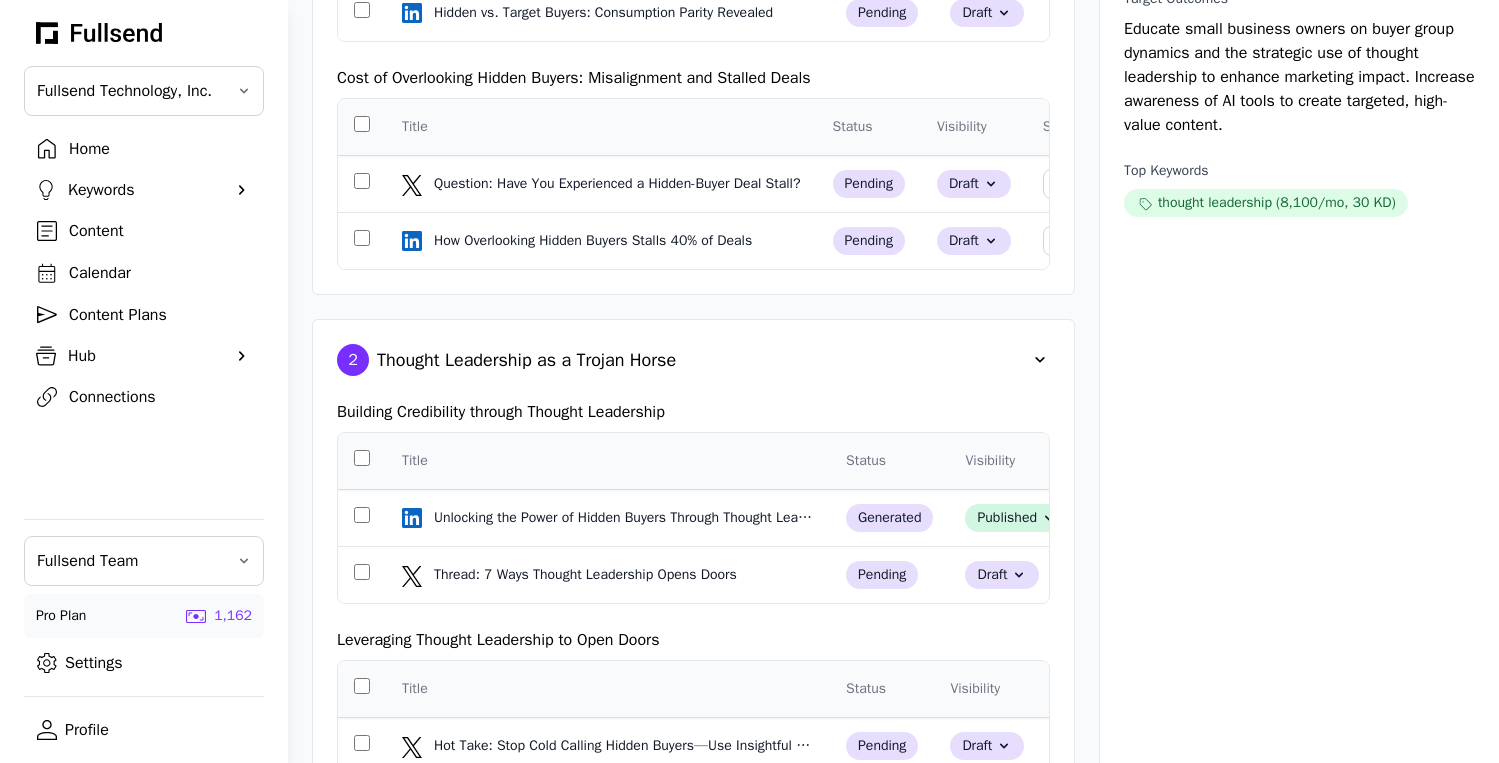 scroll, scrollTop: 0, scrollLeft: 0, axis: both 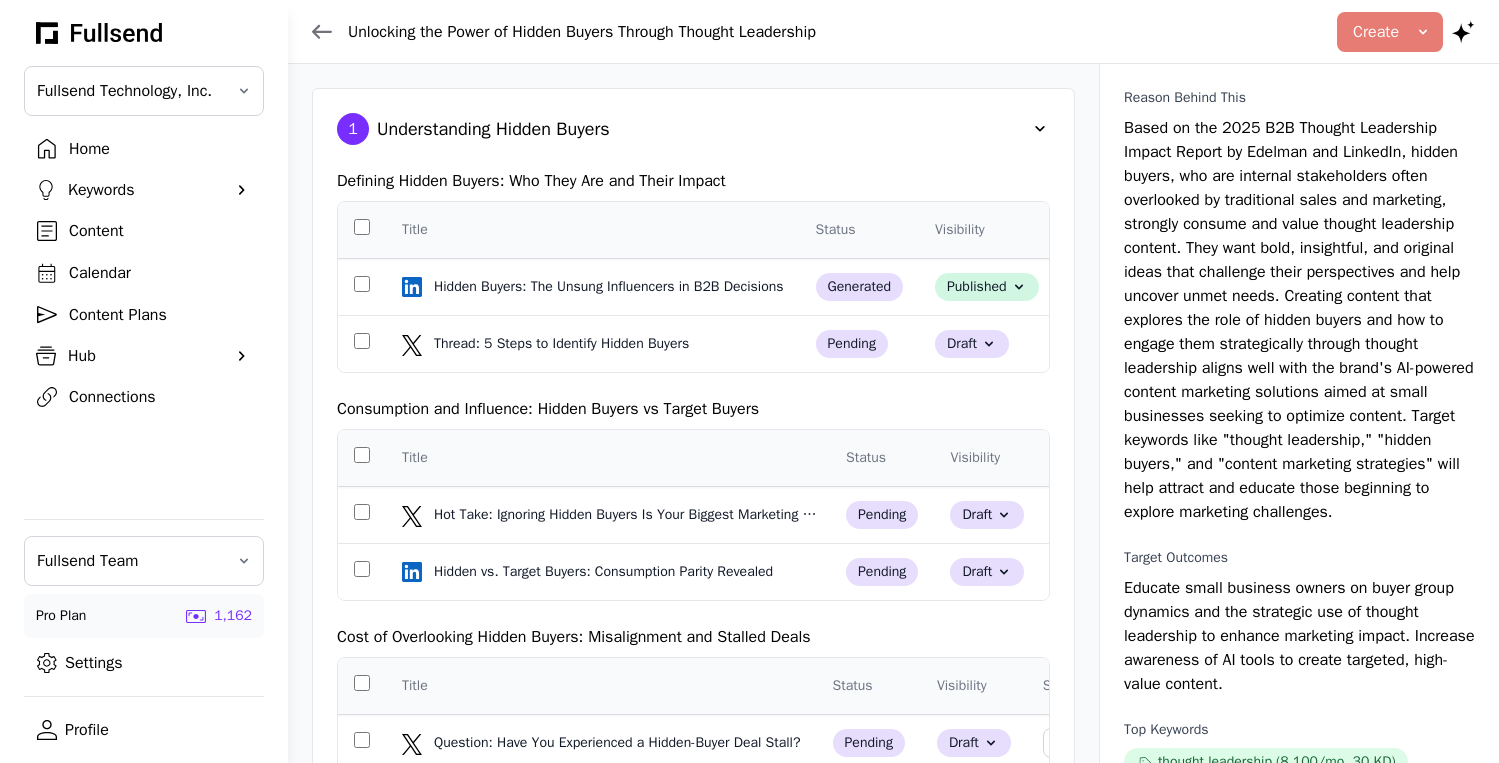 click 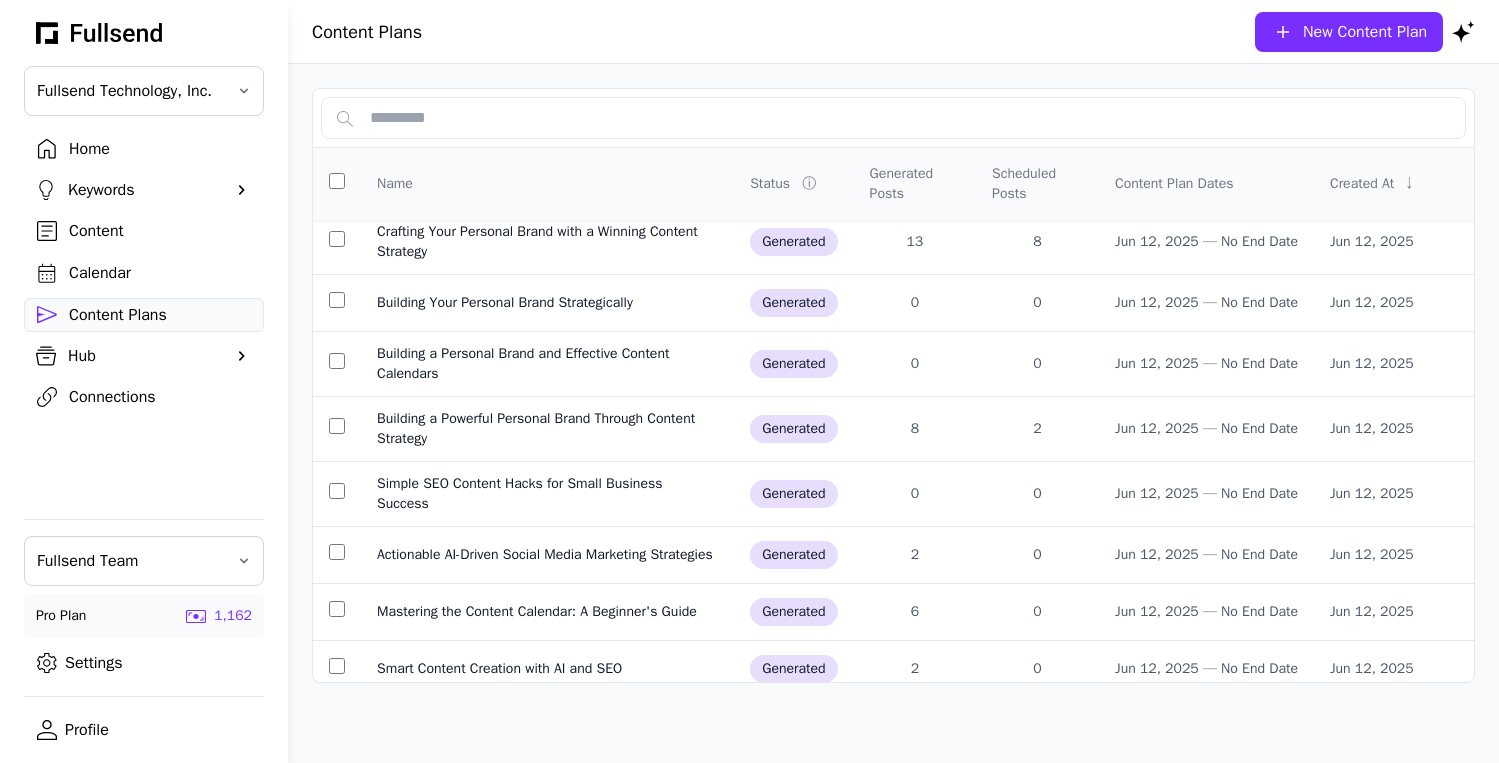 scroll, scrollTop: 0, scrollLeft: 0, axis: both 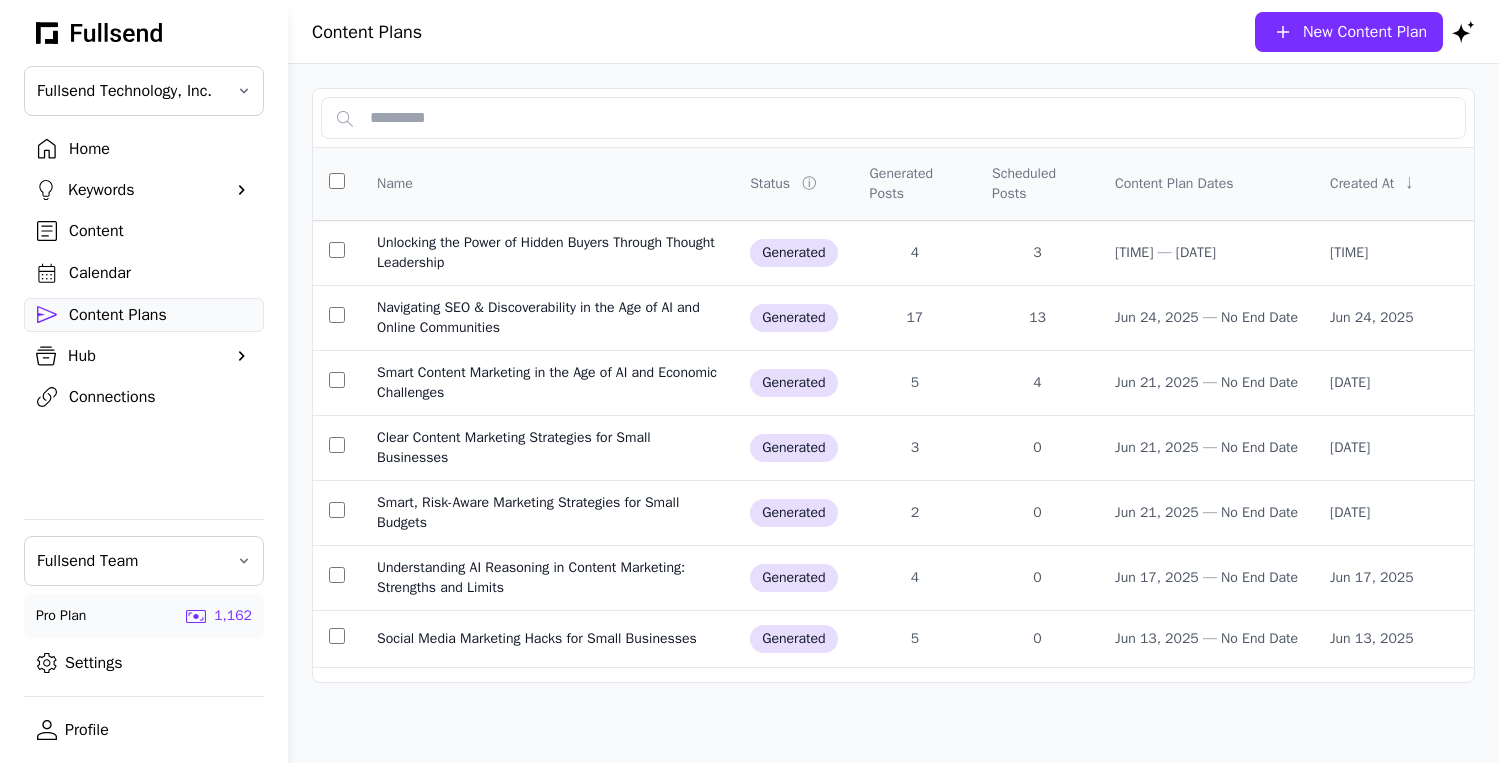 click on "Home" at bounding box center (160, 149) 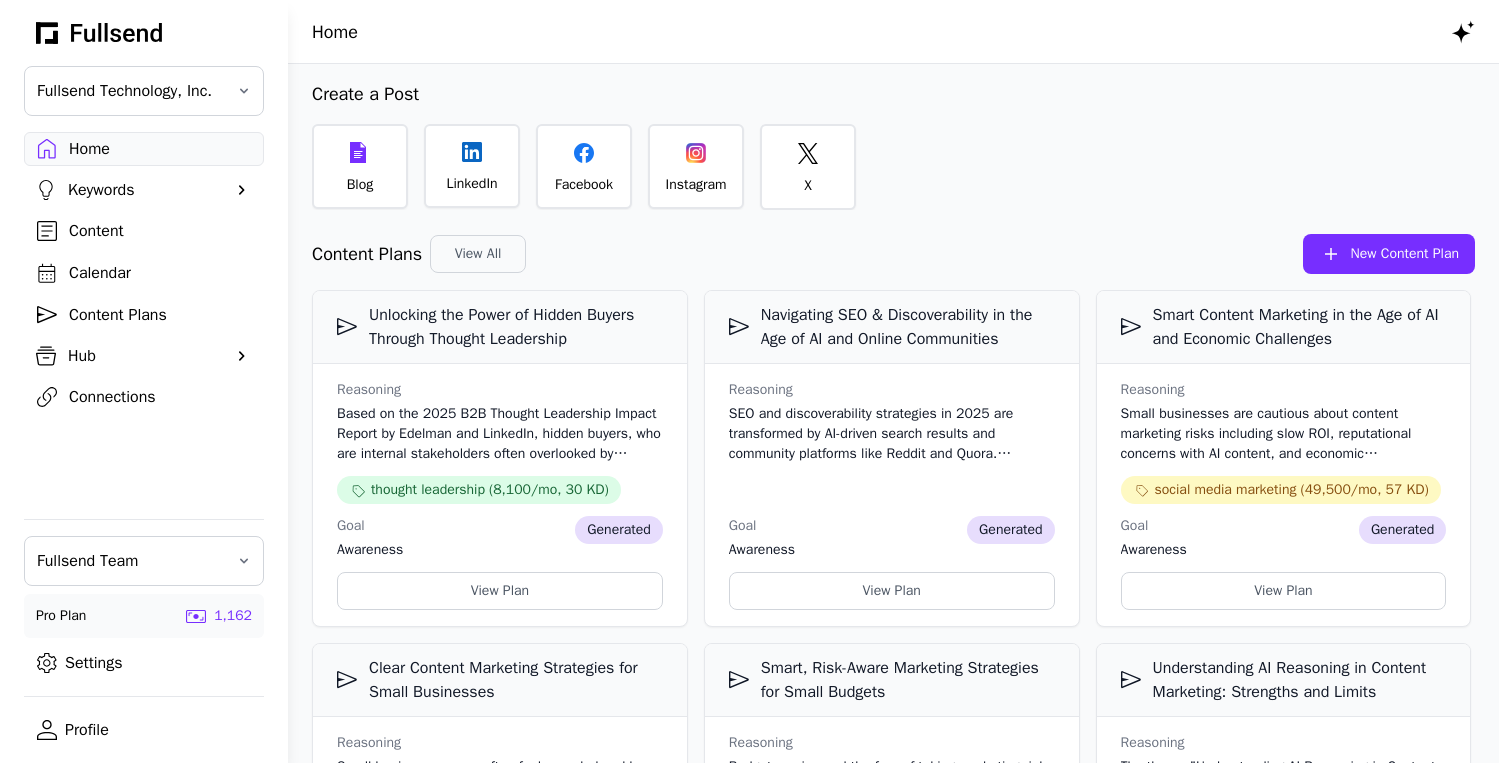 click 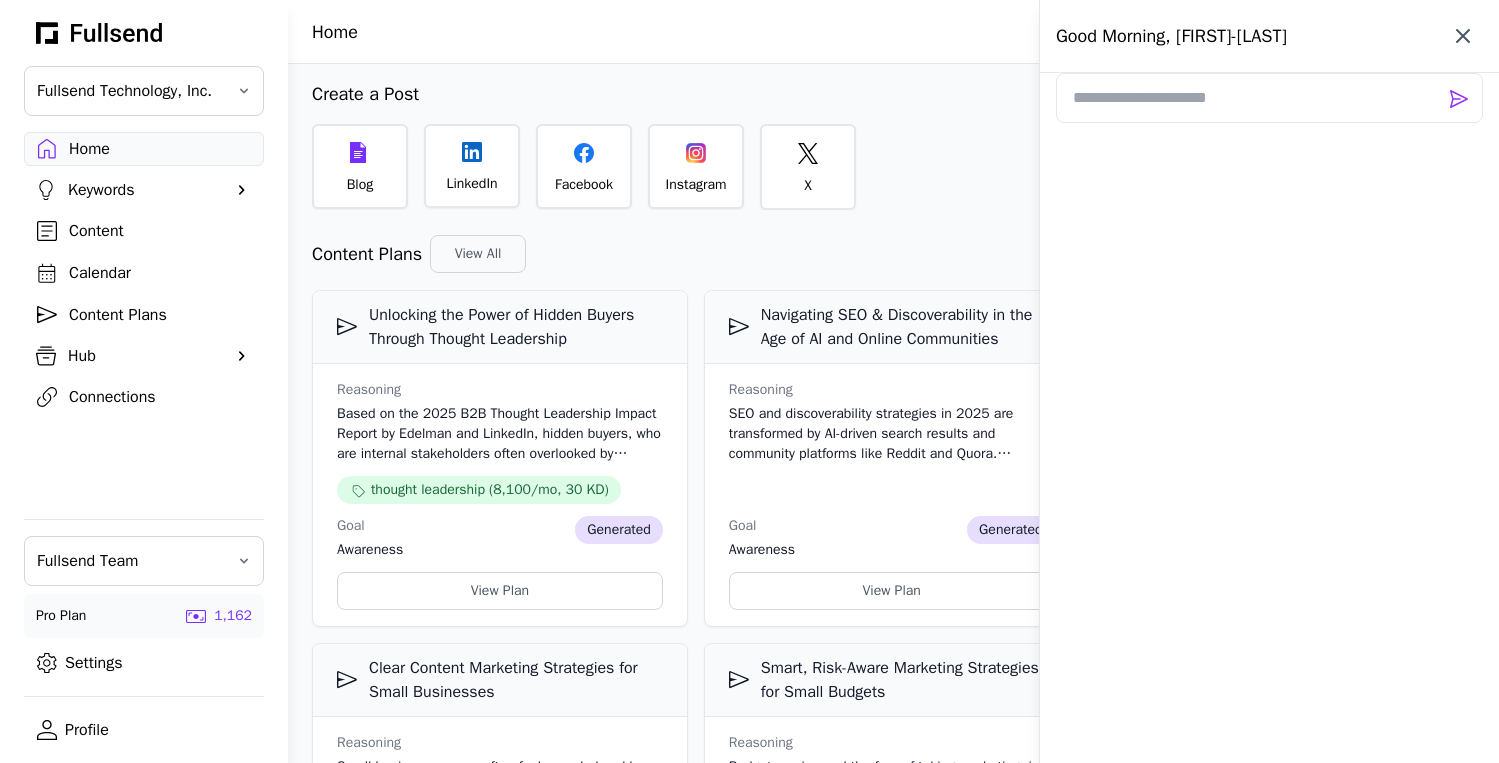 click 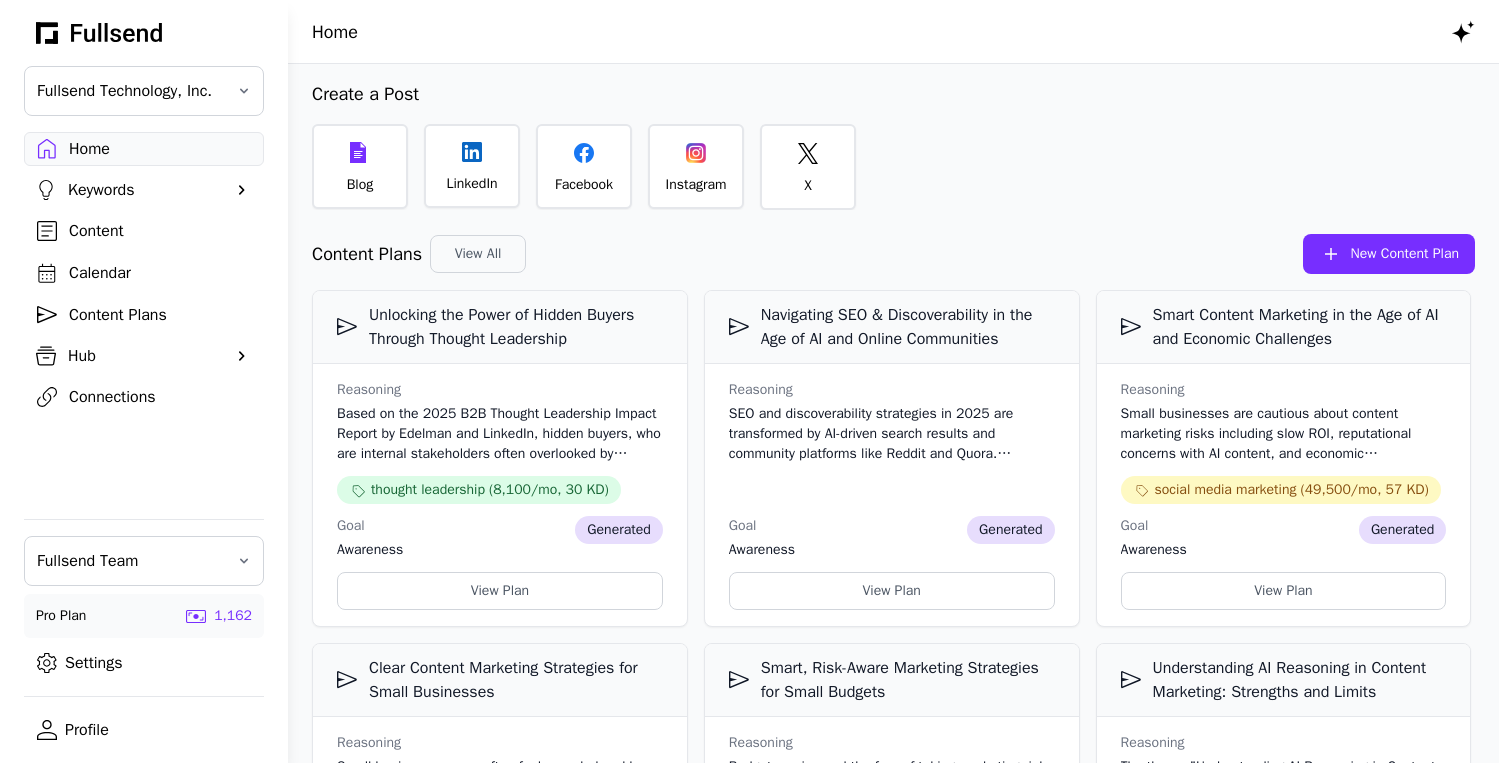 click 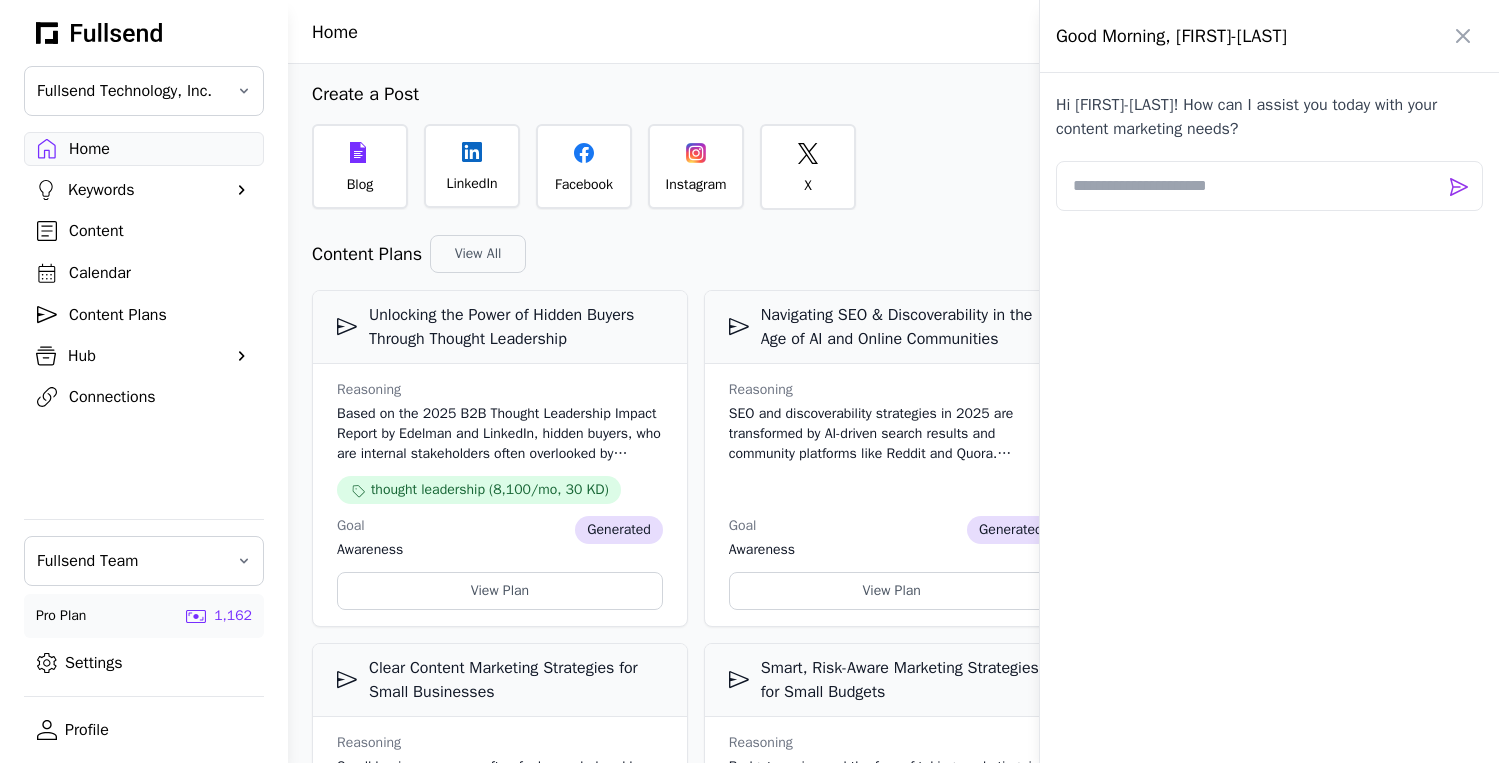 click 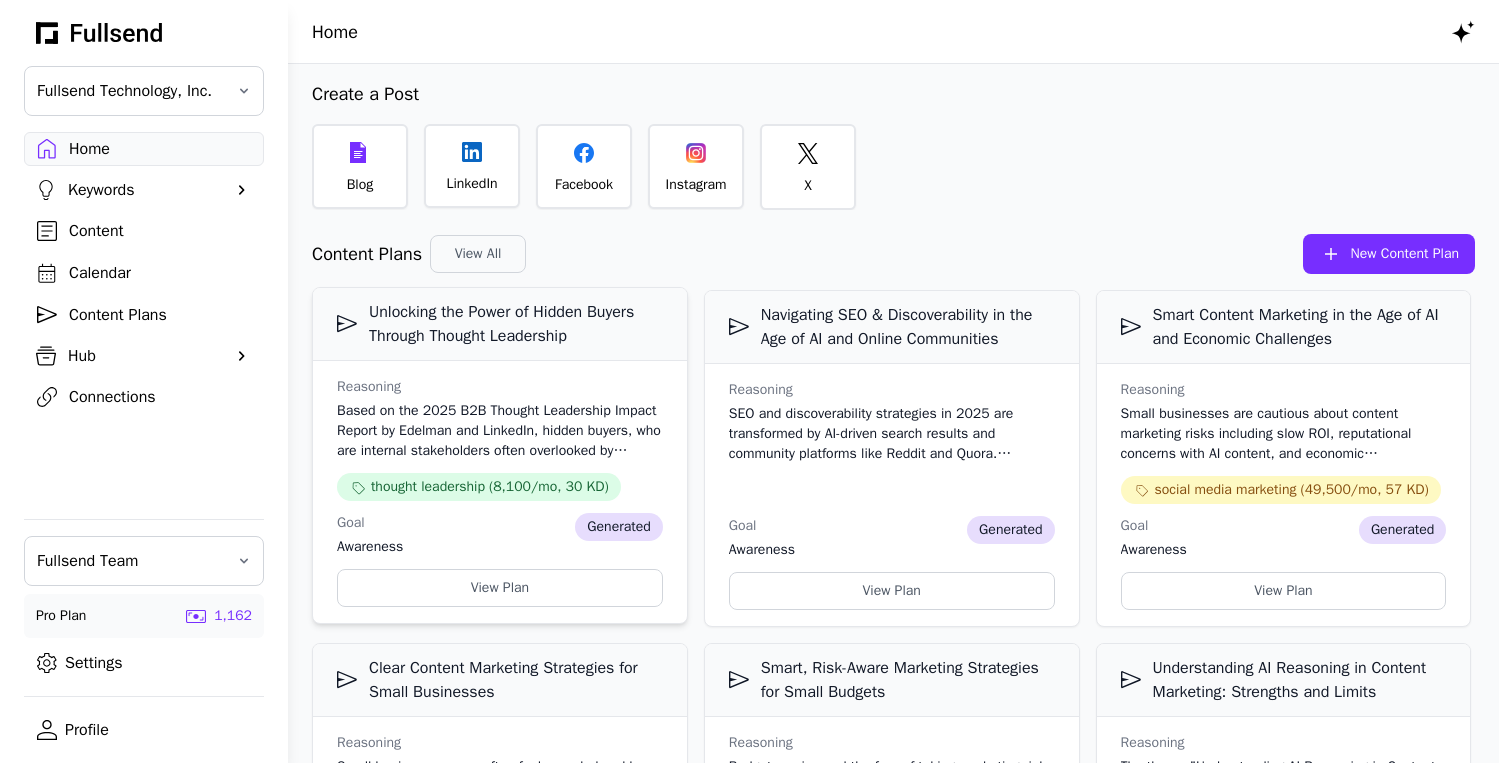 click on "Unlocking the Power of Hidden Buyers Through Thought Leadership" at bounding box center (500, 324) 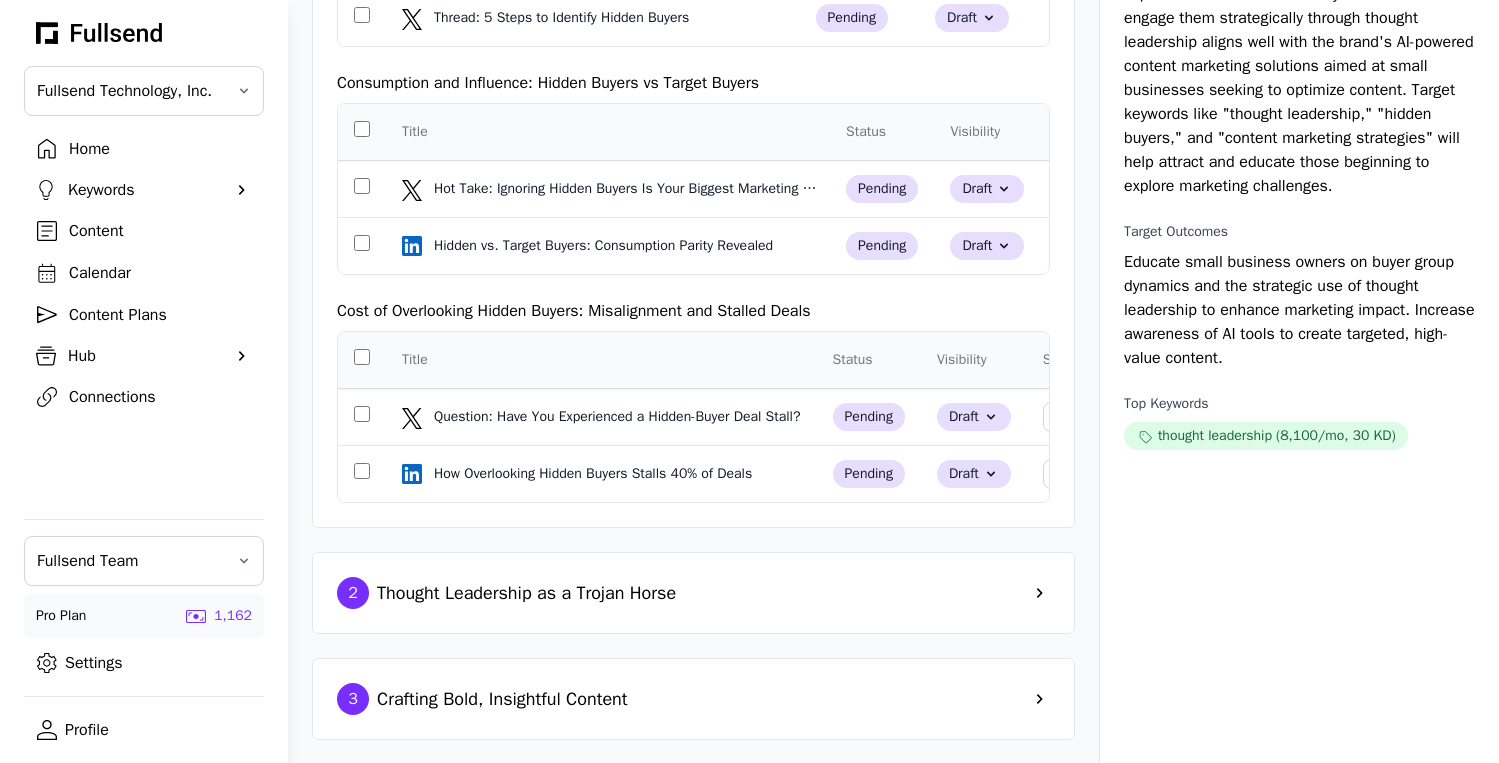 scroll, scrollTop: 645, scrollLeft: 0, axis: vertical 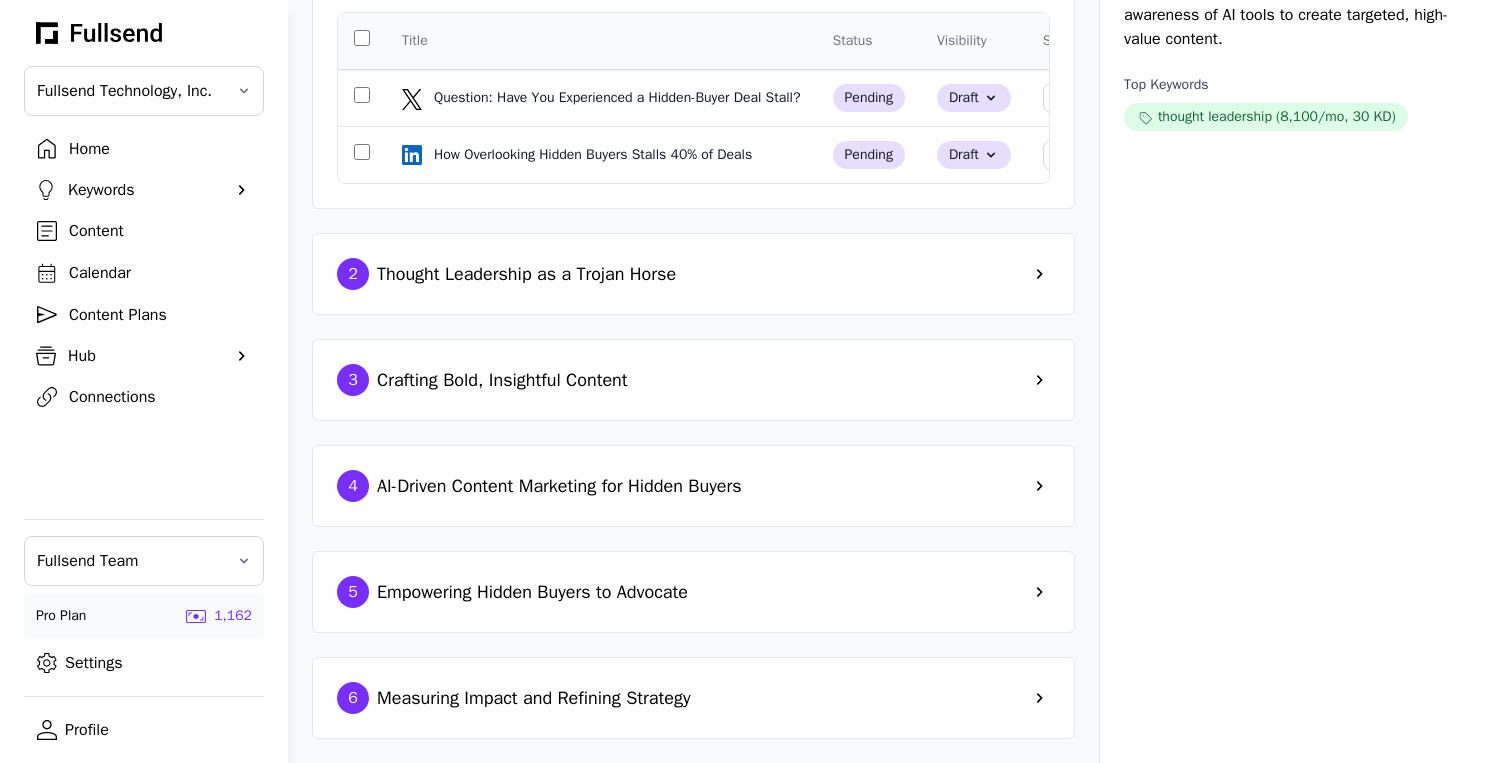 click on "Home" at bounding box center (160, 149) 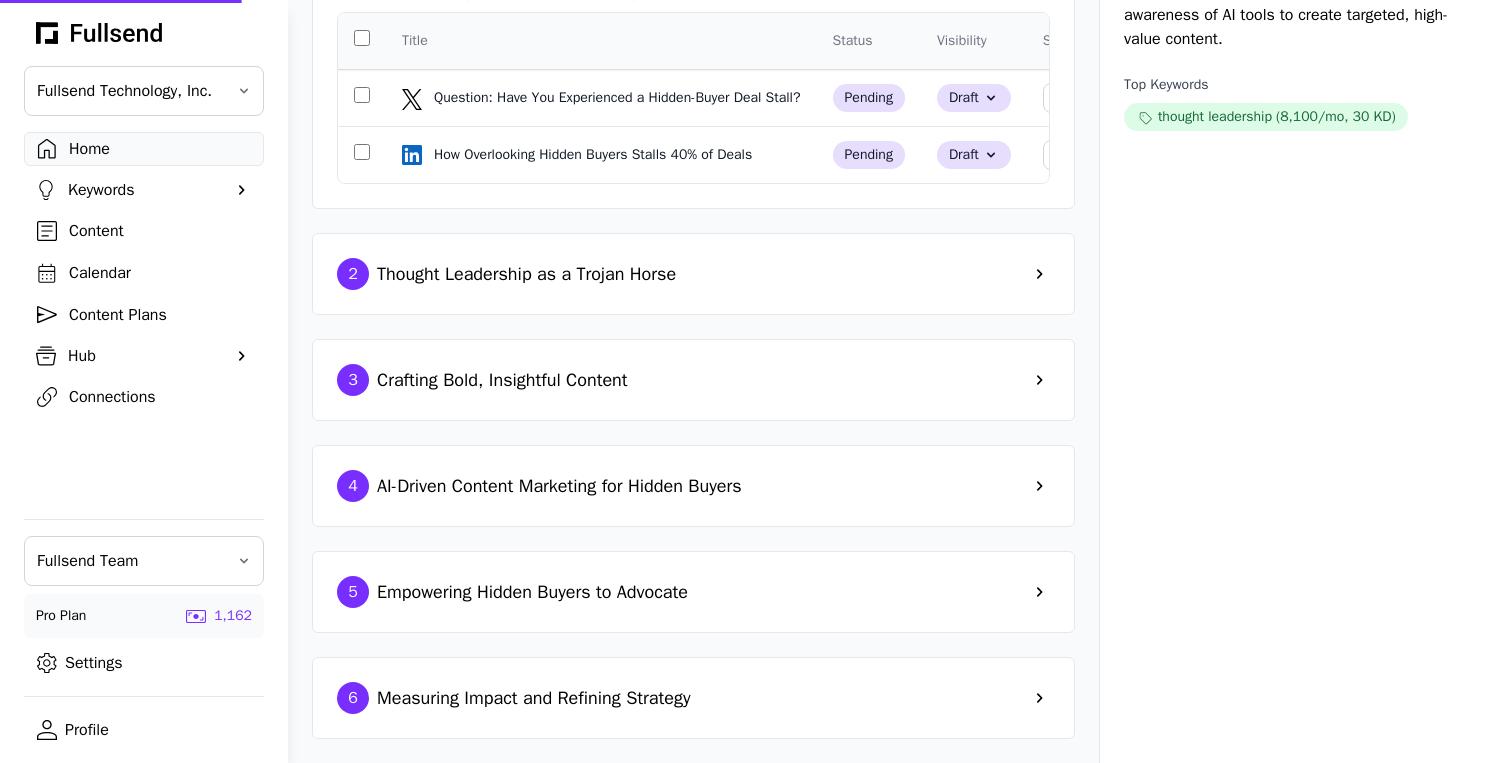scroll, scrollTop: 0, scrollLeft: 0, axis: both 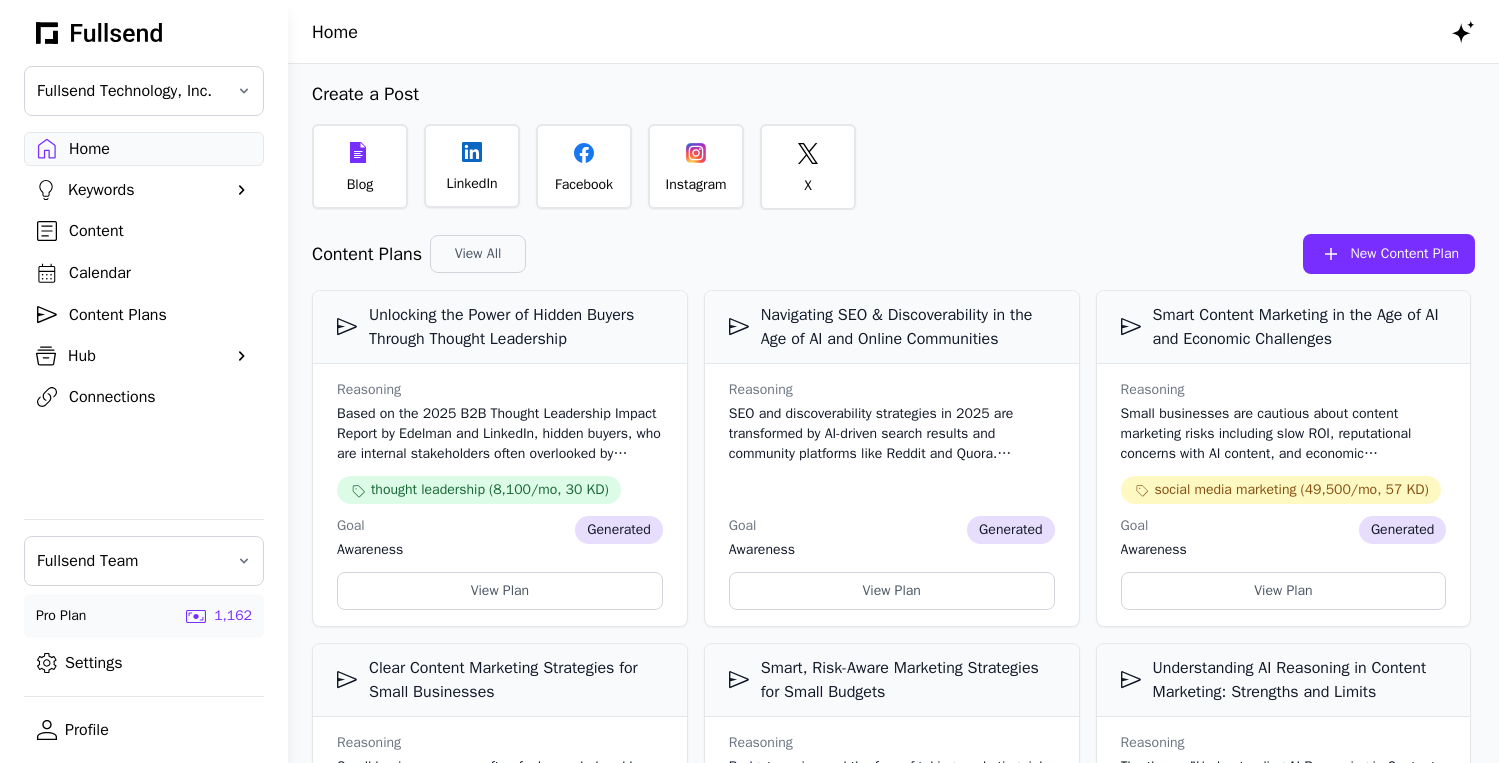 click on "Keywords" at bounding box center (144, 190) 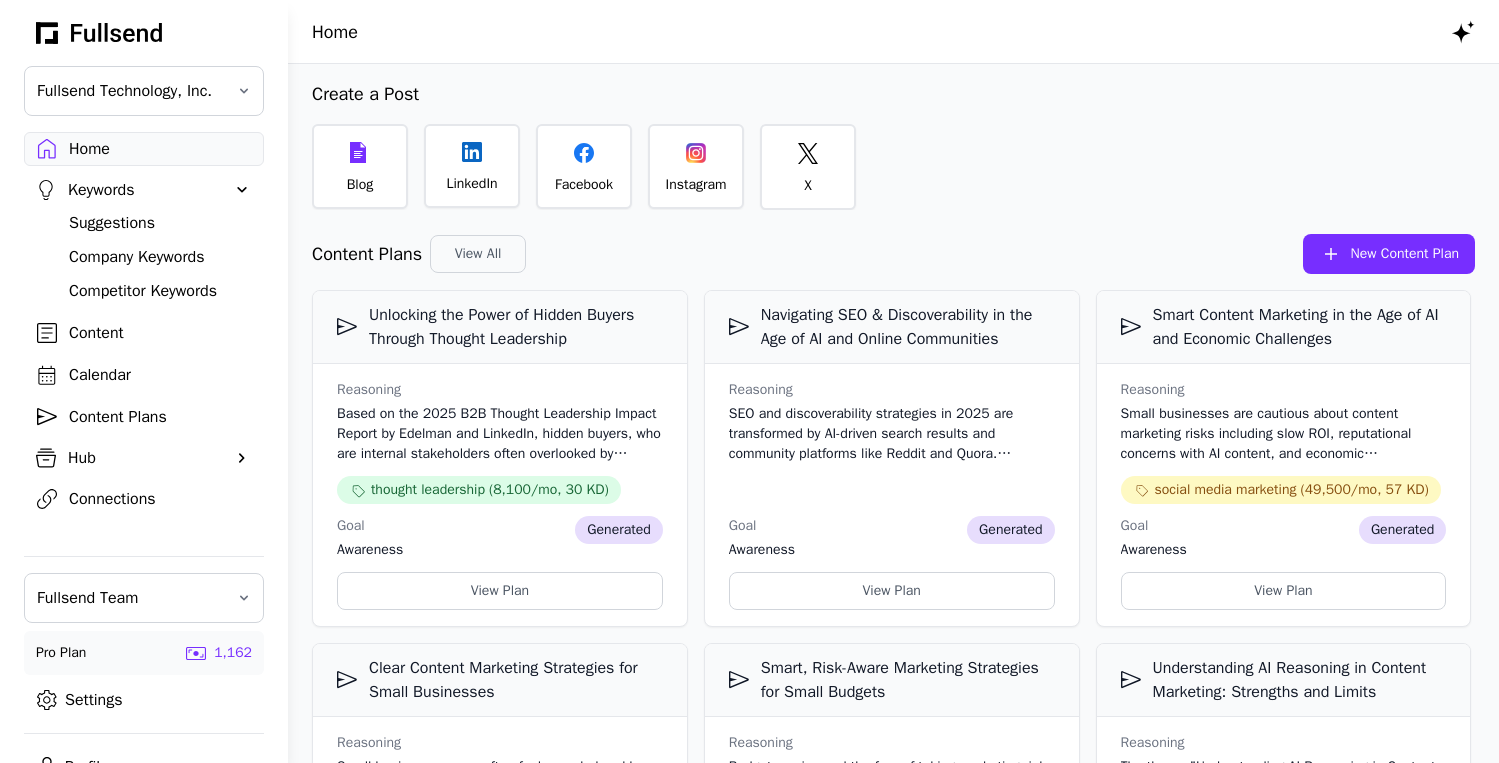 click on "Suggestions" at bounding box center [160, 223] 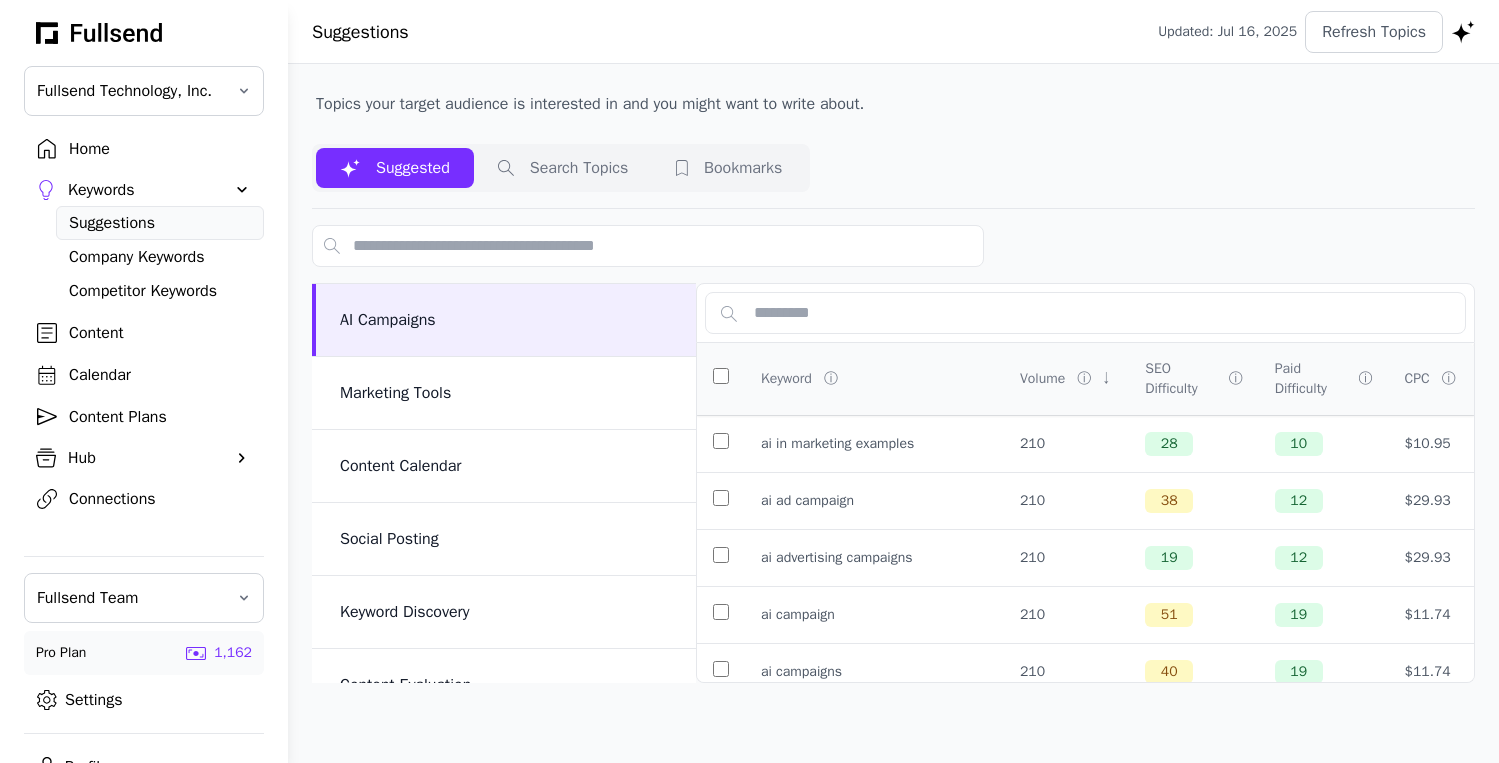 click 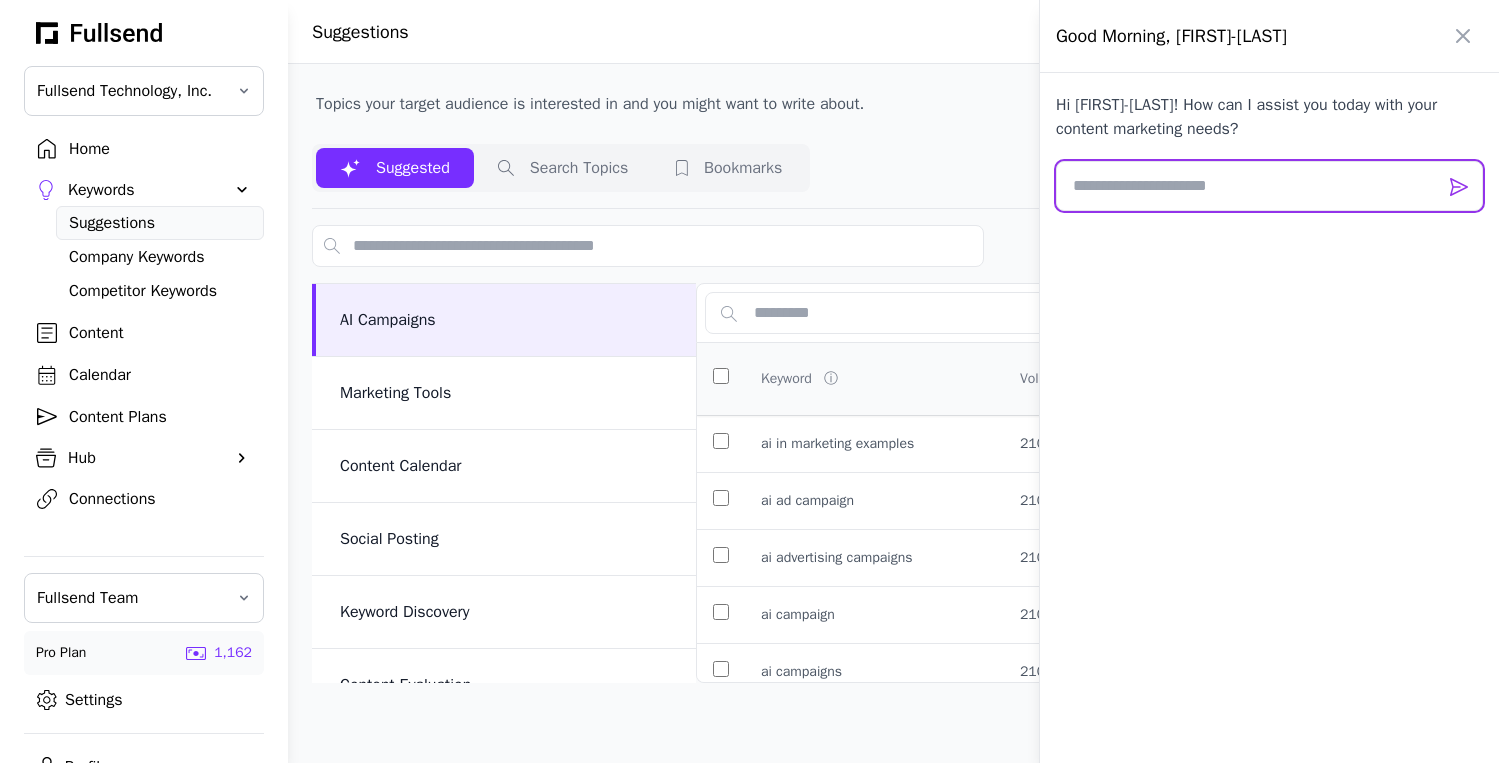 click at bounding box center [1269, 186] 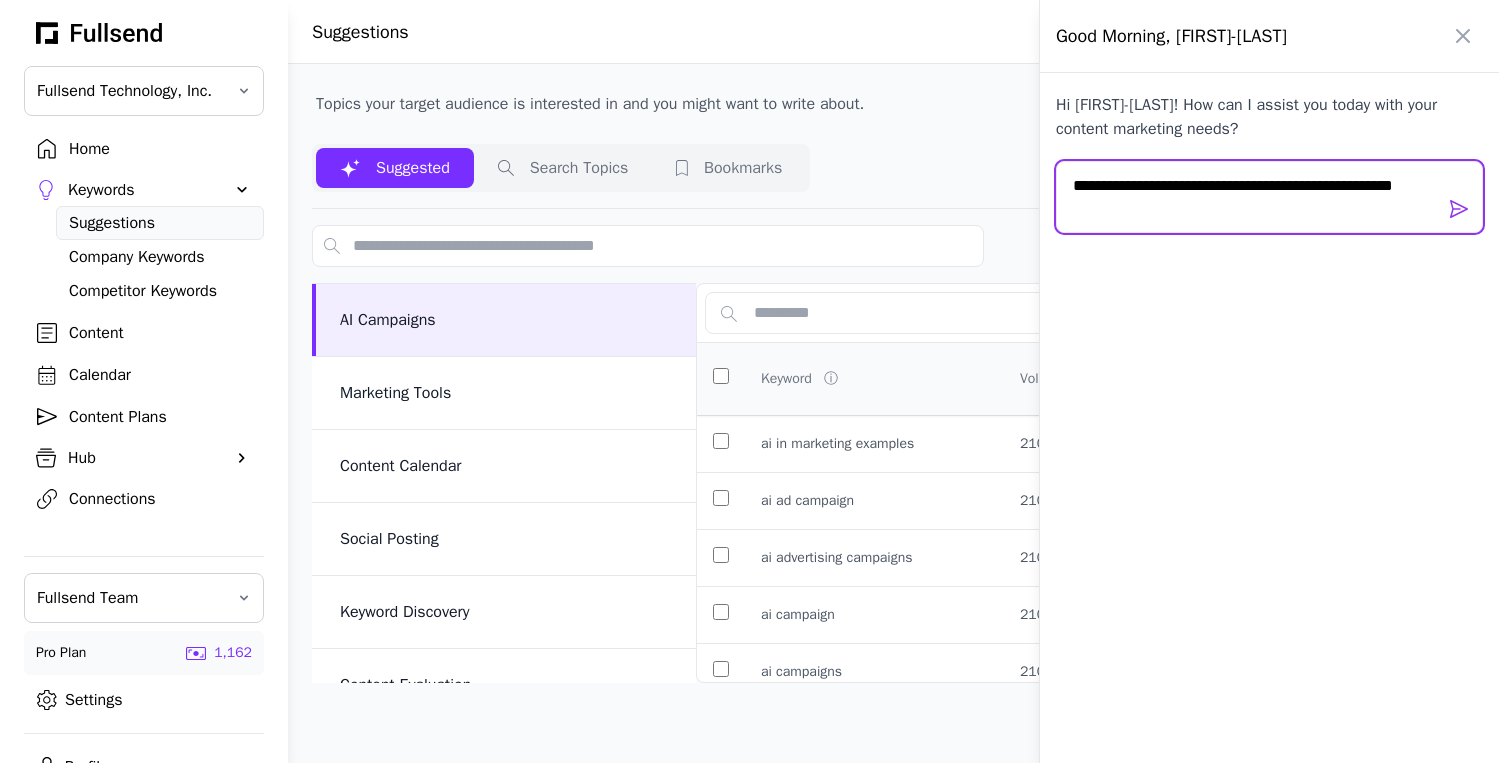 scroll, scrollTop: 0, scrollLeft: 0, axis: both 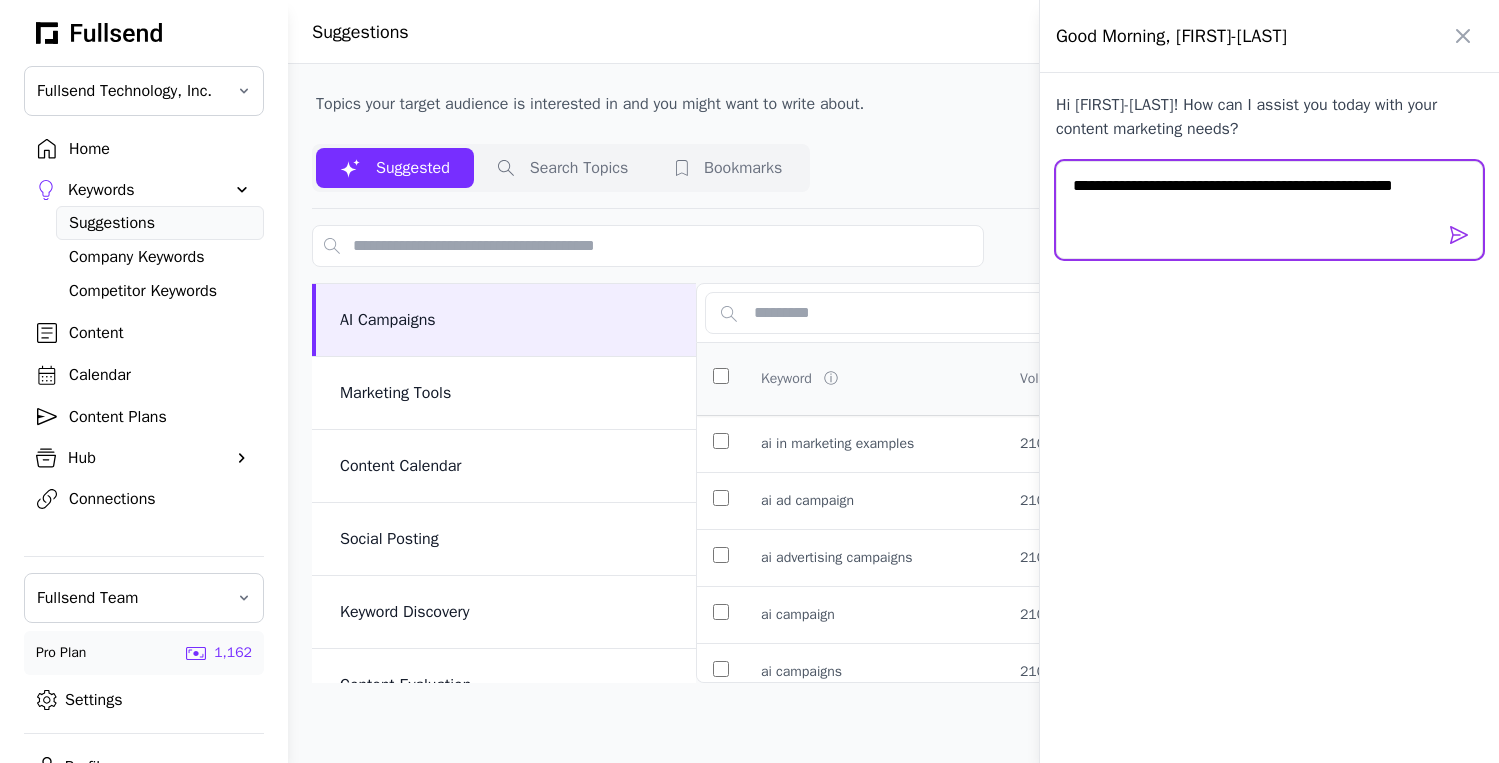 drag, startPoint x: 1387, startPoint y: 180, endPoint x: 1329, endPoint y: 179, distance: 58.00862 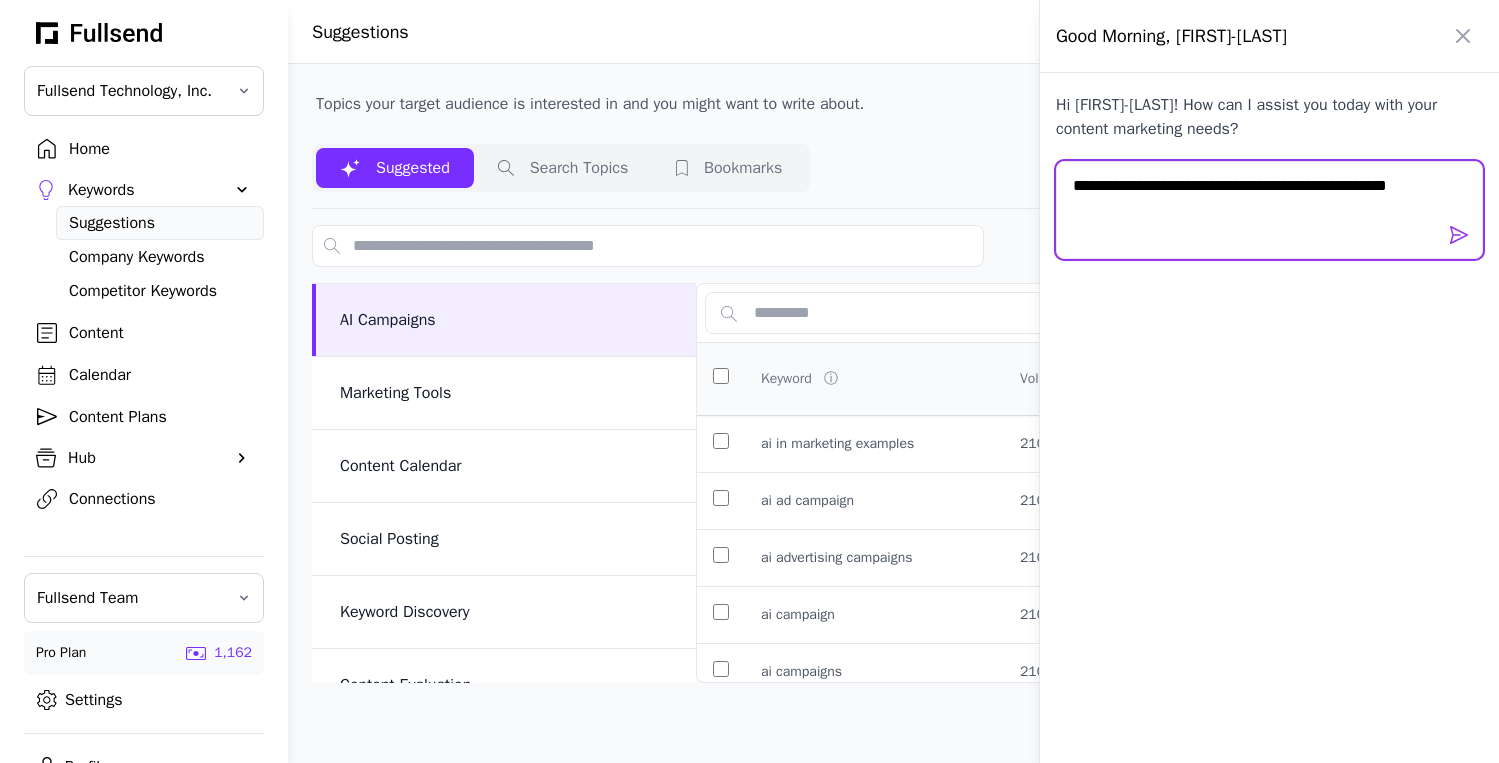 type on "**********" 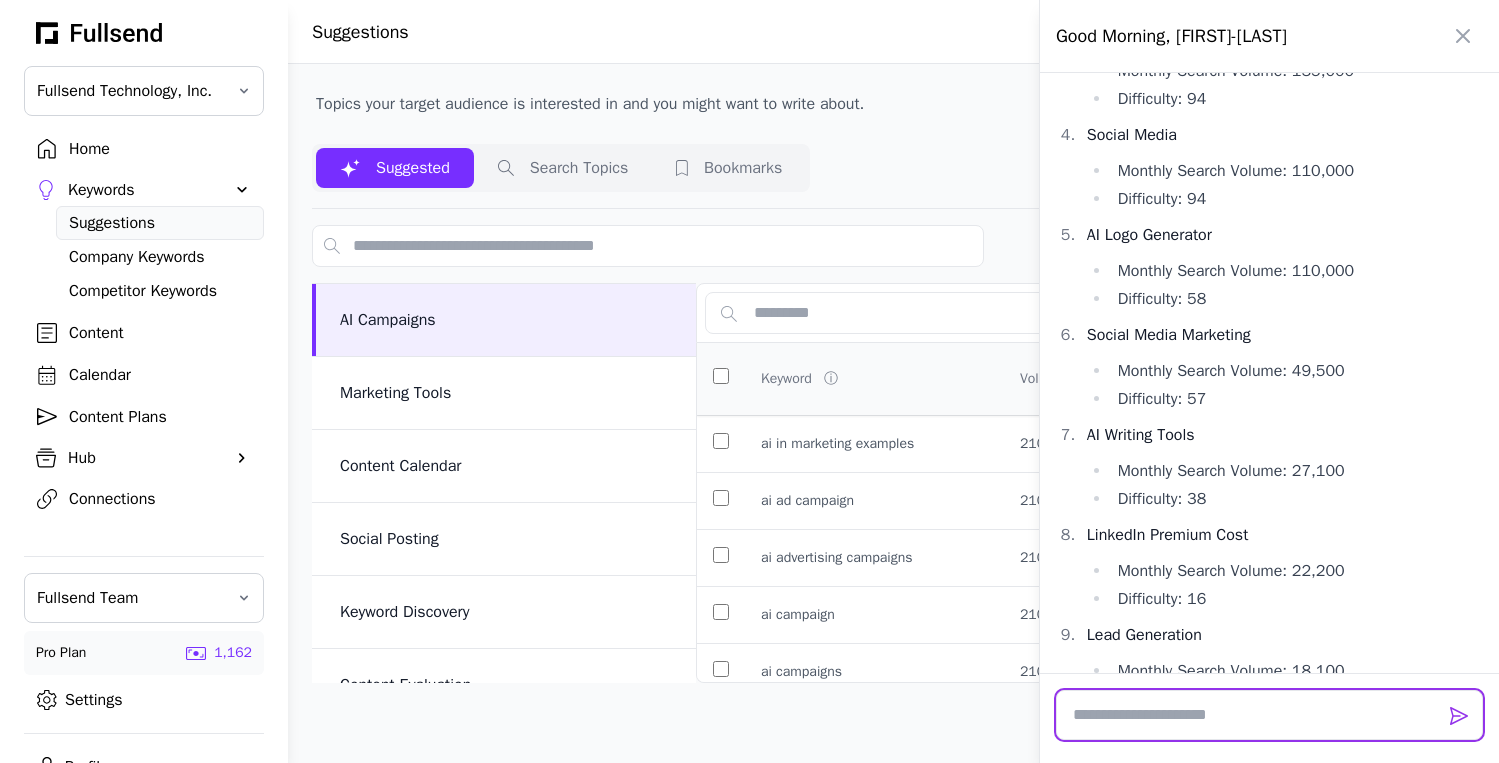 scroll, scrollTop: 695, scrollLeft: 0, axis: vertical 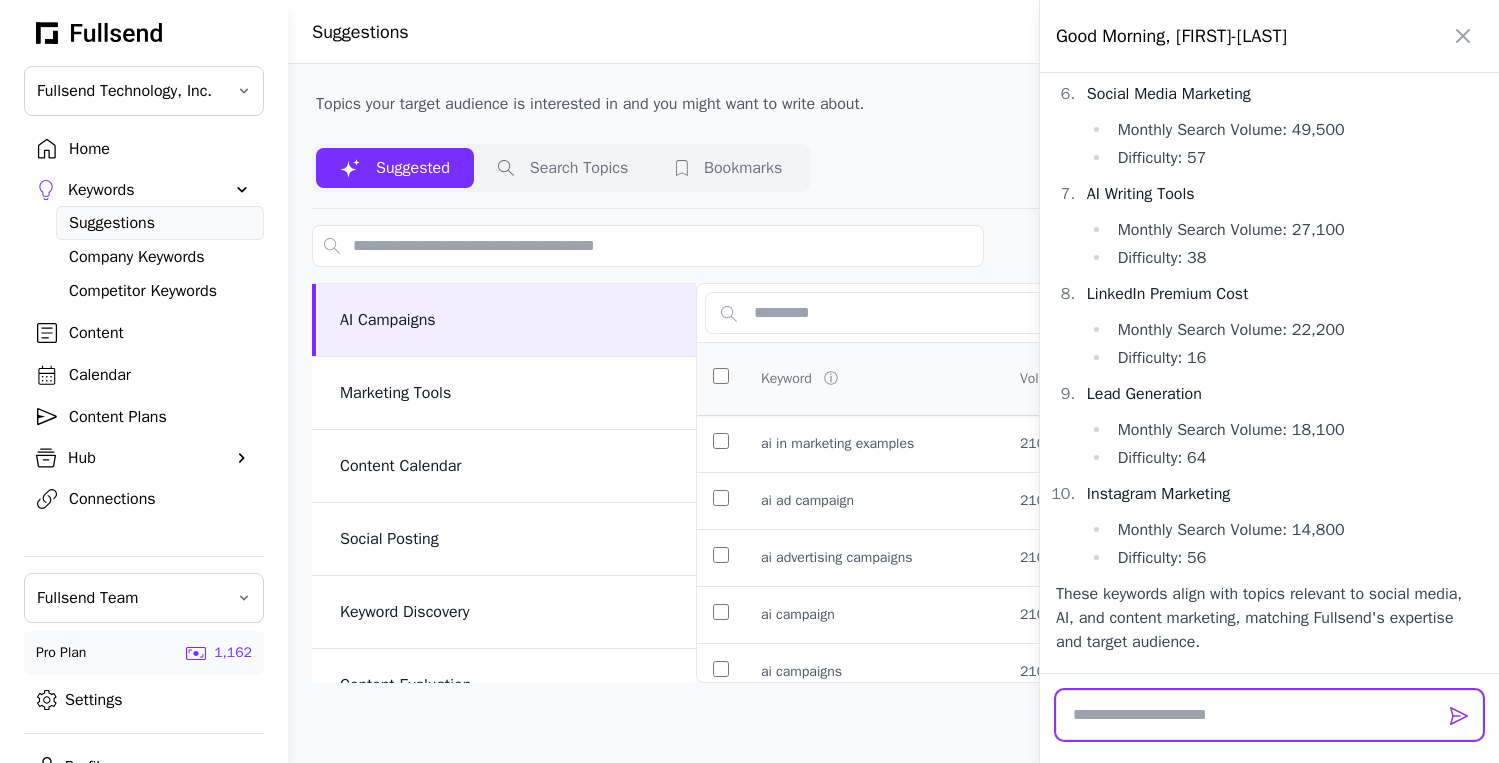 click at bounding box center (1269, 715) 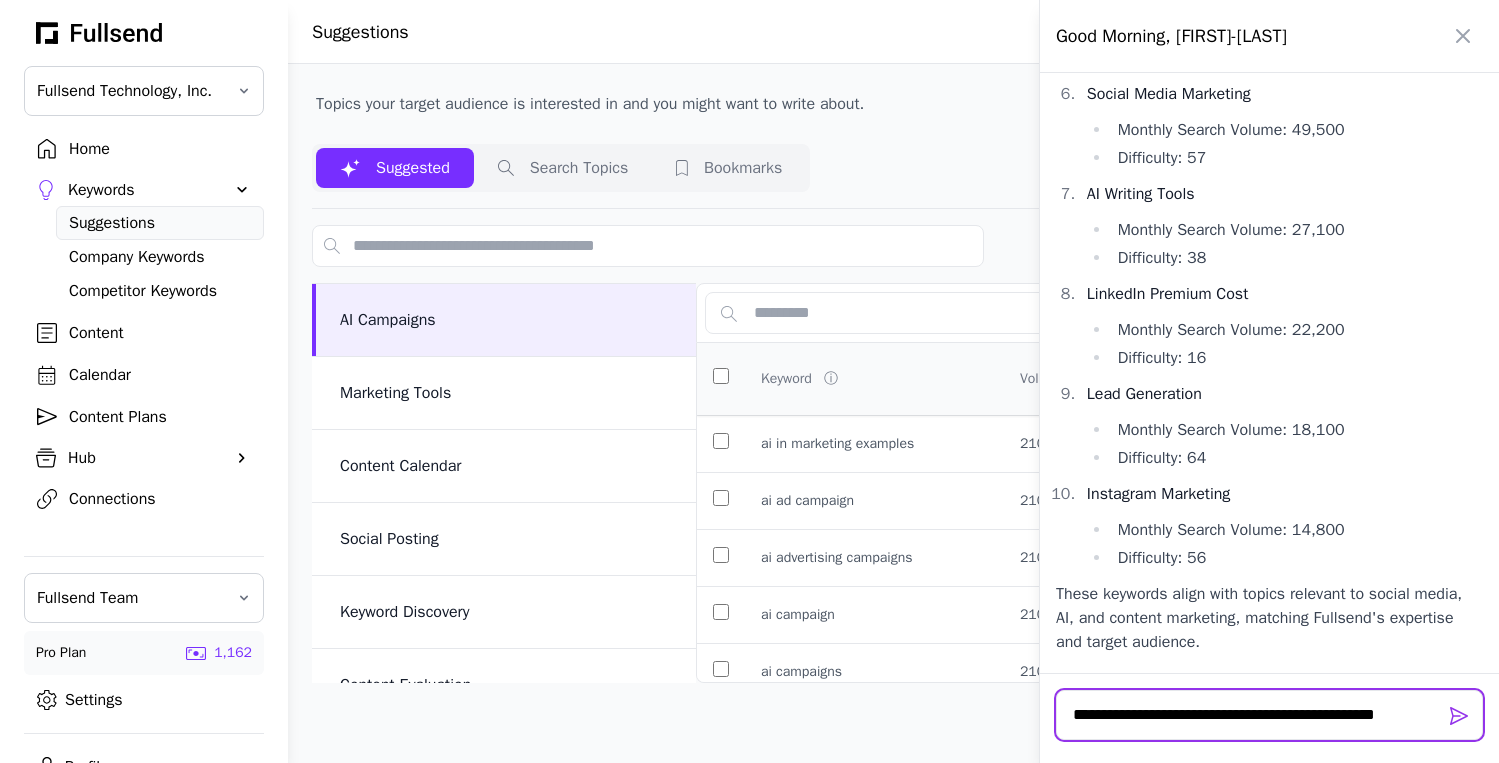 scroll, scrollTop: 0, scrollLeft: 0, axis: both 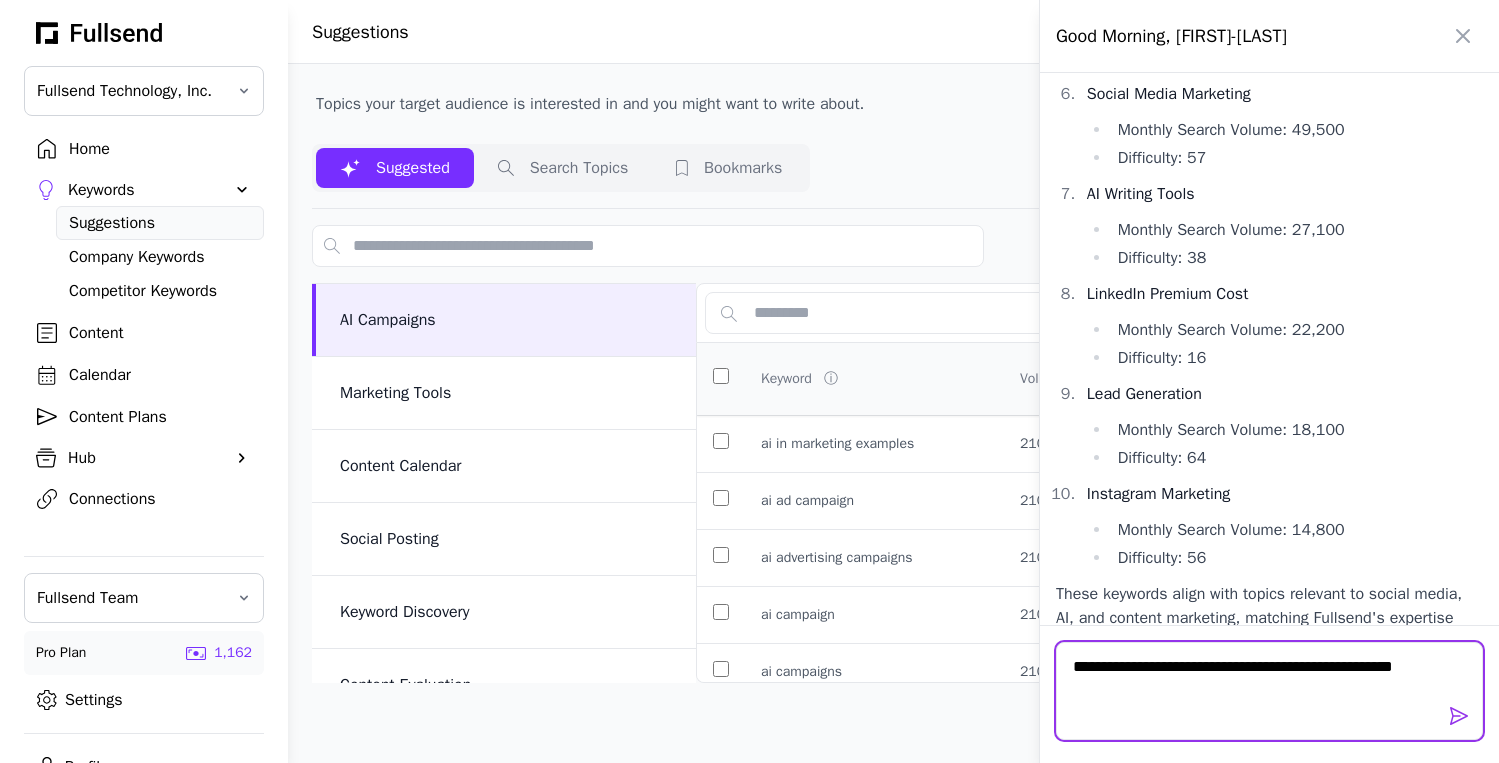 type on "**********" 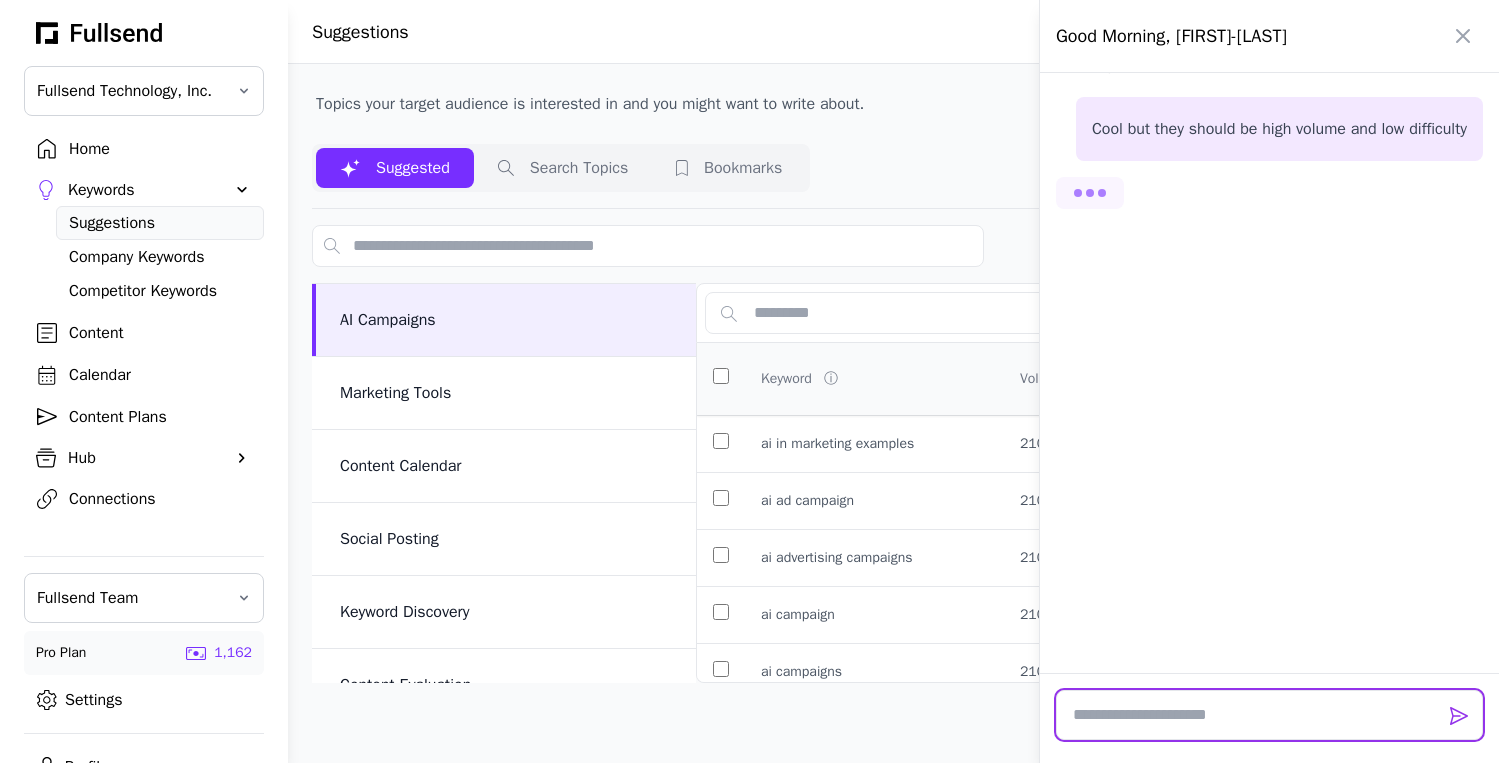 scroll, scrollTop: 1288, scrollLeft: 0, axis: vertical 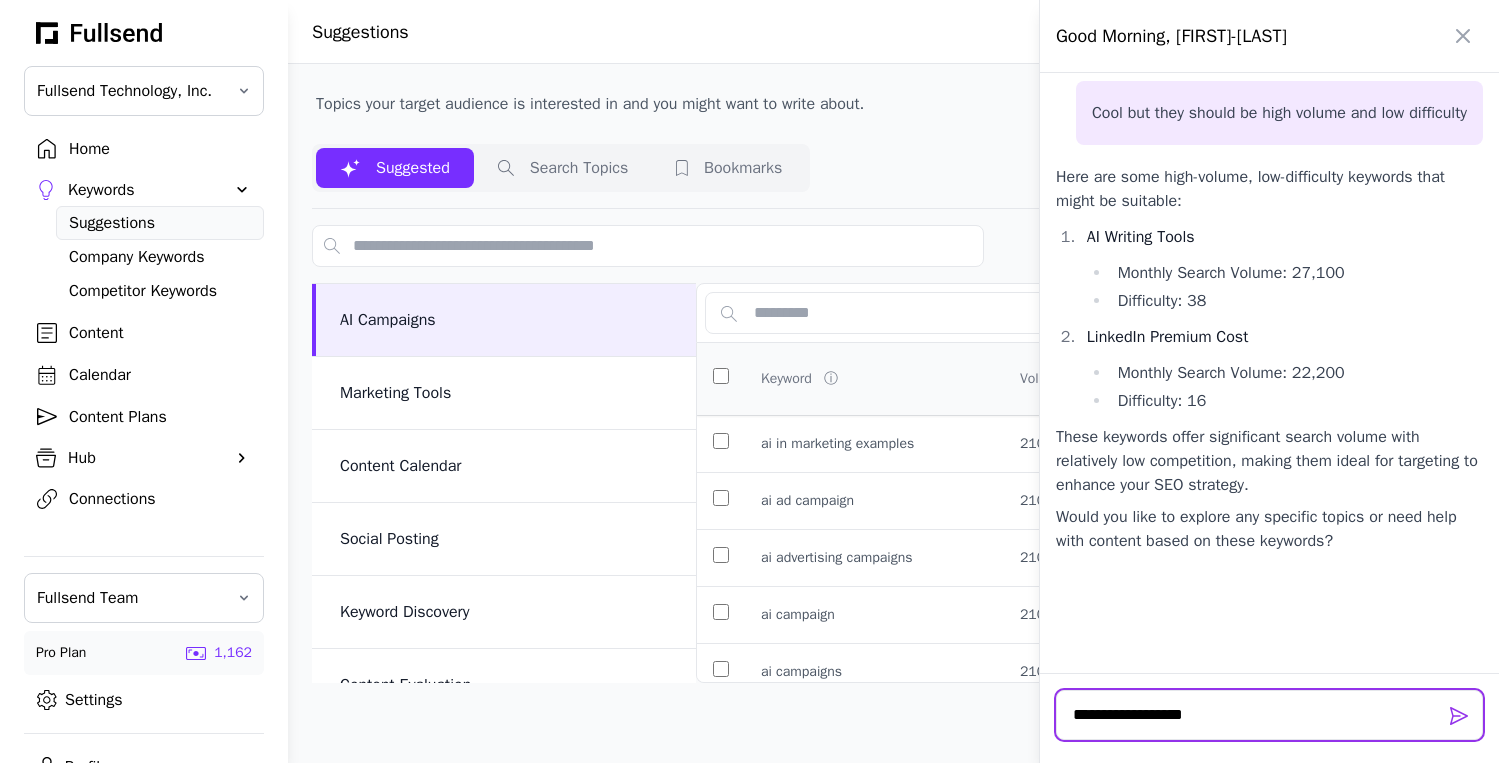 type on "**********" 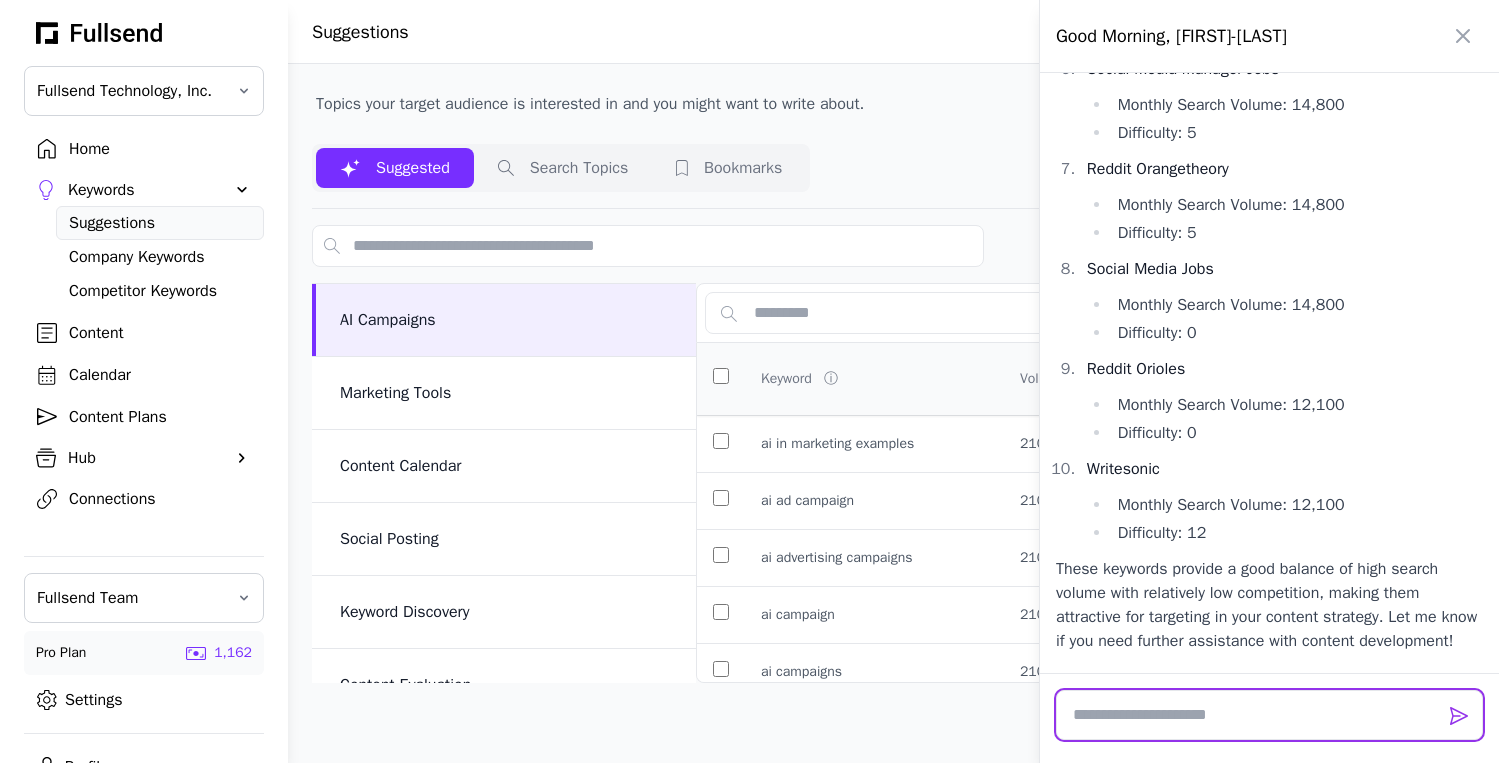 scroll, scrollTop: 2471, scrollLeft: 0, axis: vertical 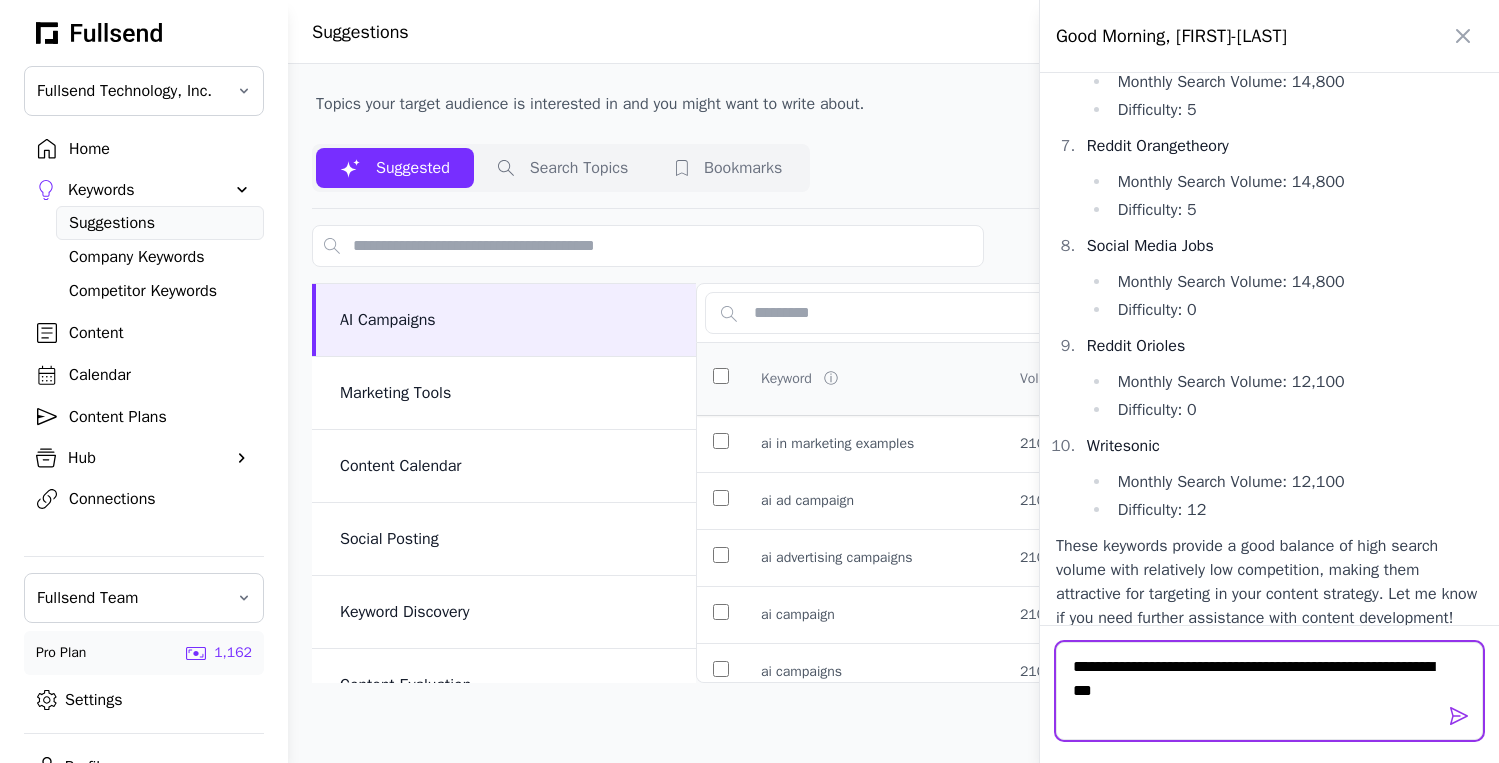 drag, startPoint x: 1221, startPoint y: 697, endPoint x: 1354, endPoint y: 658, distance: 138.60014 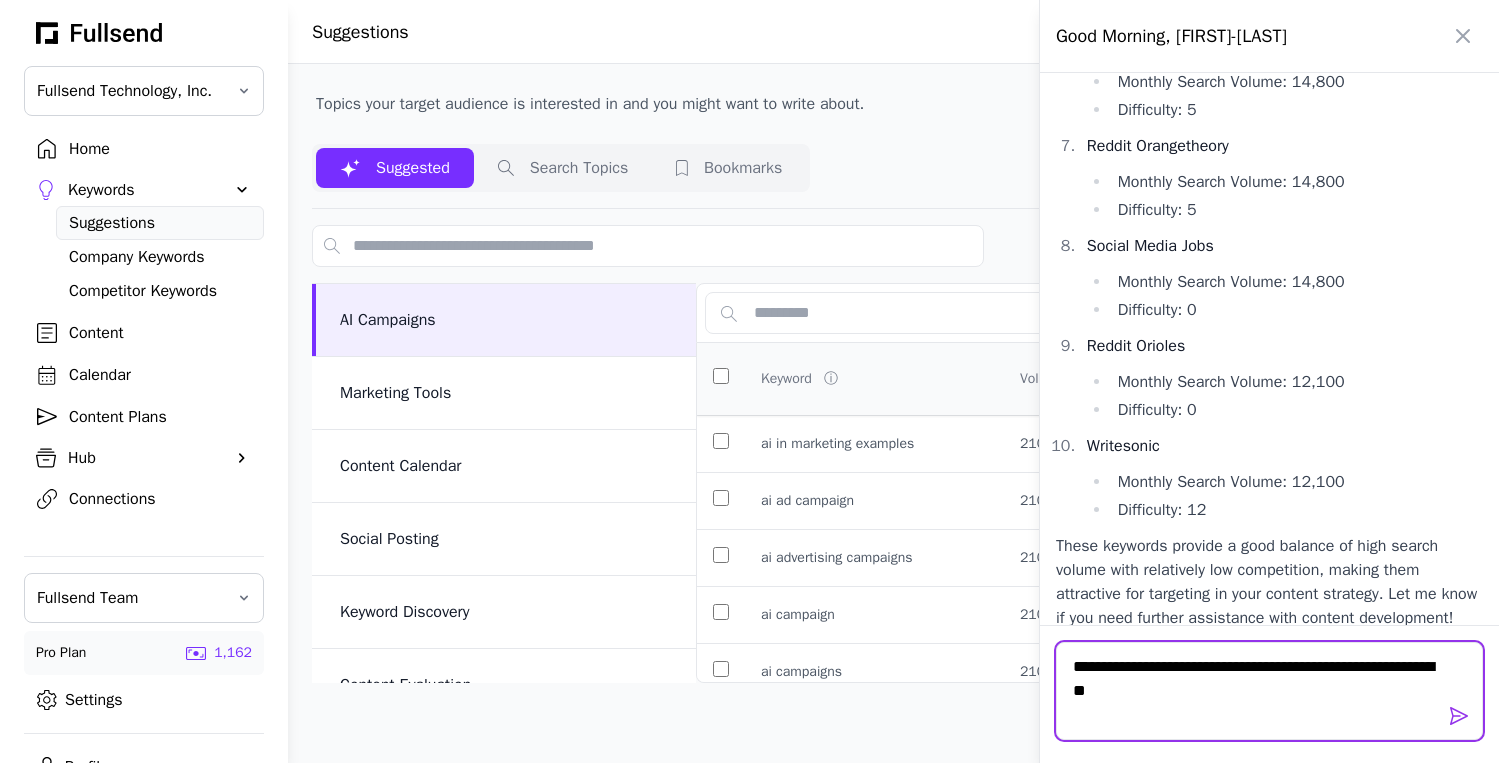 type on "**********" 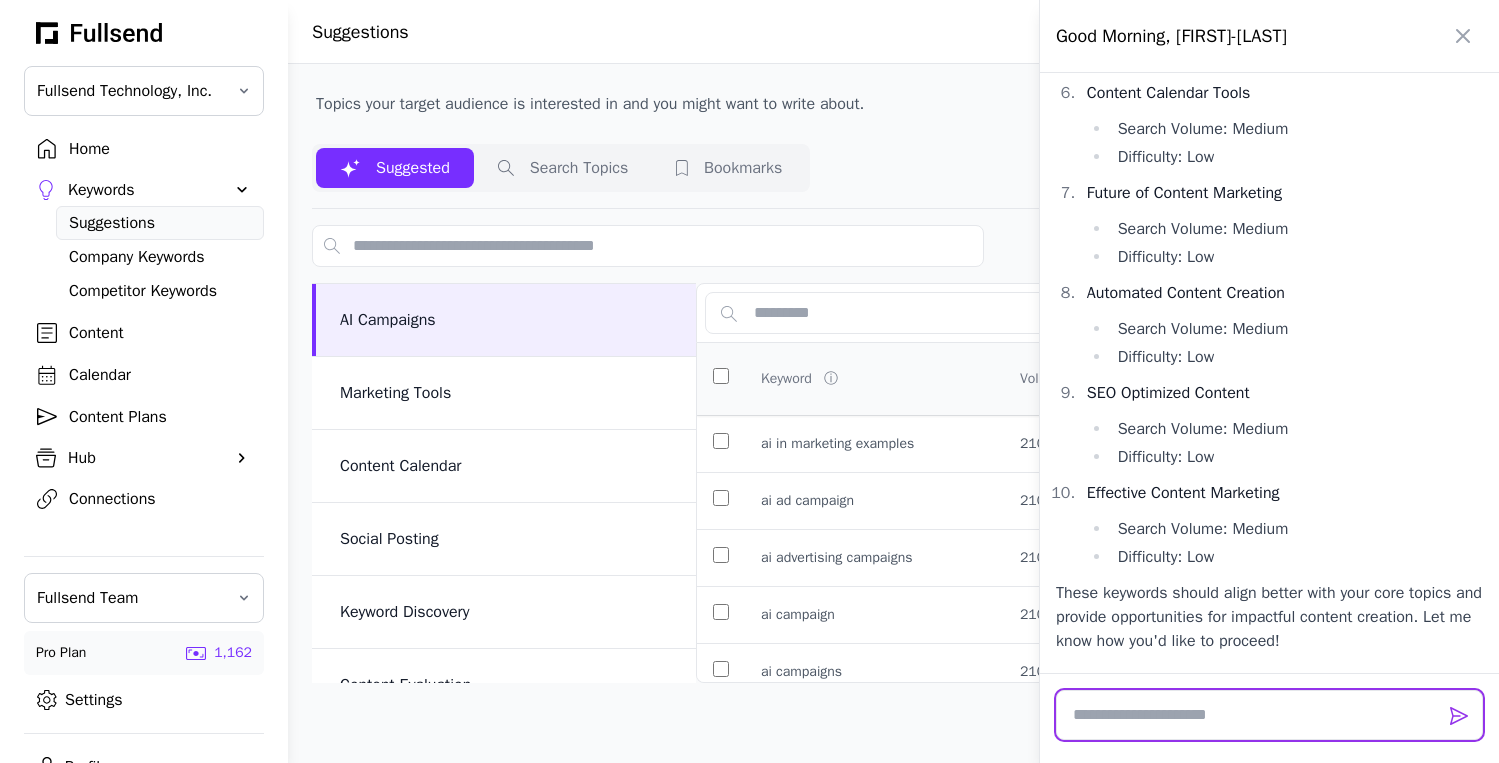 scroll, scrollTop: 3731, scrollLeft: 0, axis: vertical 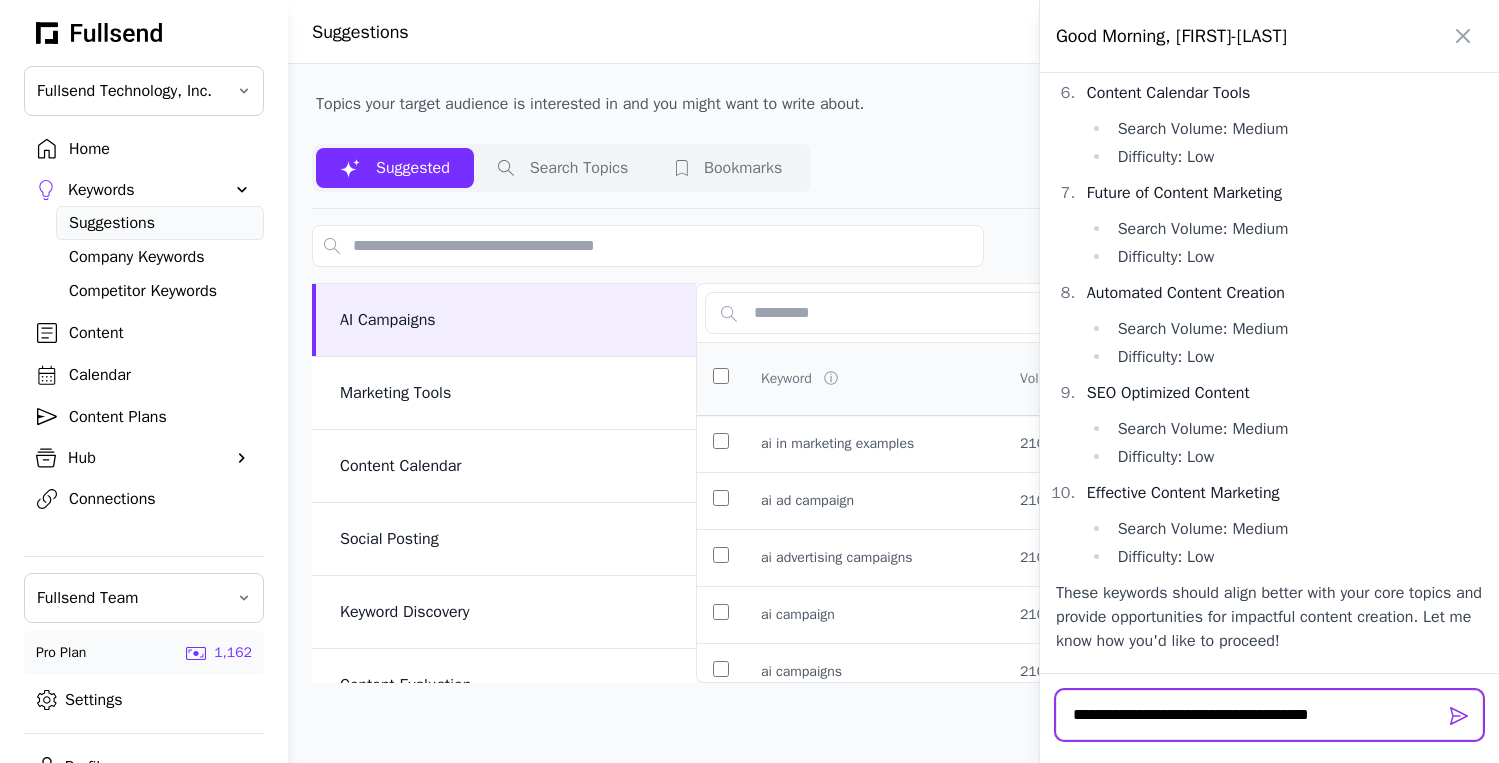 type on "**********" 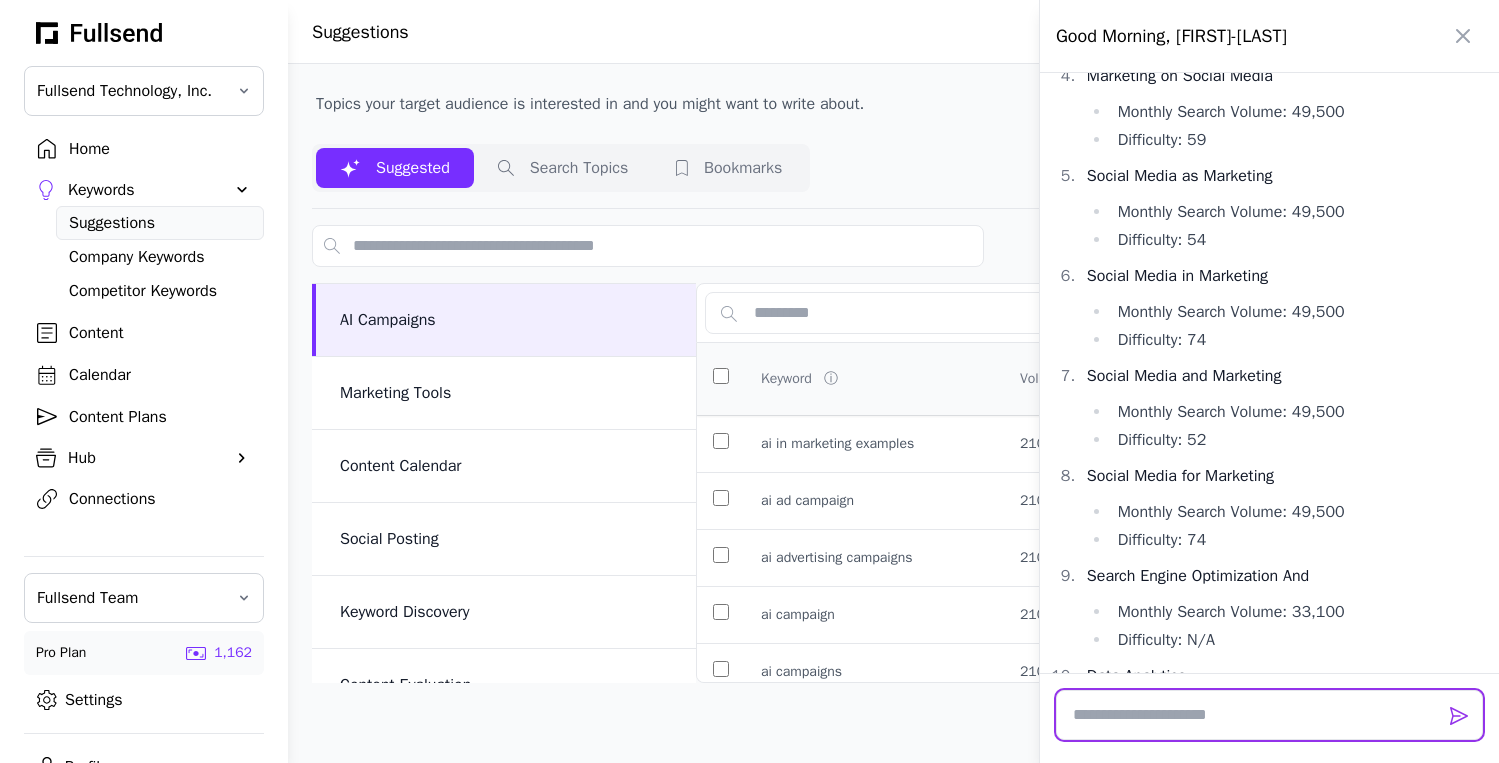 scroll, scrollTop: 4967, scrollLeft: 0, axis: vertical 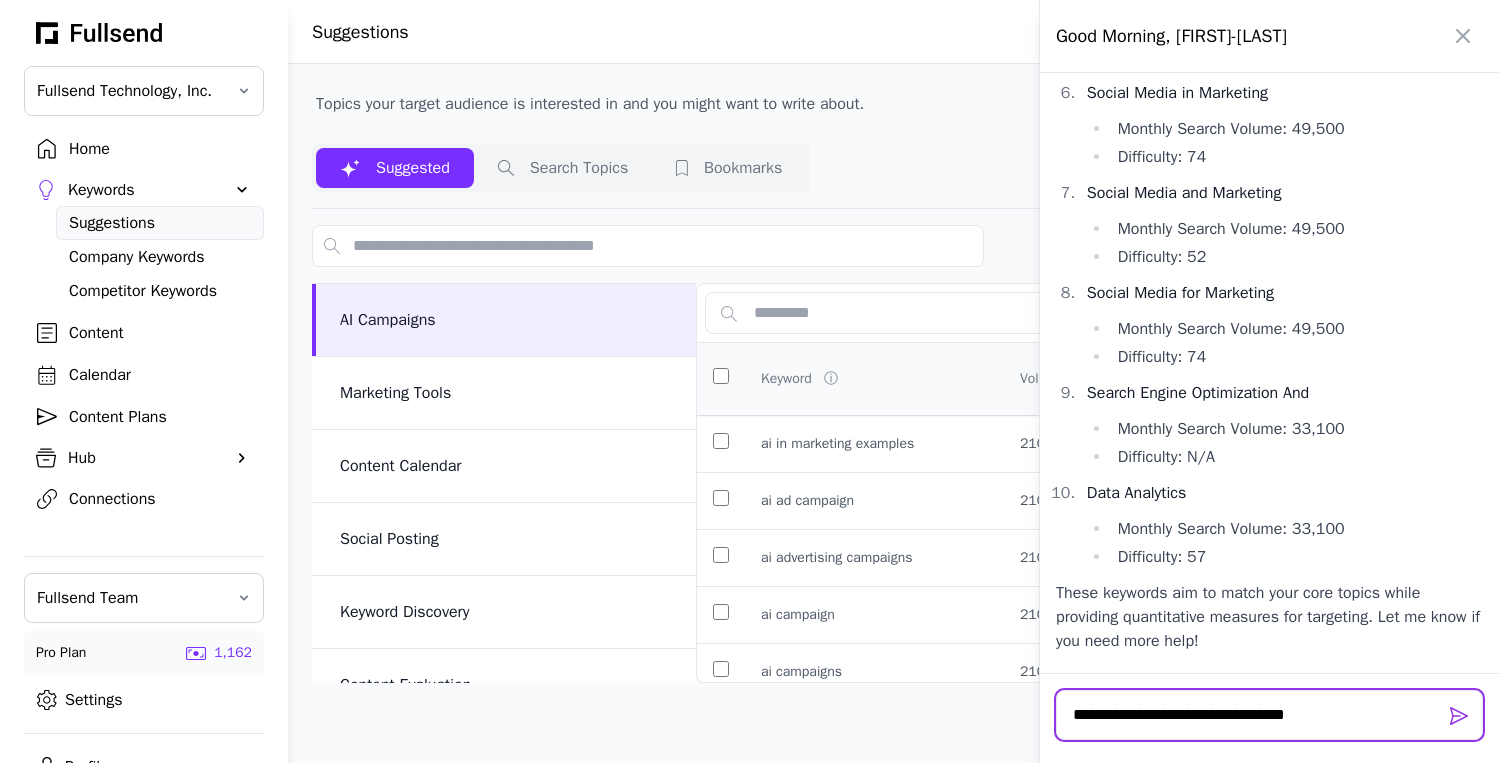 type on "**********" 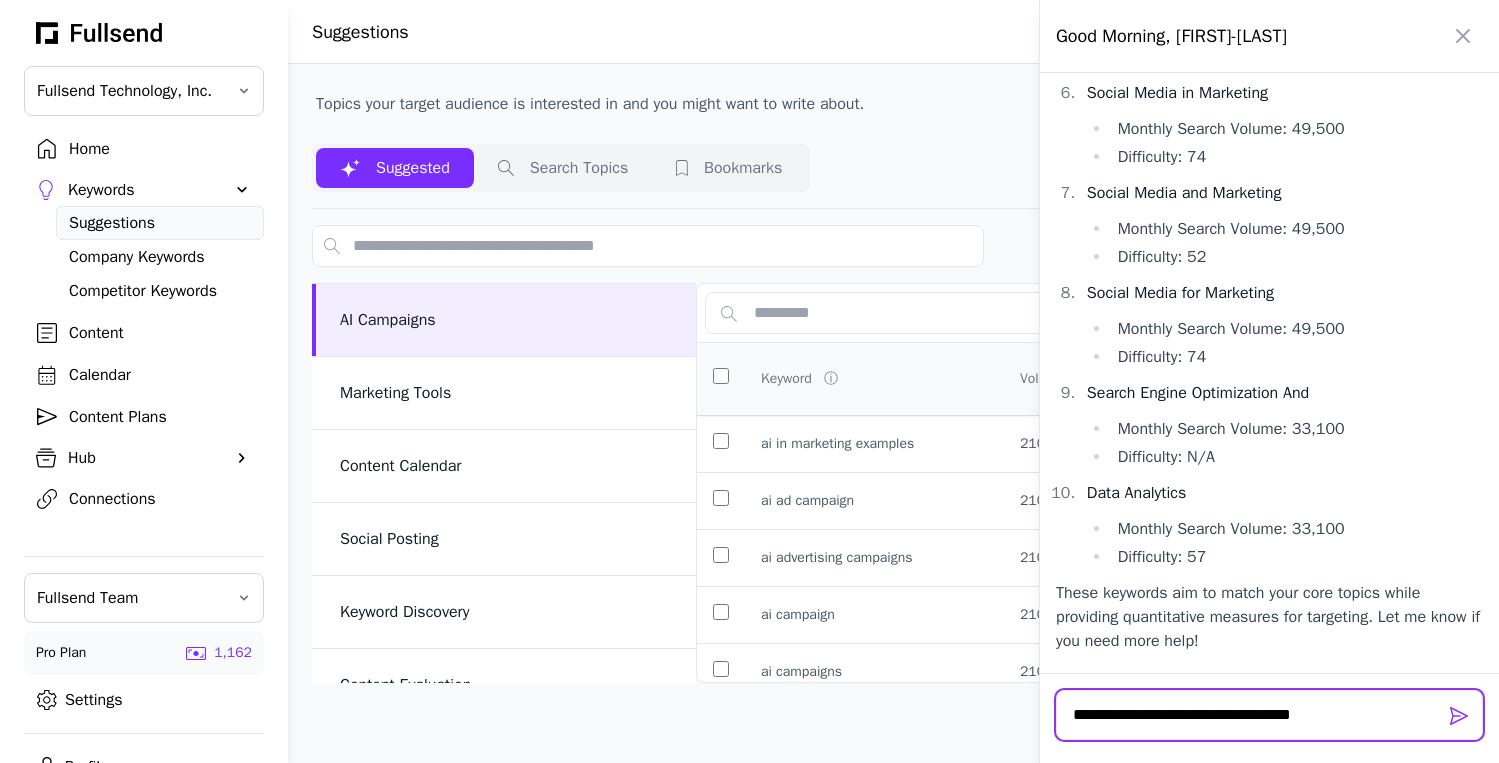type 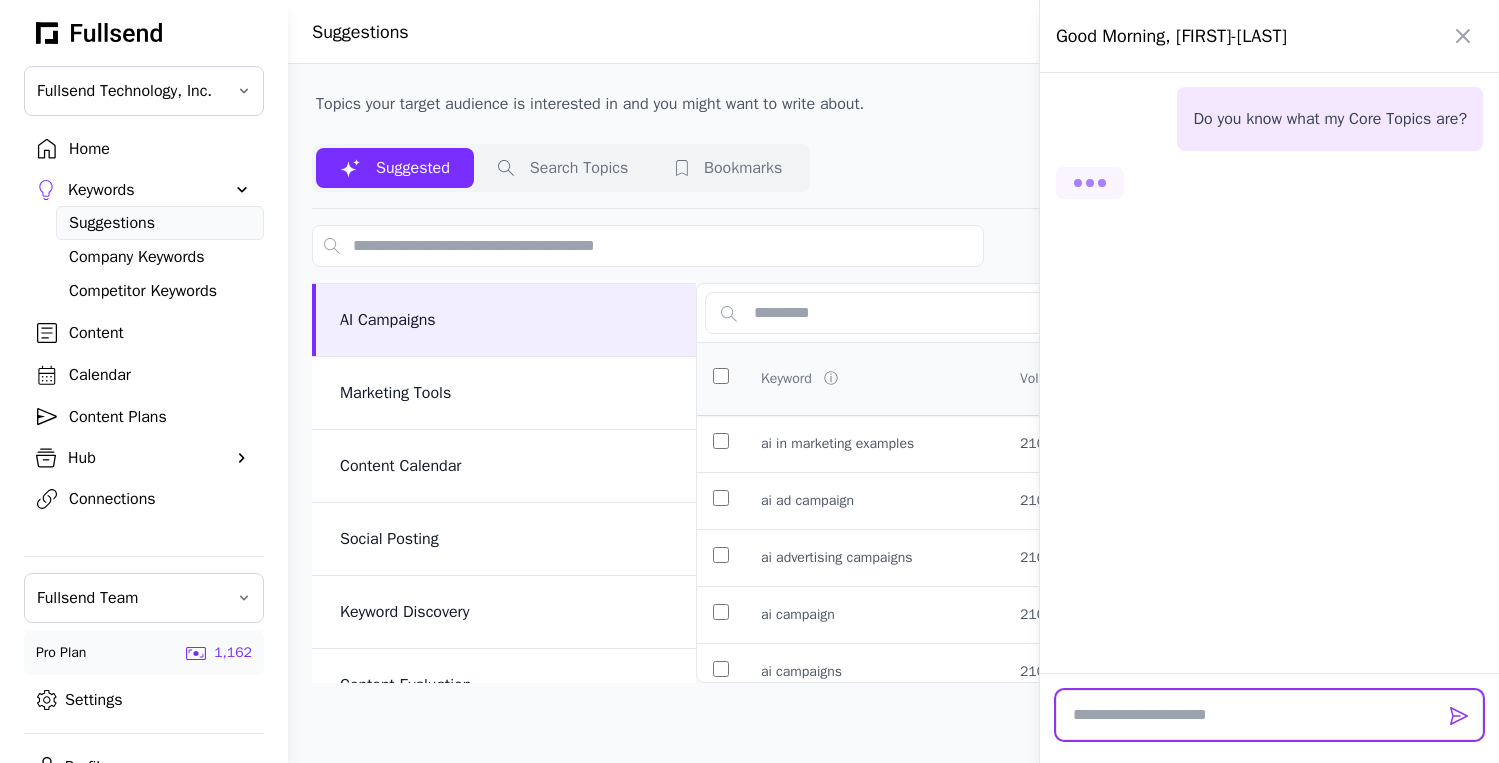scroll, scrollTop: 5560, scrollLeft: 0, axis: vertical 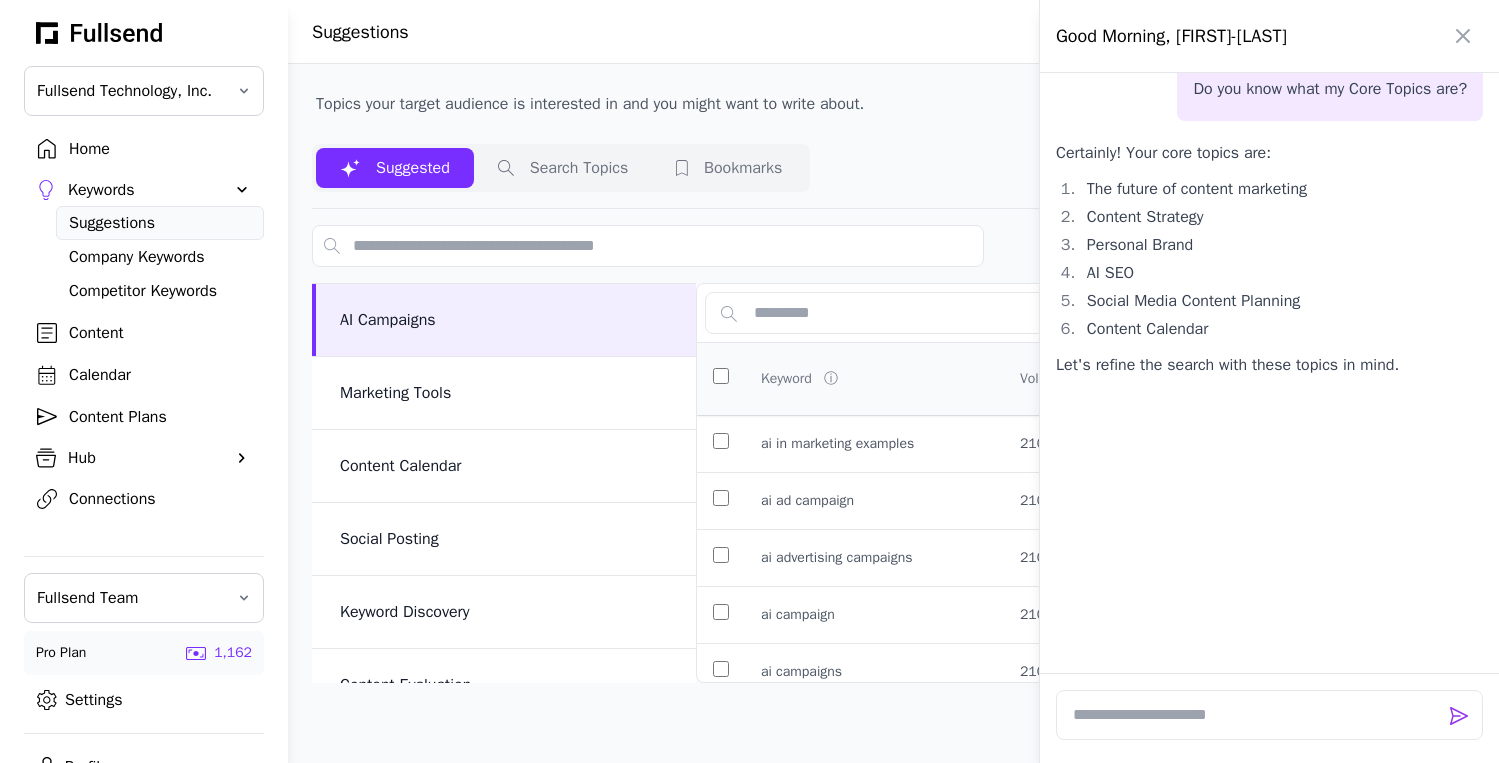 click at bounding box center (749, 381) 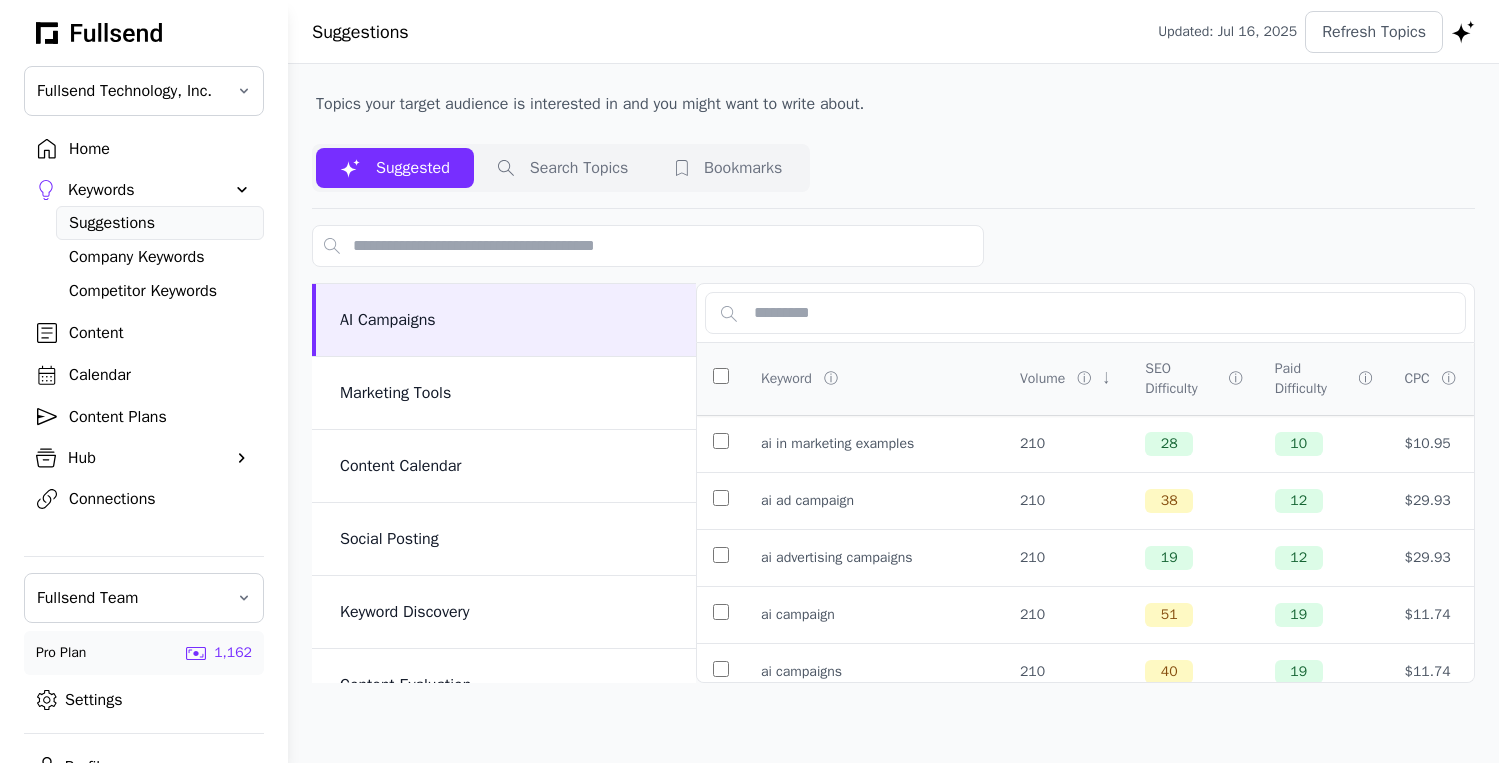 click on "Hub" at bounding box center (144, 458) 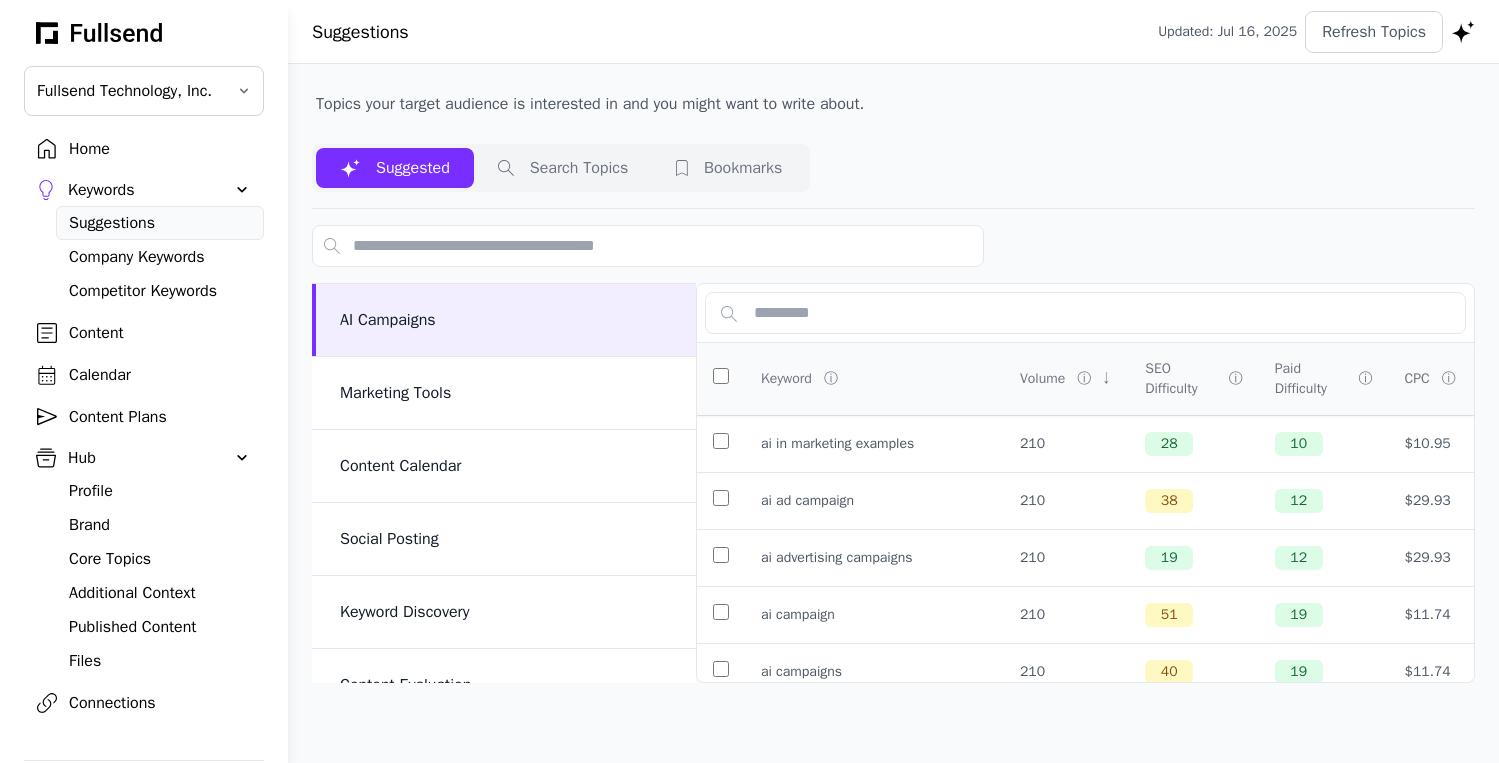 click on "Core Topics" at bounding box center (160, 559) 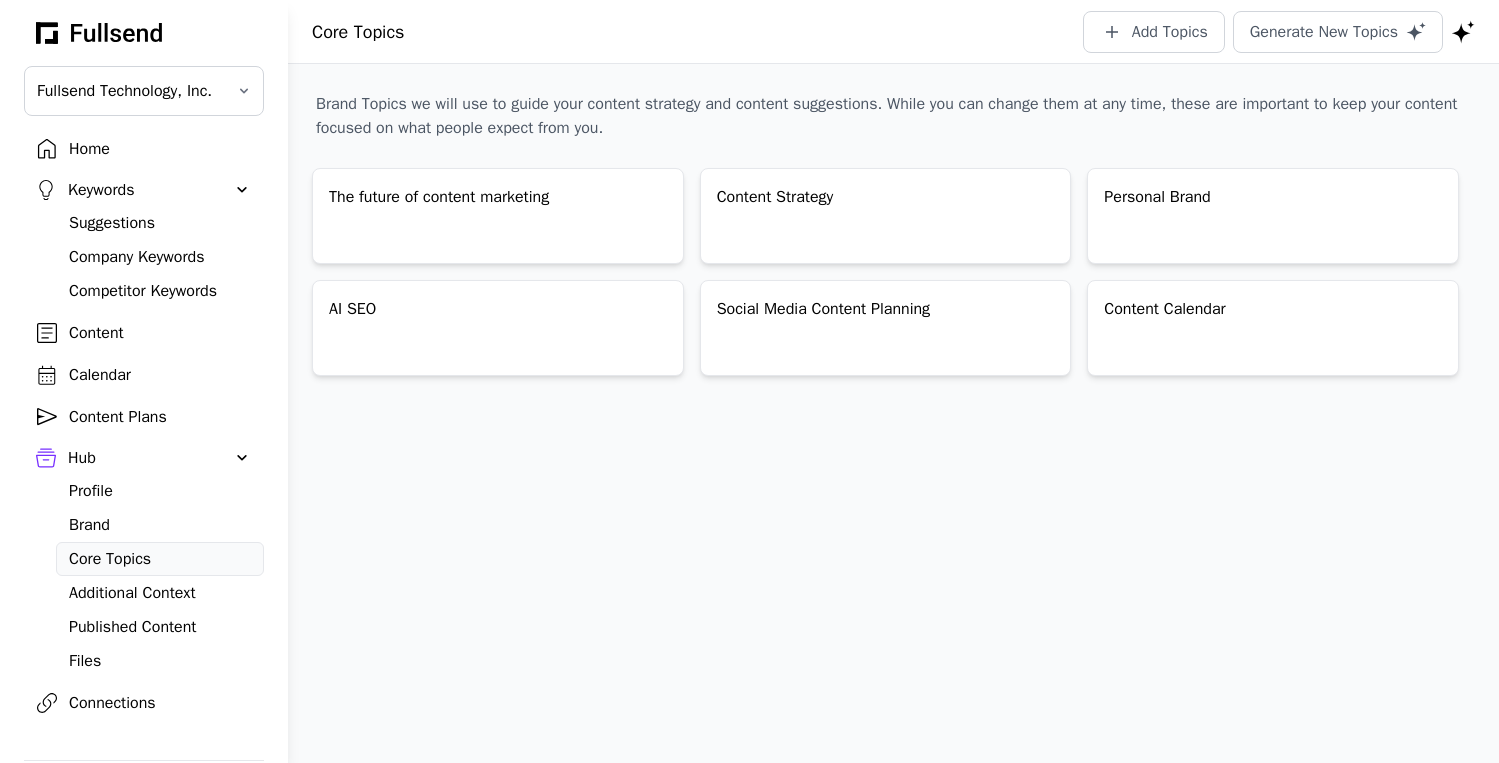 click on "Add Topics Generate New Topics" 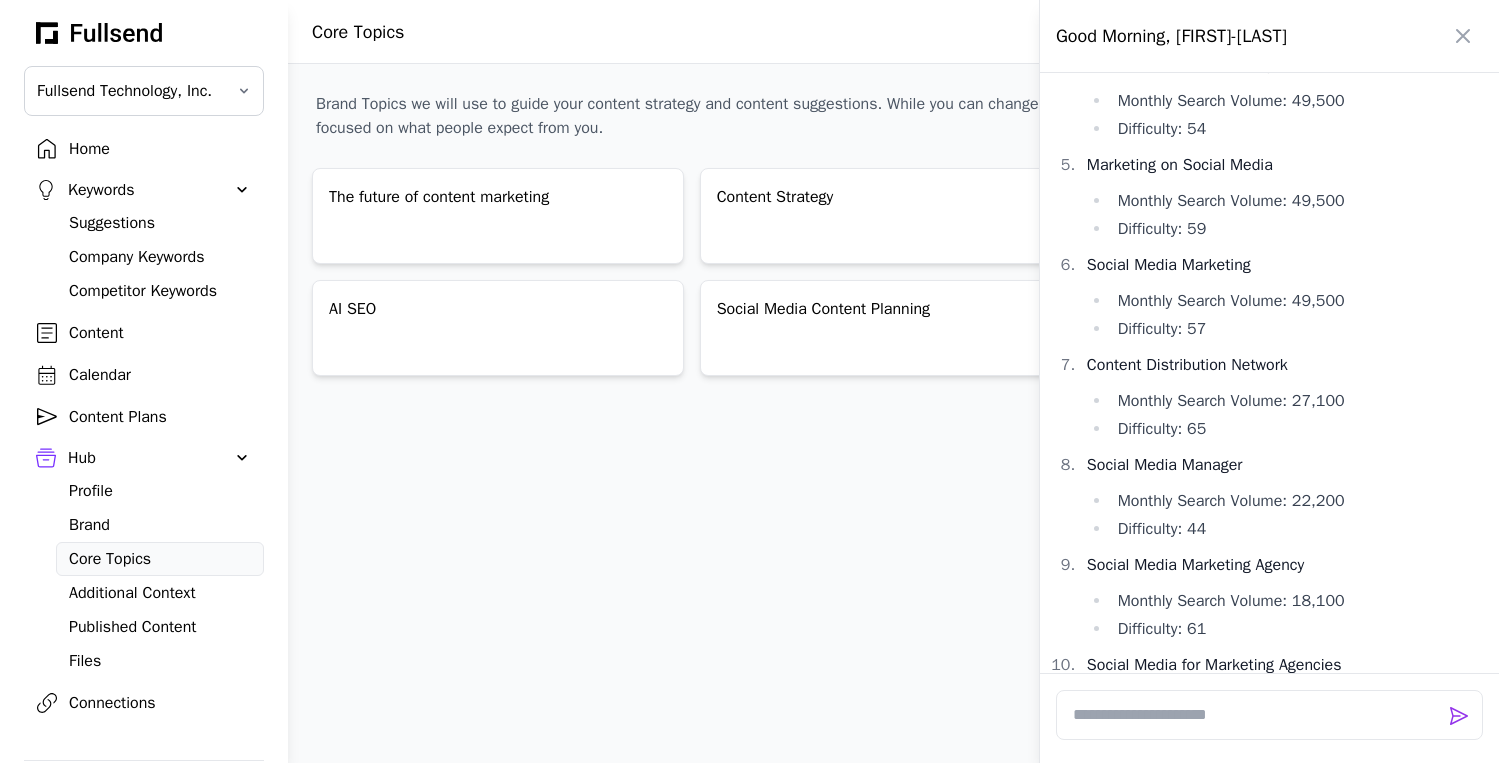 scroll, scrollTop: 6415, scrollLeft: 0, axis: vertical 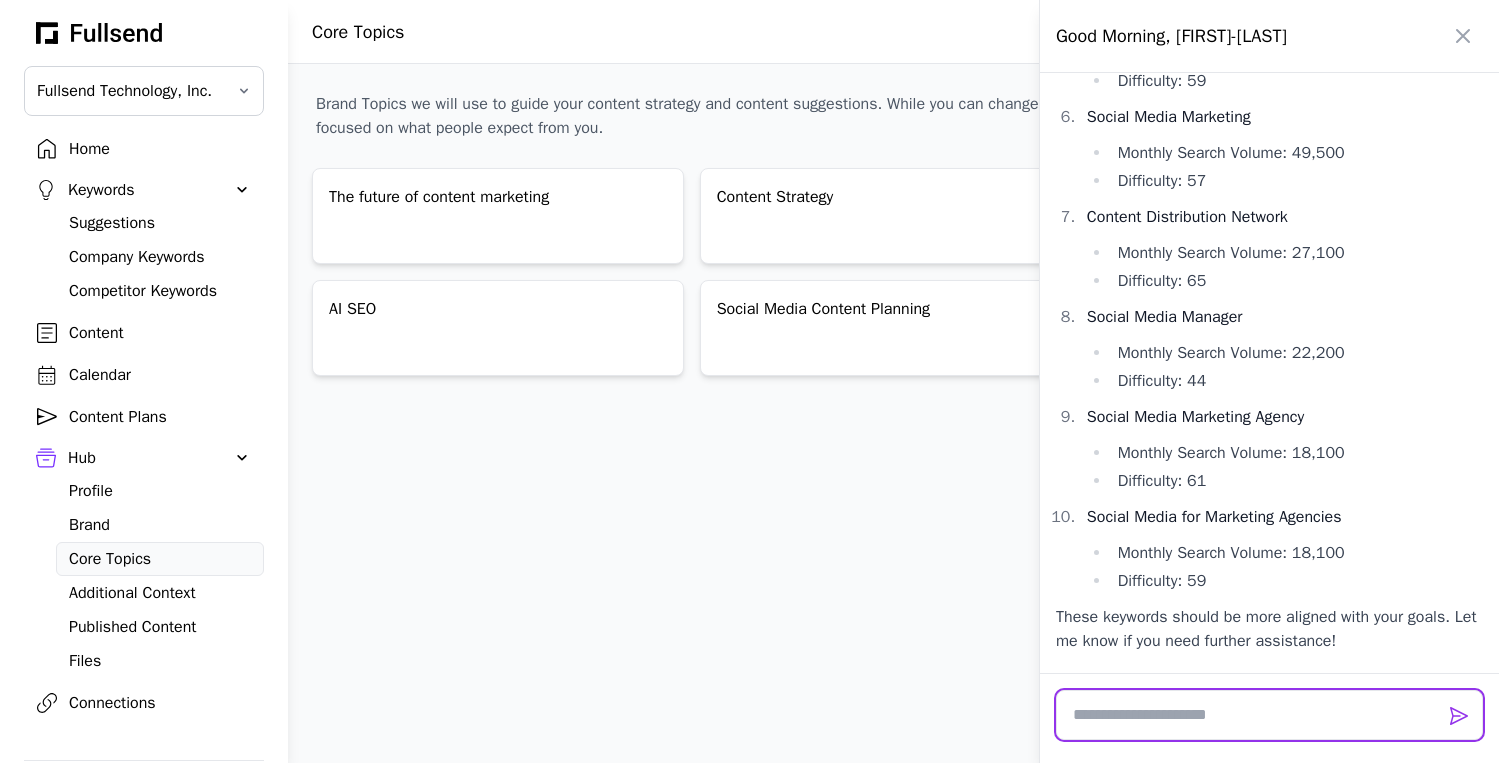 click at bounding box center [1269, 715] 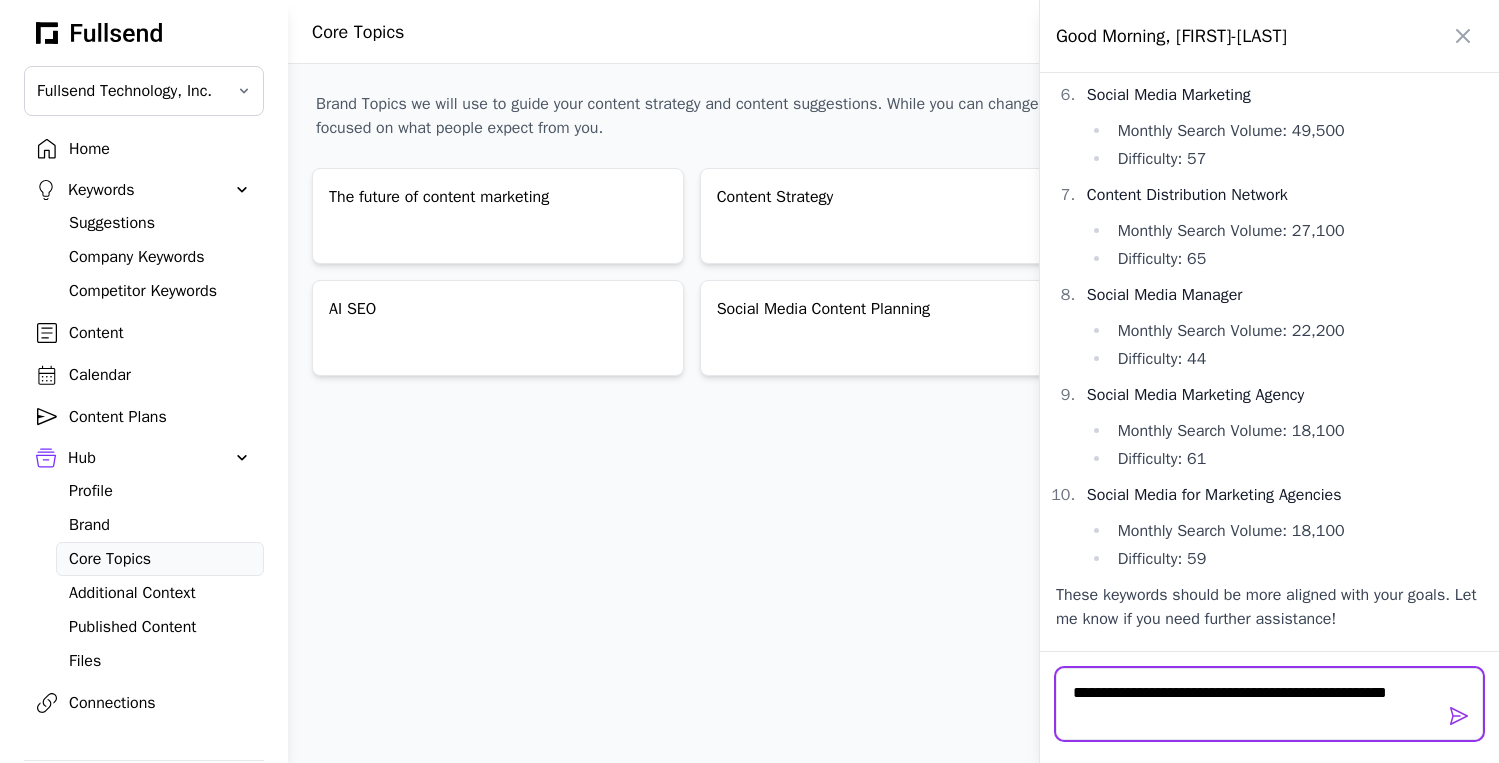 scroll, scrollTop: 0, scrollLeft: 0, axis: both 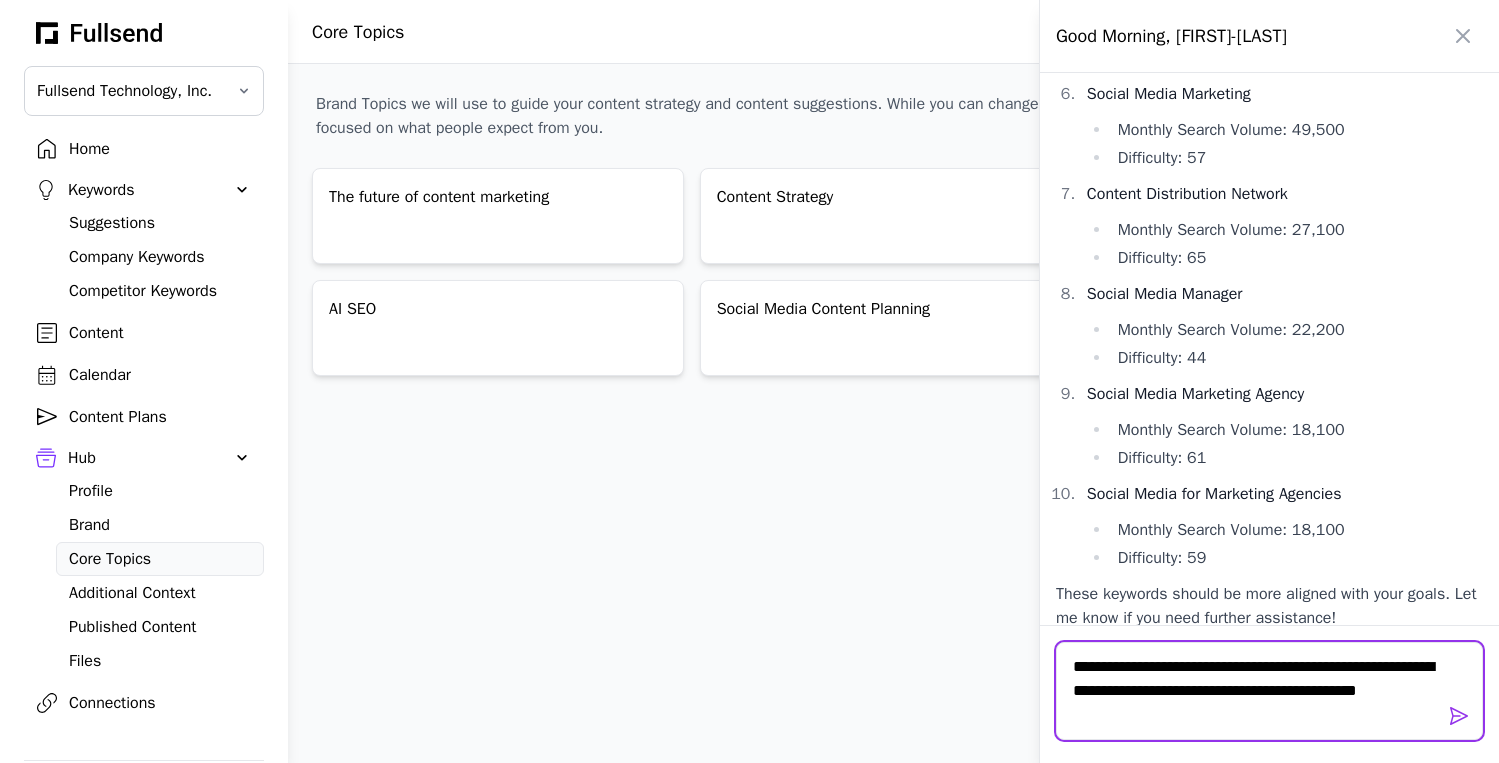 type on "**********" 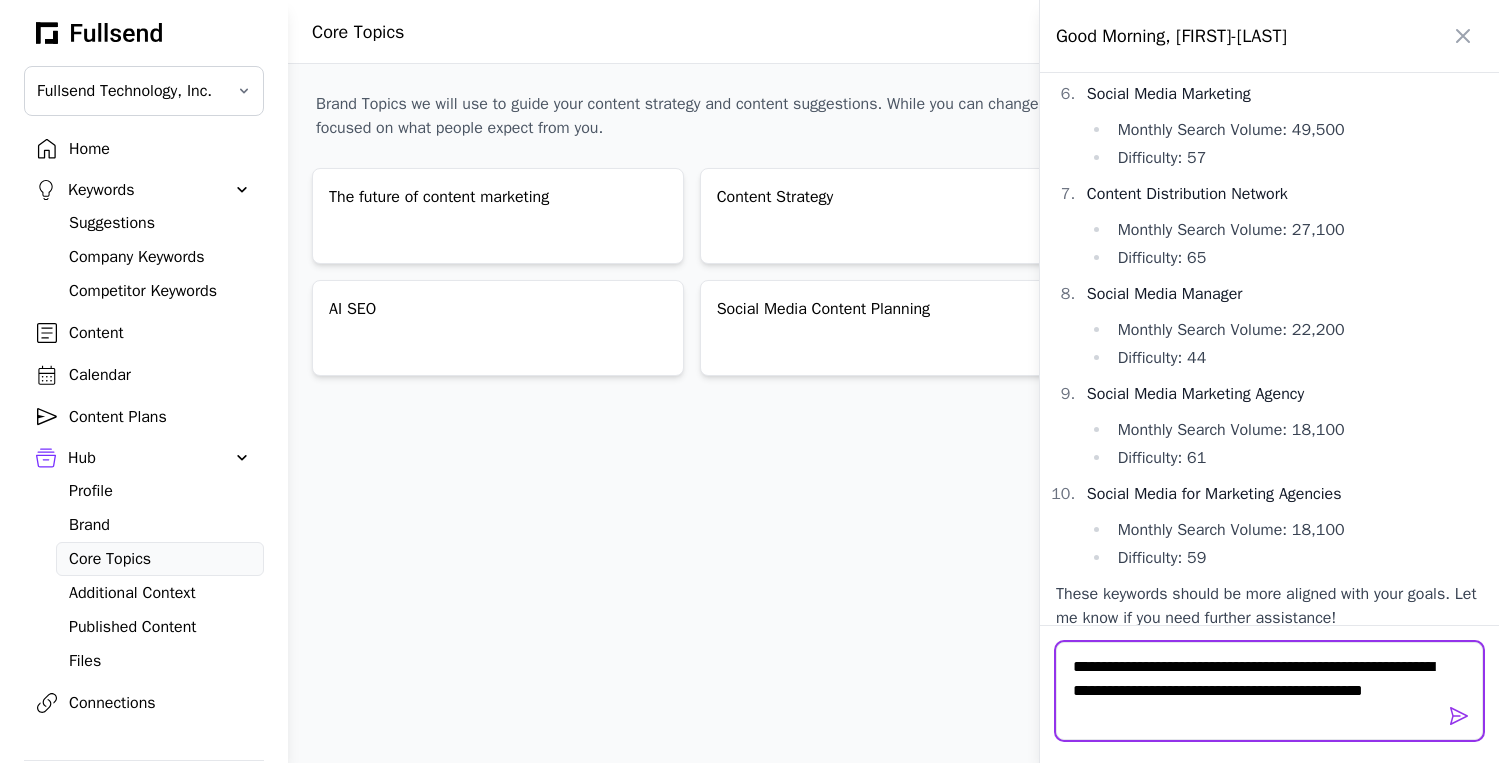 type 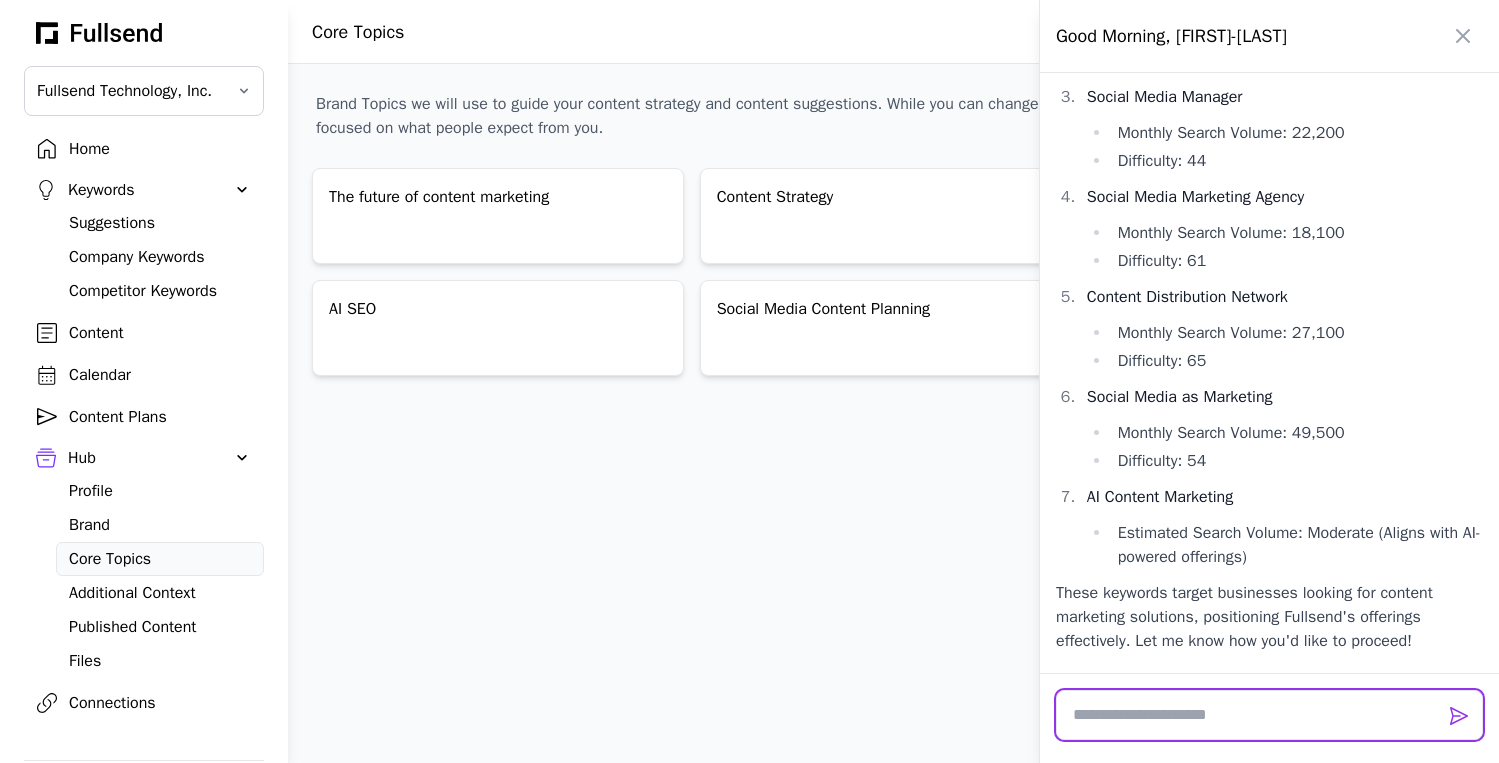 scroll, scrollTop: 7364, scrollLeft: 0, axis: vertical 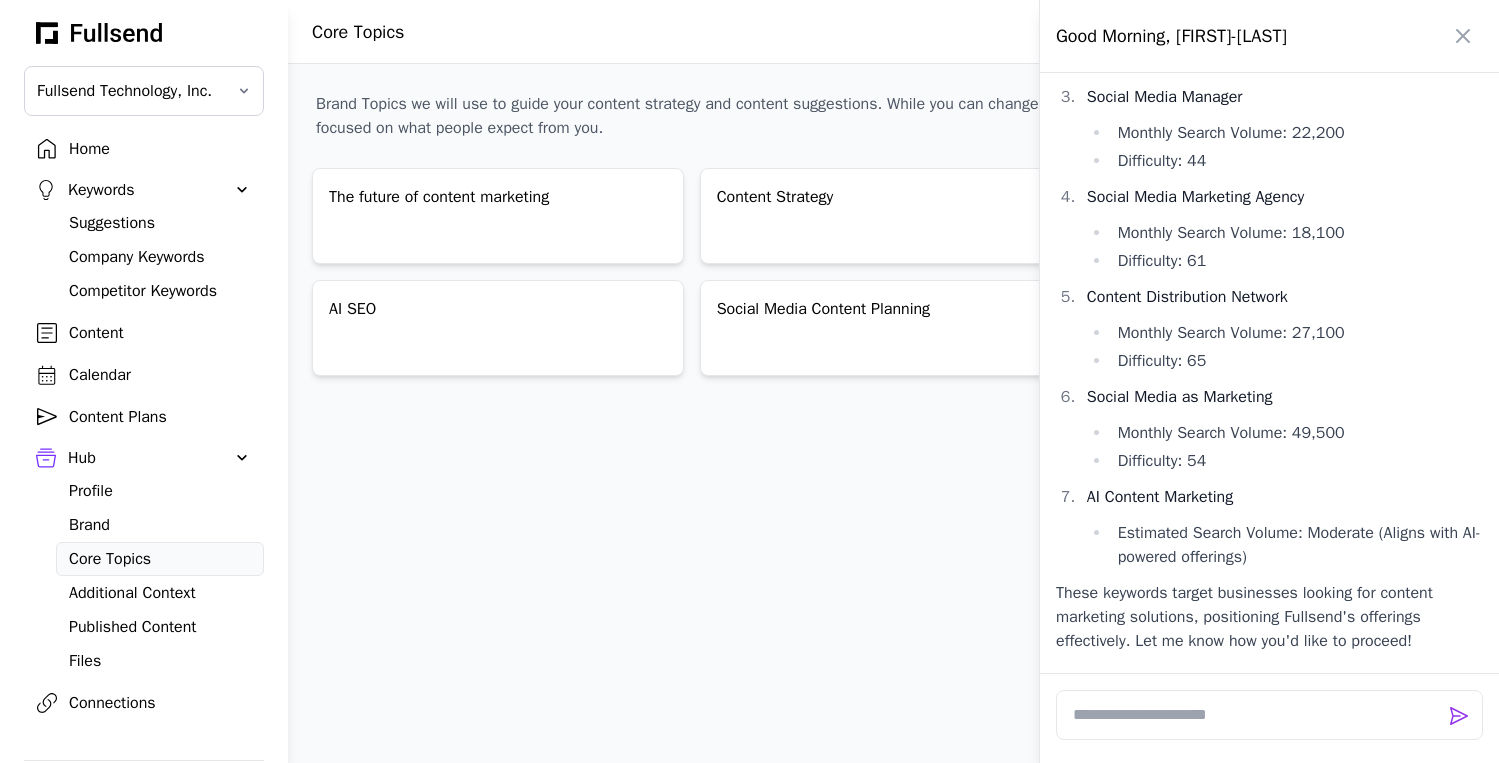 click at bounding box center (749, 381) 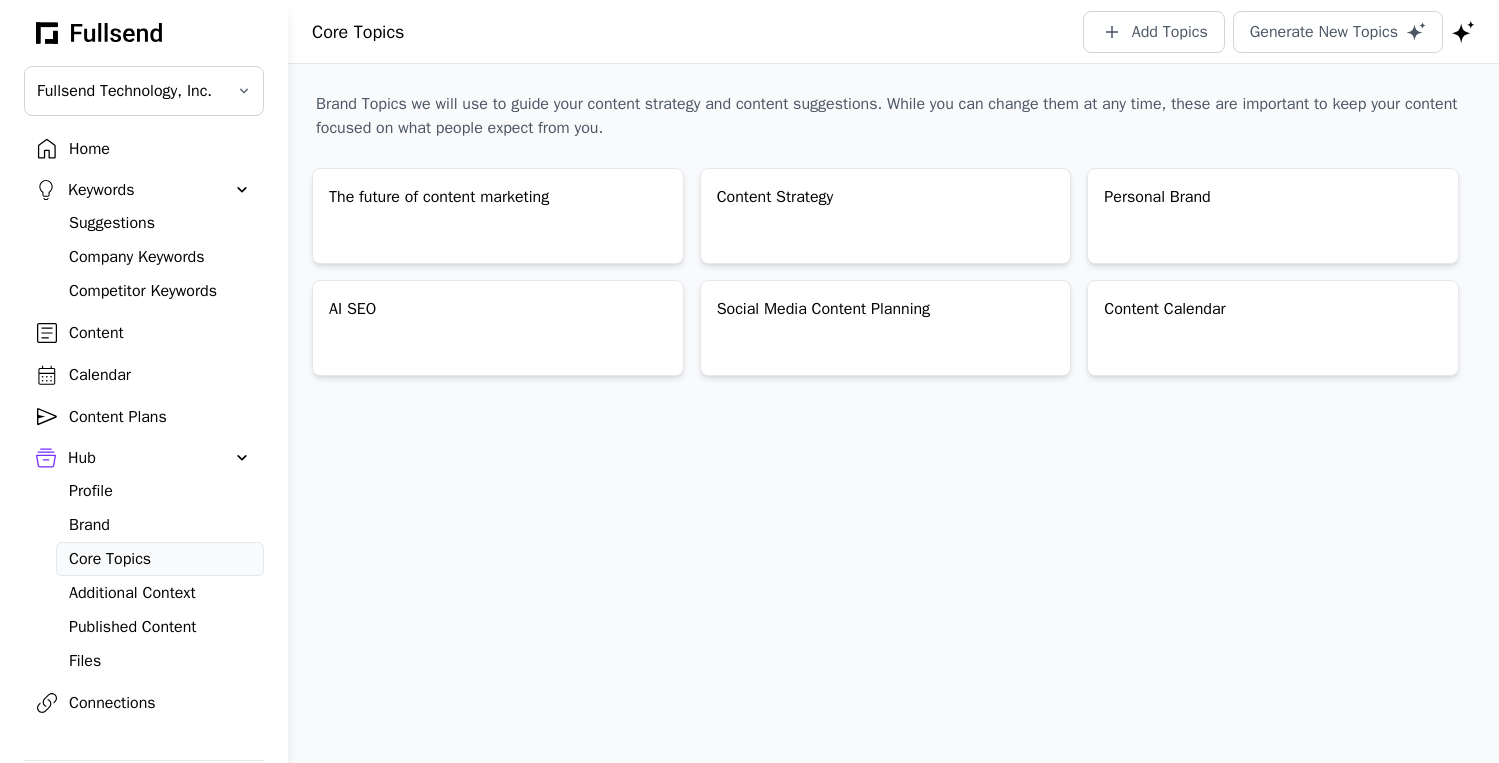 click 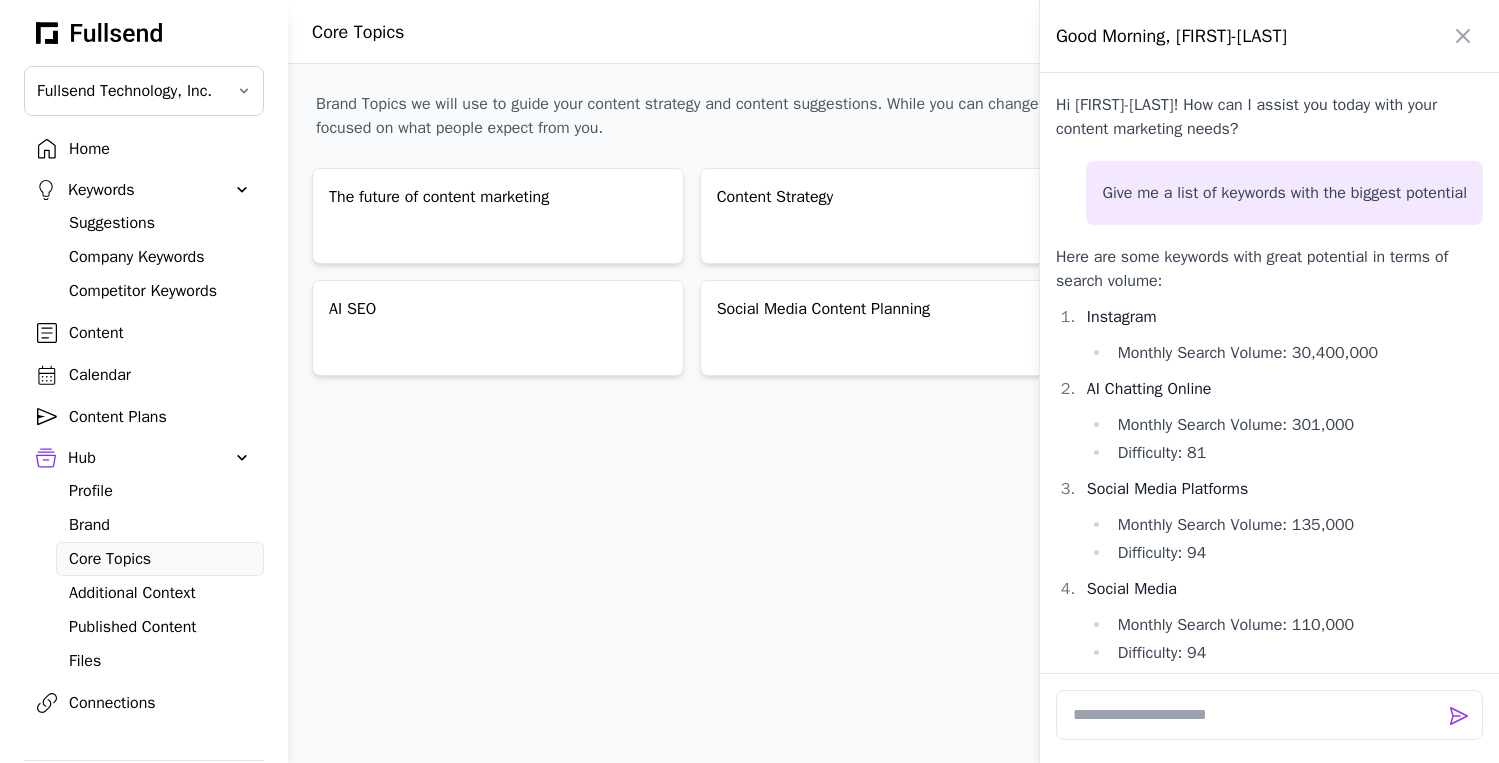 scroll, scrollTop: 7395, scrollLeft: 0, axis: vertical 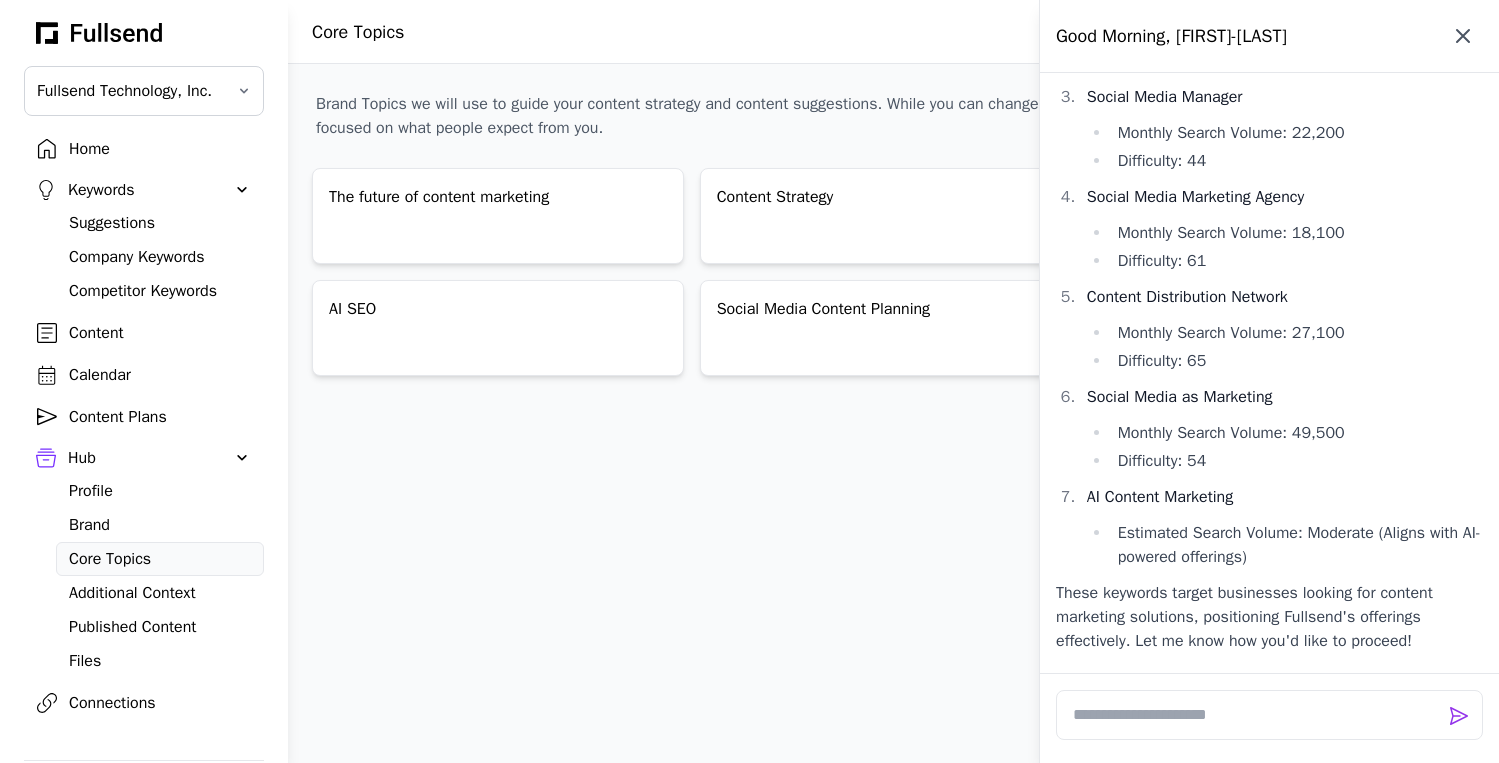 click 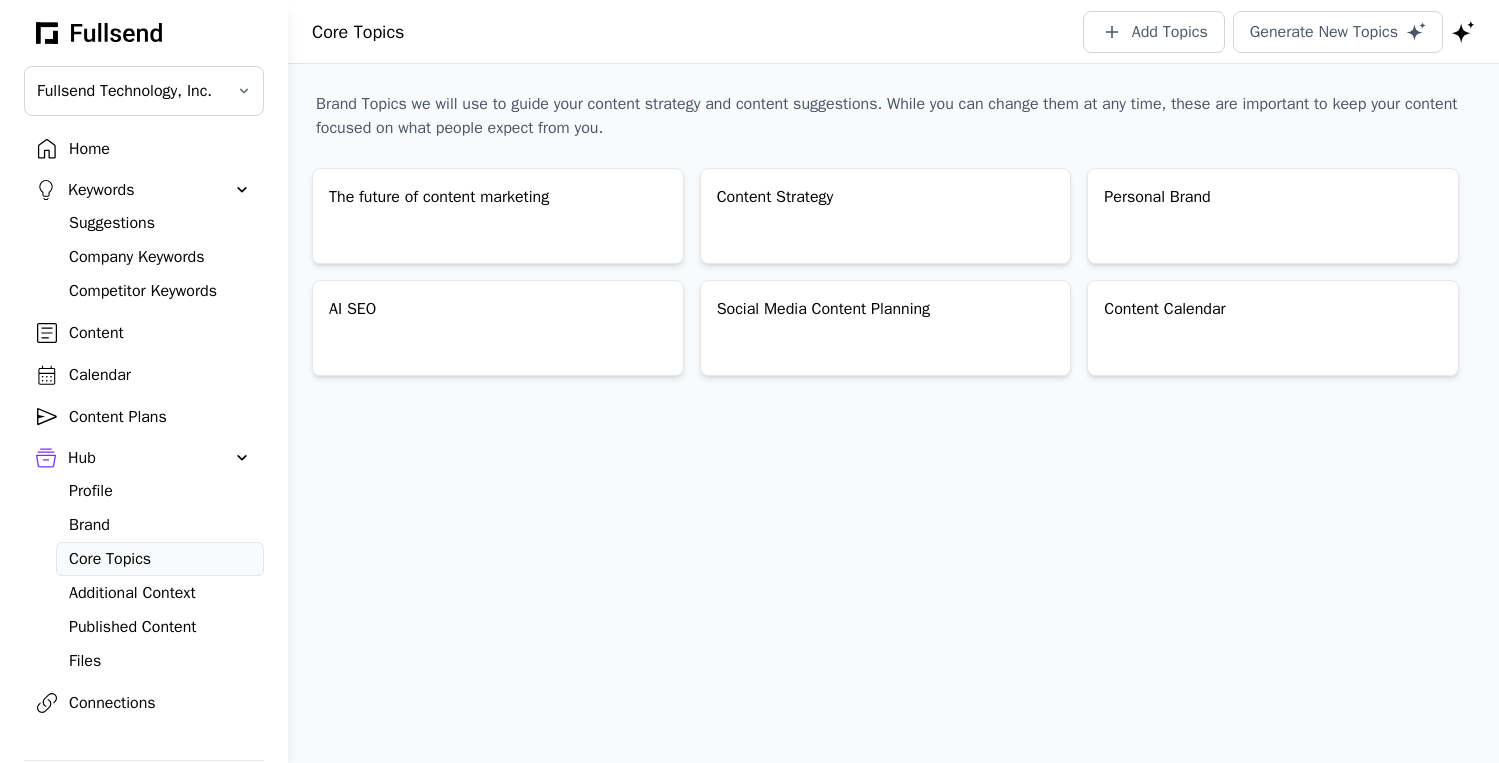 click on "Content Plans" at bounding box center [160, 417] 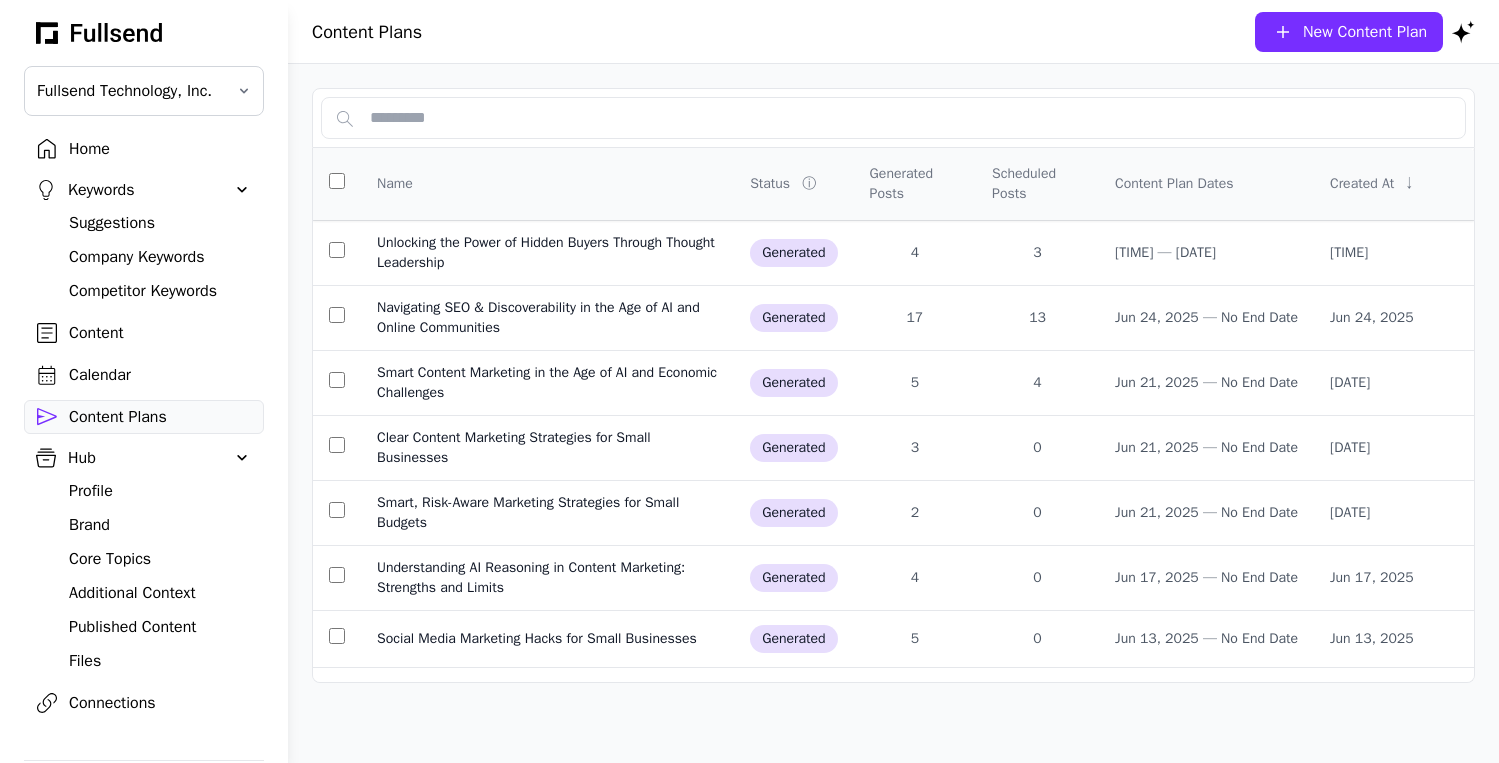 click on "Home" at bounding box center (160, 149) 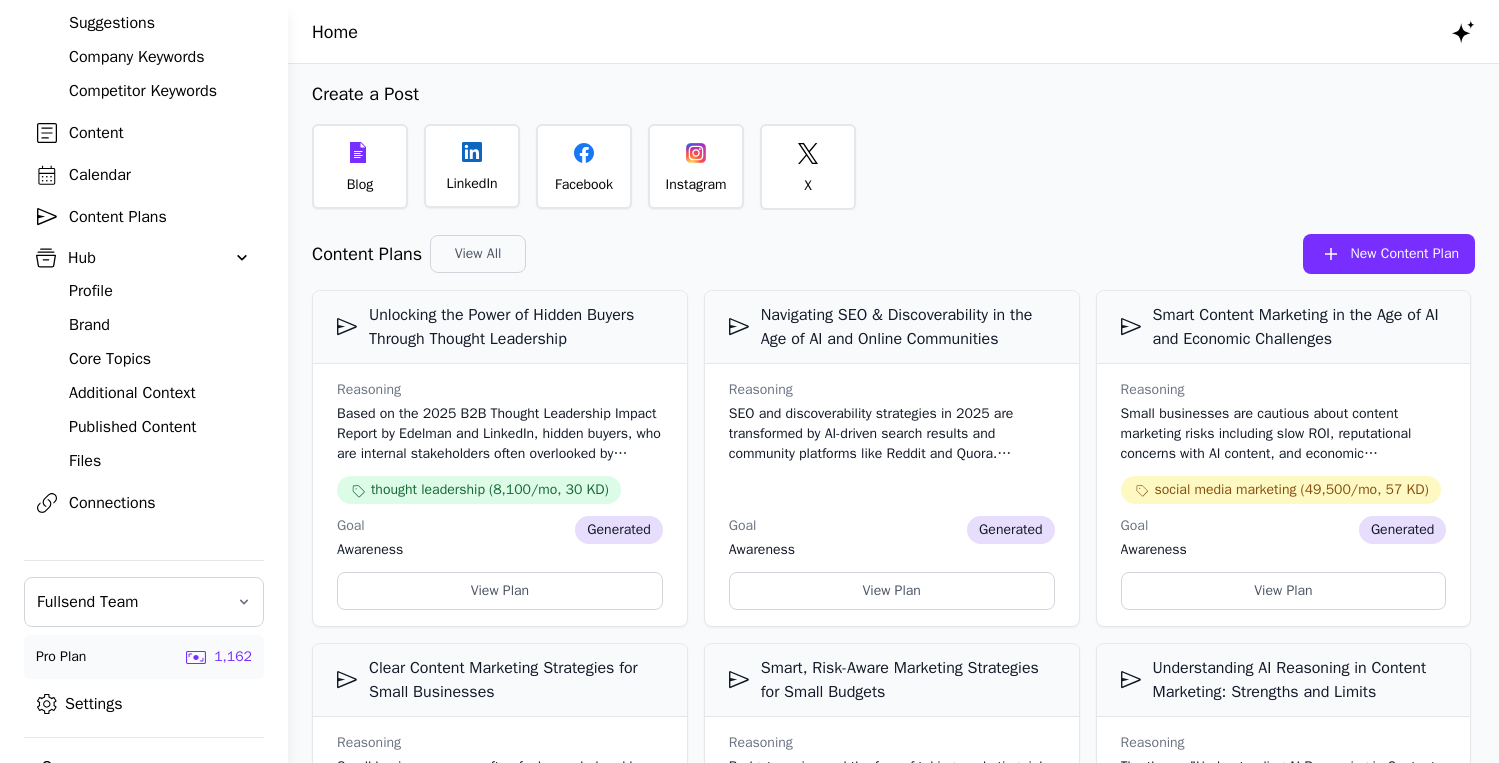 scroll, scrollTop: 241, scrollLeft: 0, axis: vertical 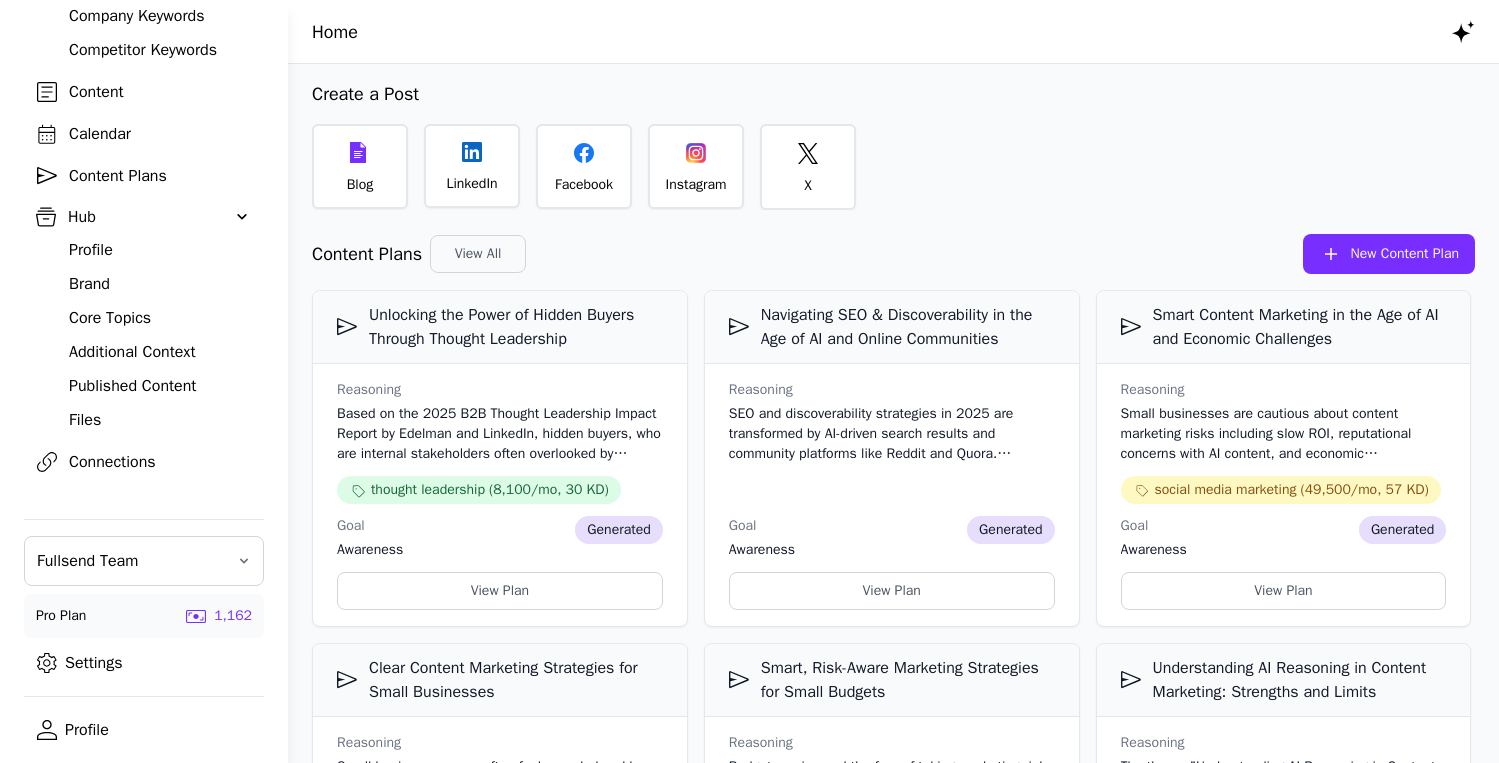 click on "Settings" at bounding box center [144, 663] 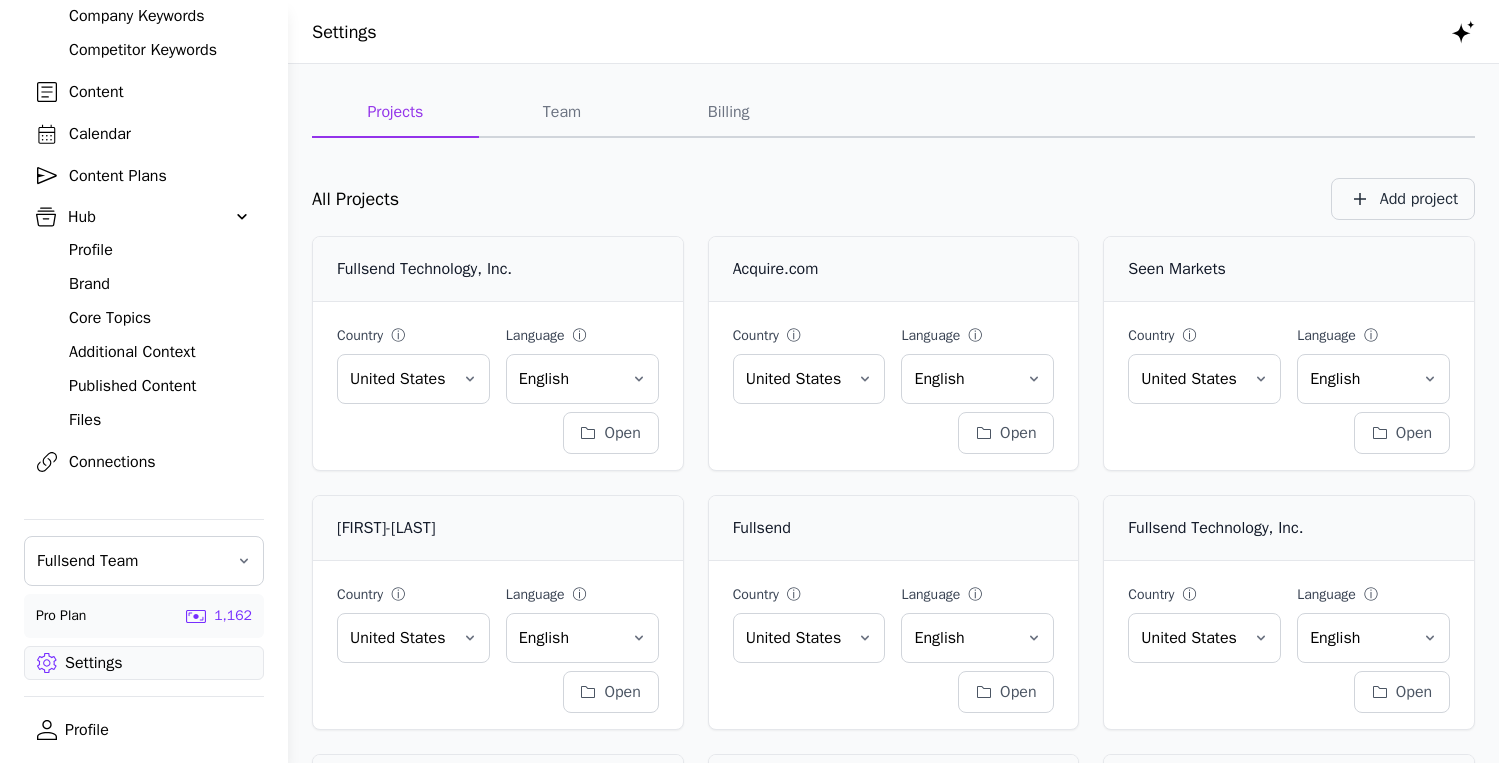 click on "Add project" at bounding box center [1419, 199] 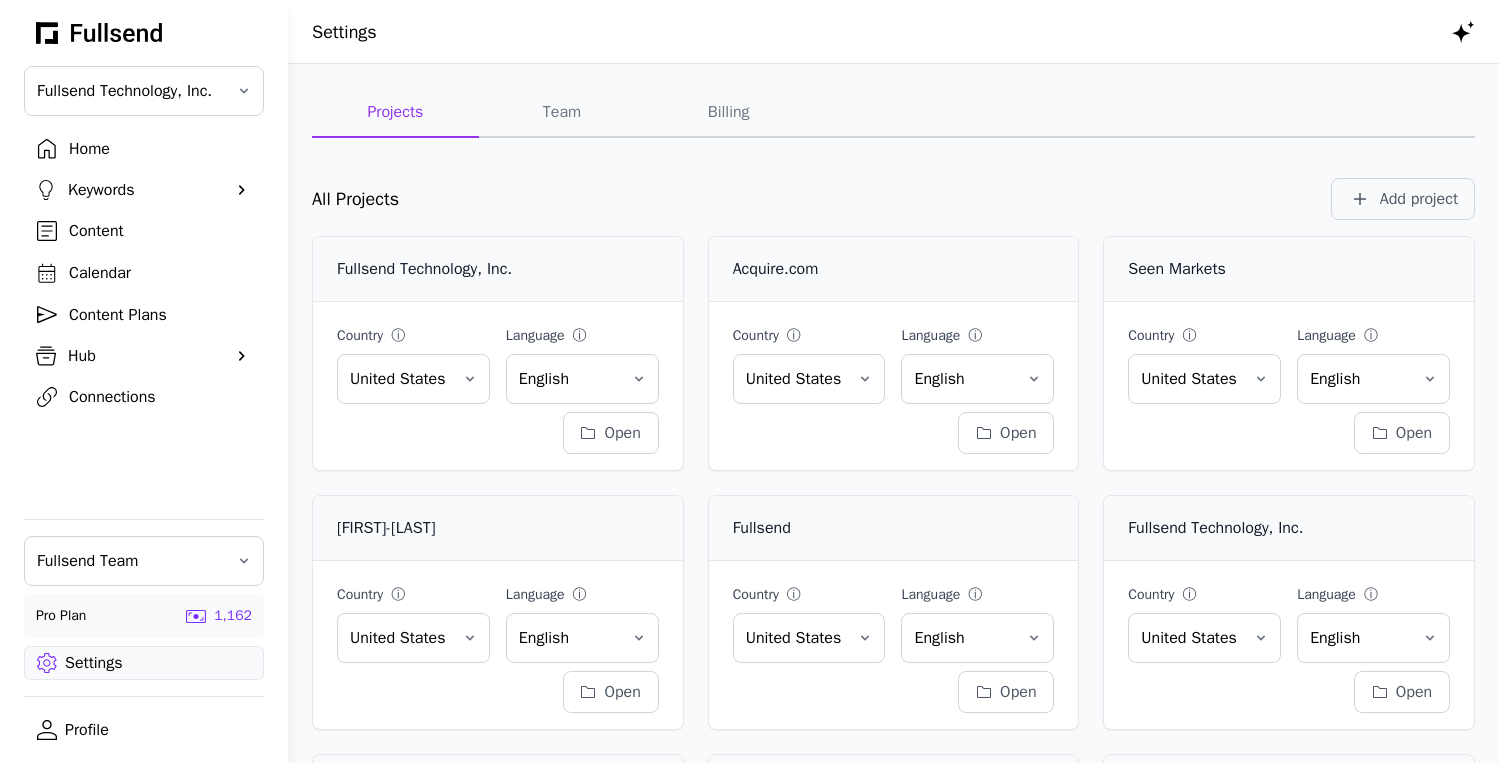 click on "Home" at bounding box center [160, 149] 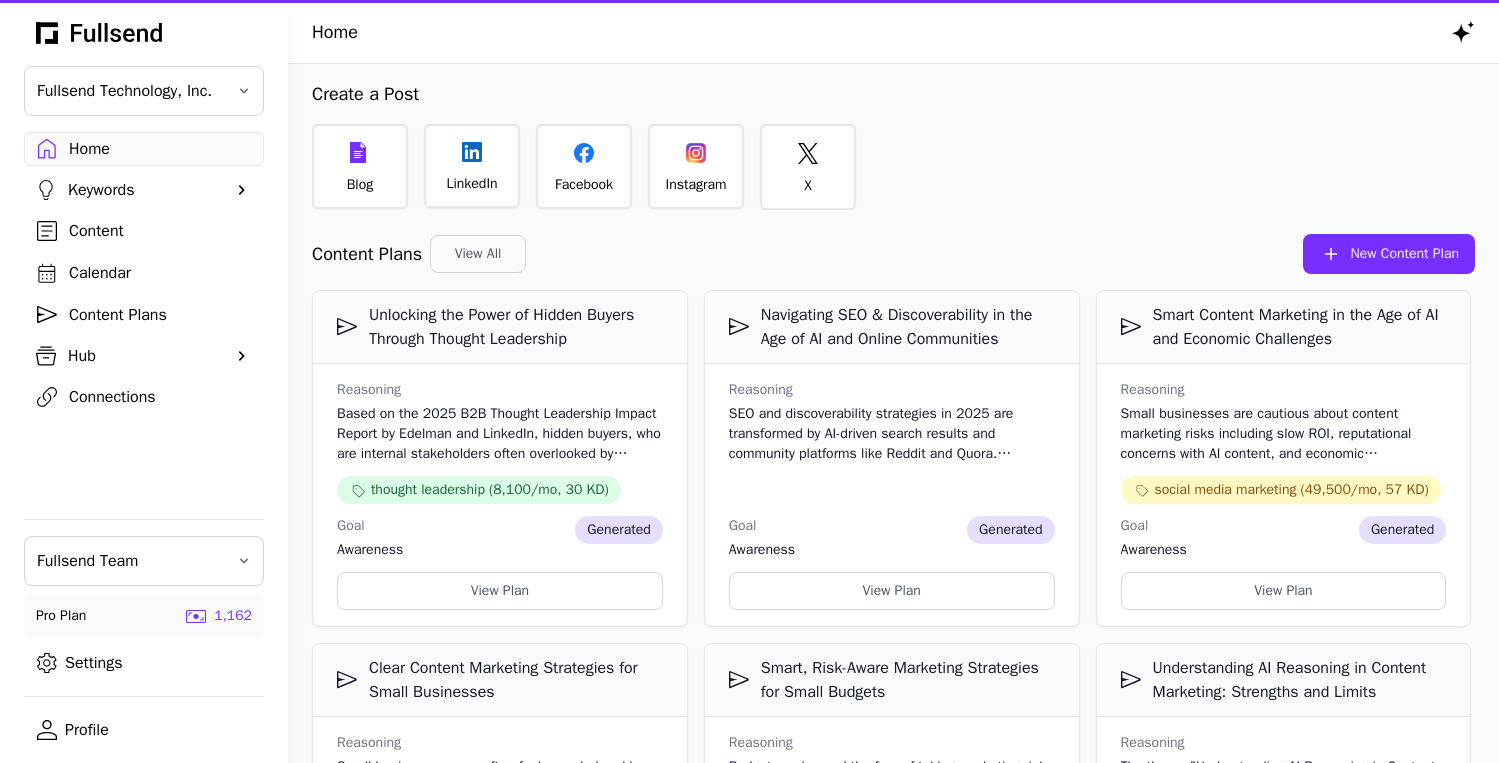 click on "Content Plans" at bounding box center [160, 315] 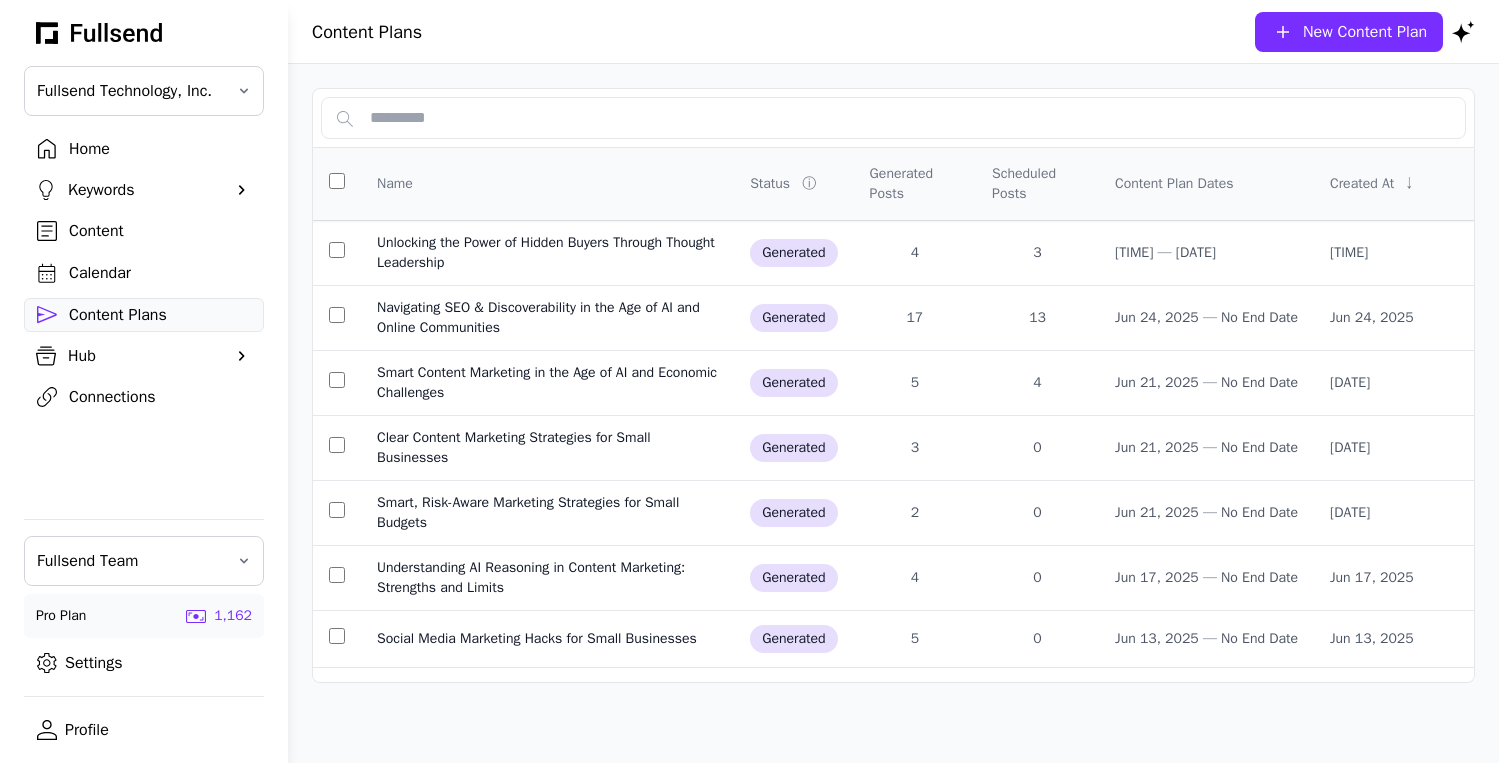 click on "New Content Plan" at bounding box center (1365, 32) 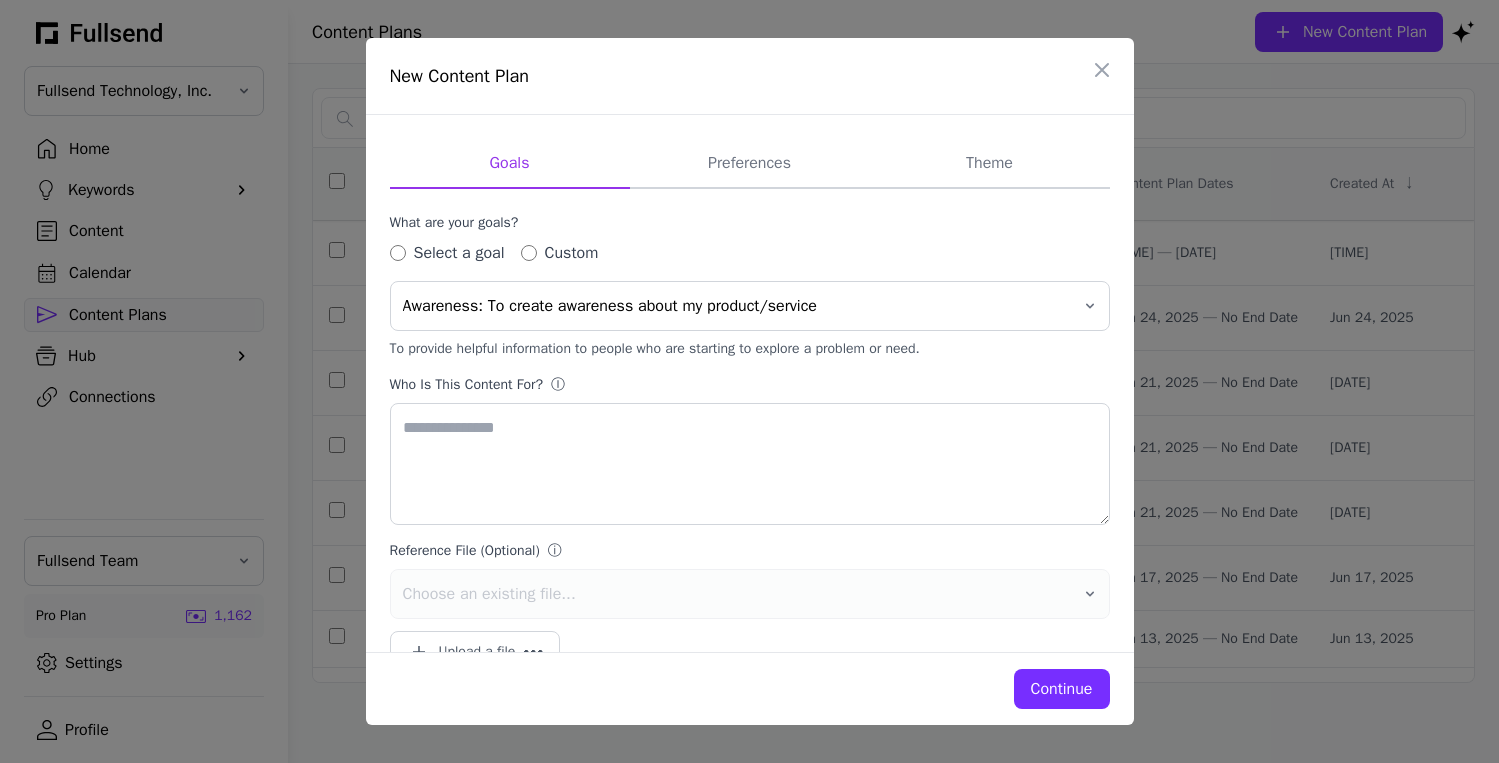 type on "**********" 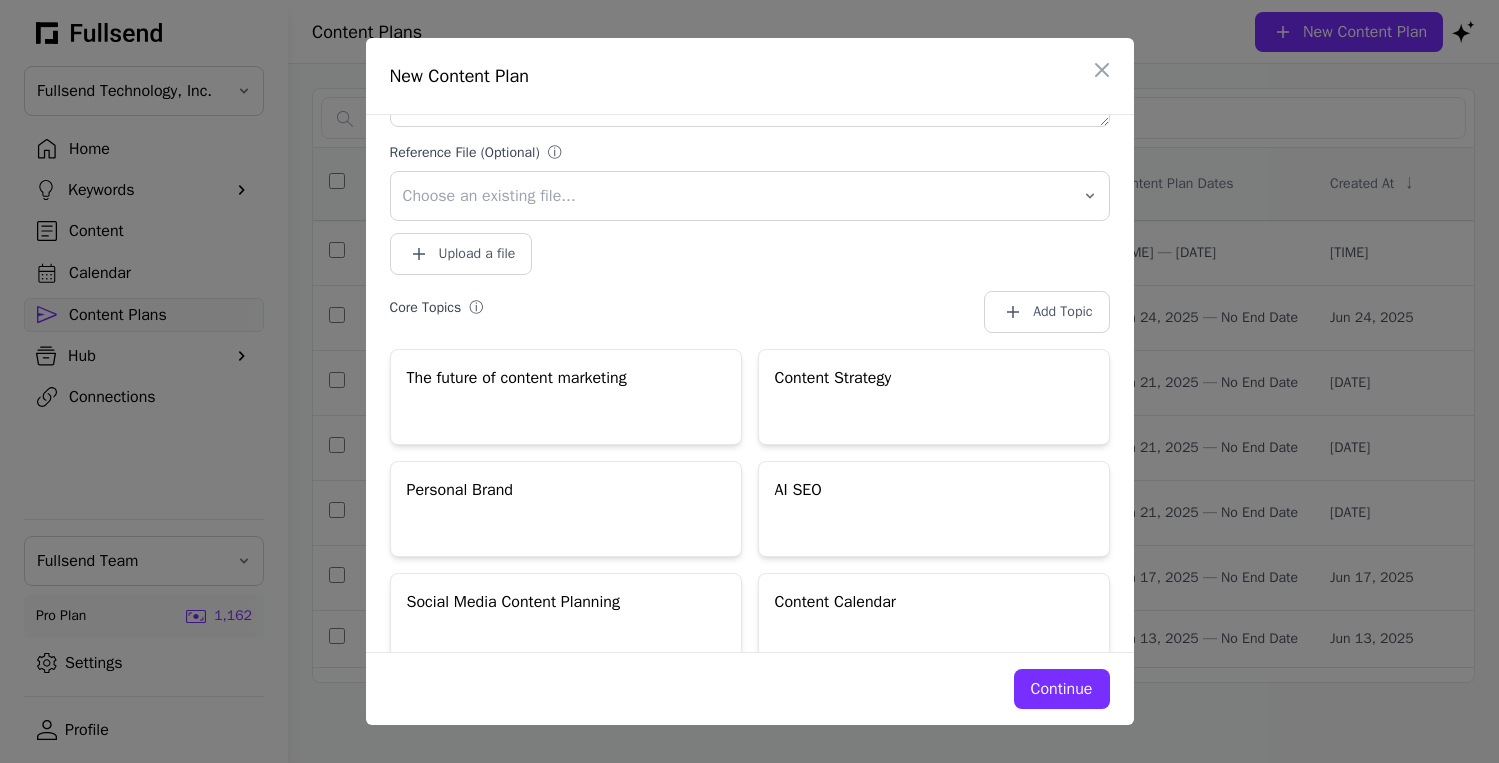 scroll, scrollTop: 400, scrollLeft: 0, axis: vertical 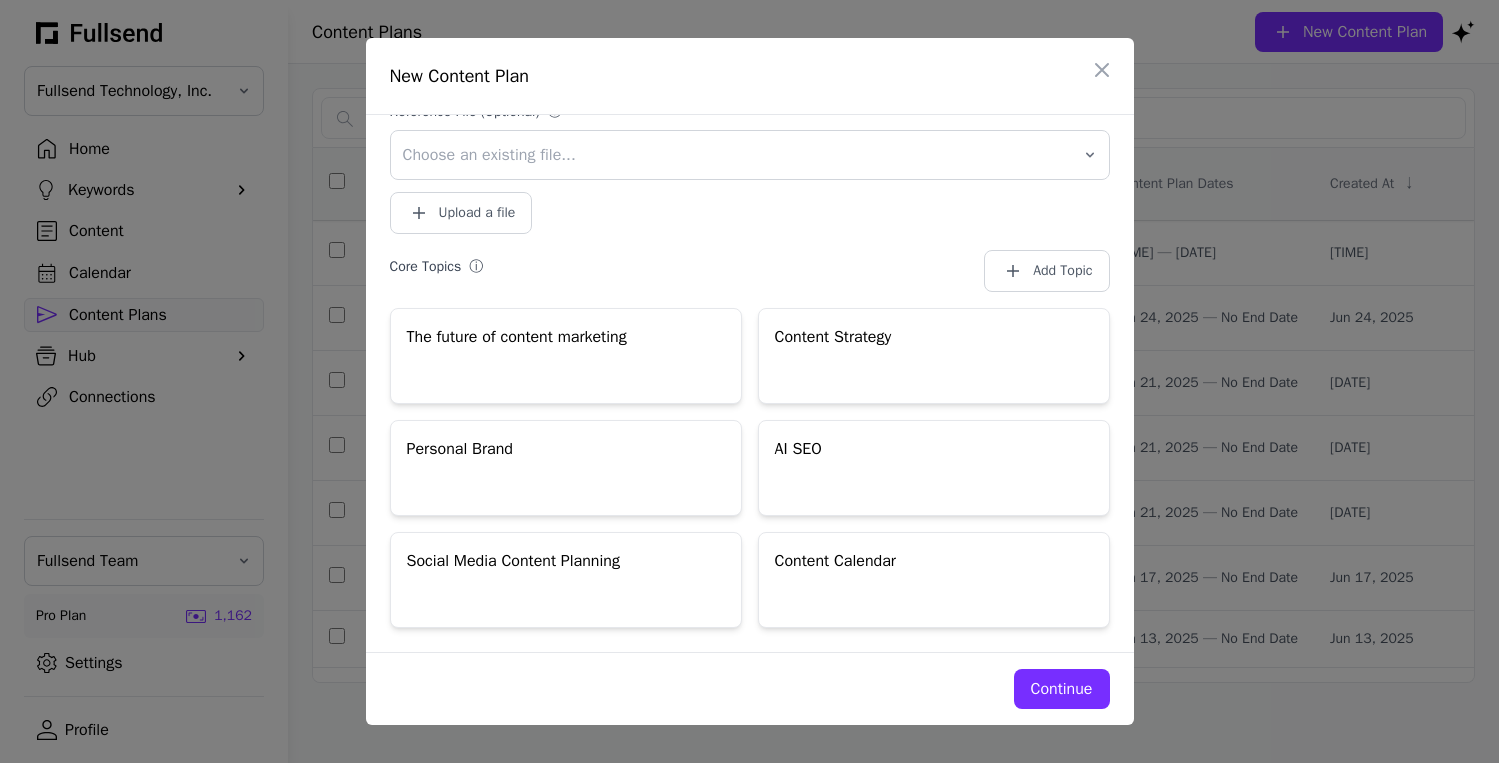 click on "Continue" at bounding box center [1062, 689] 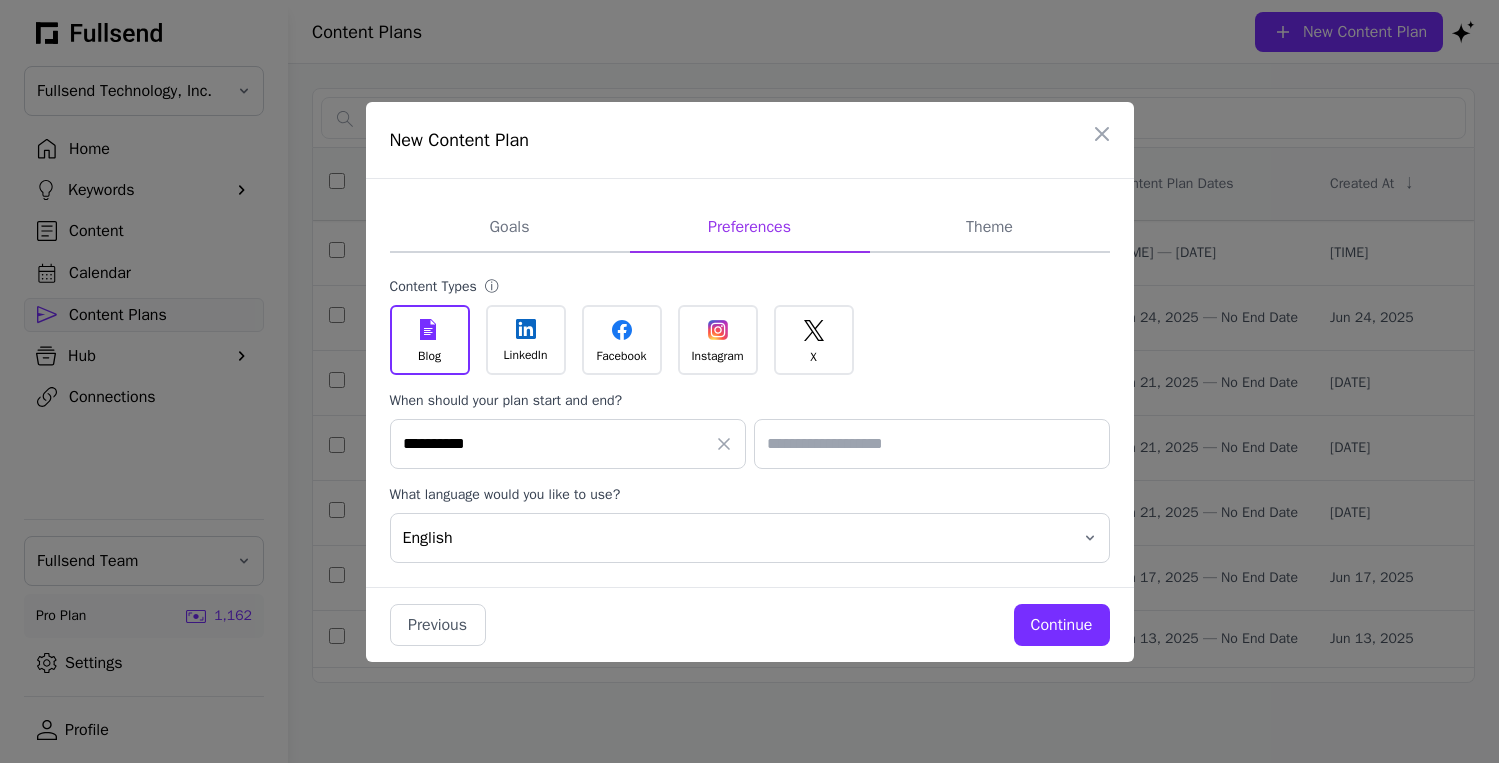 scroll, scrollTop: 0, scrollLeft: 0, axis: both 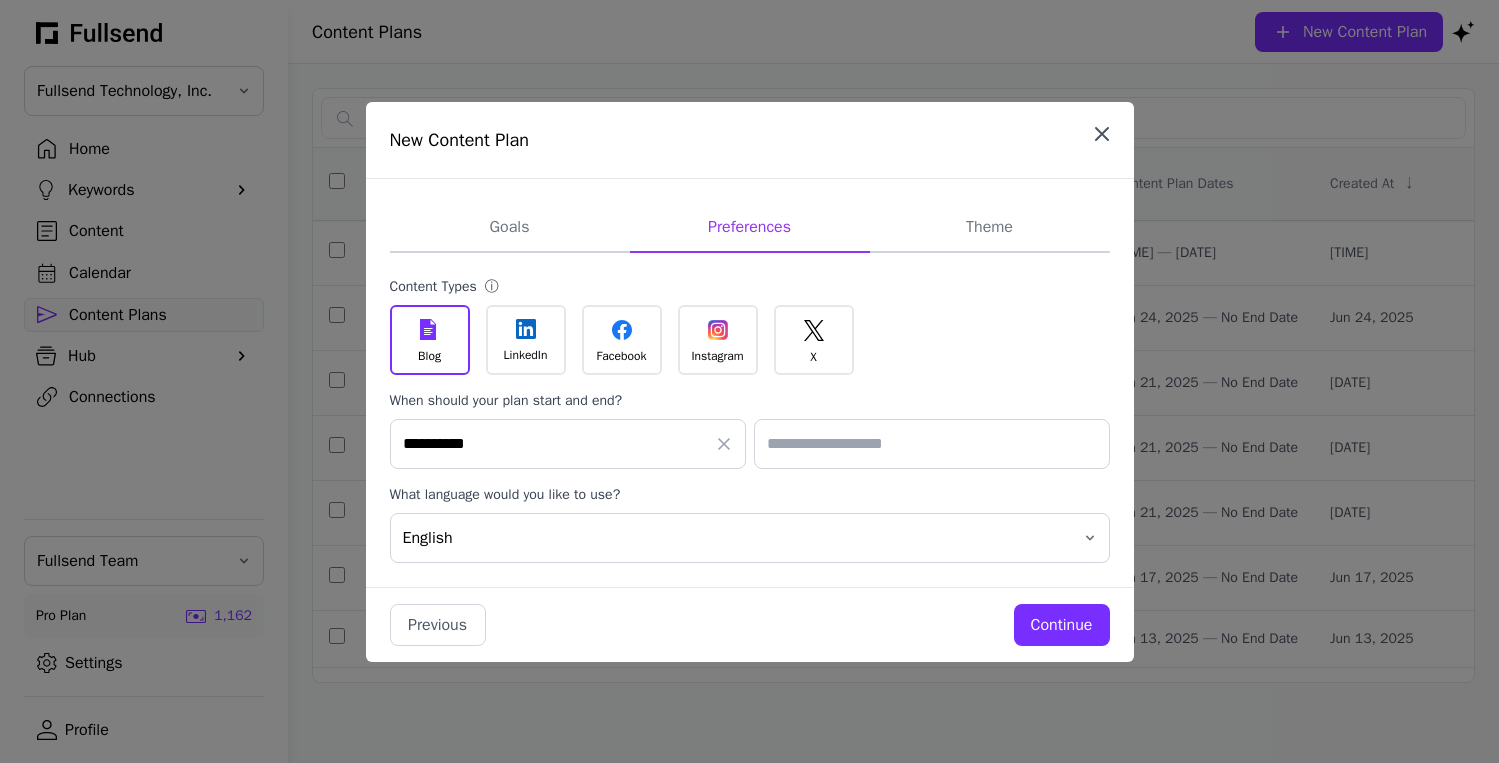 click 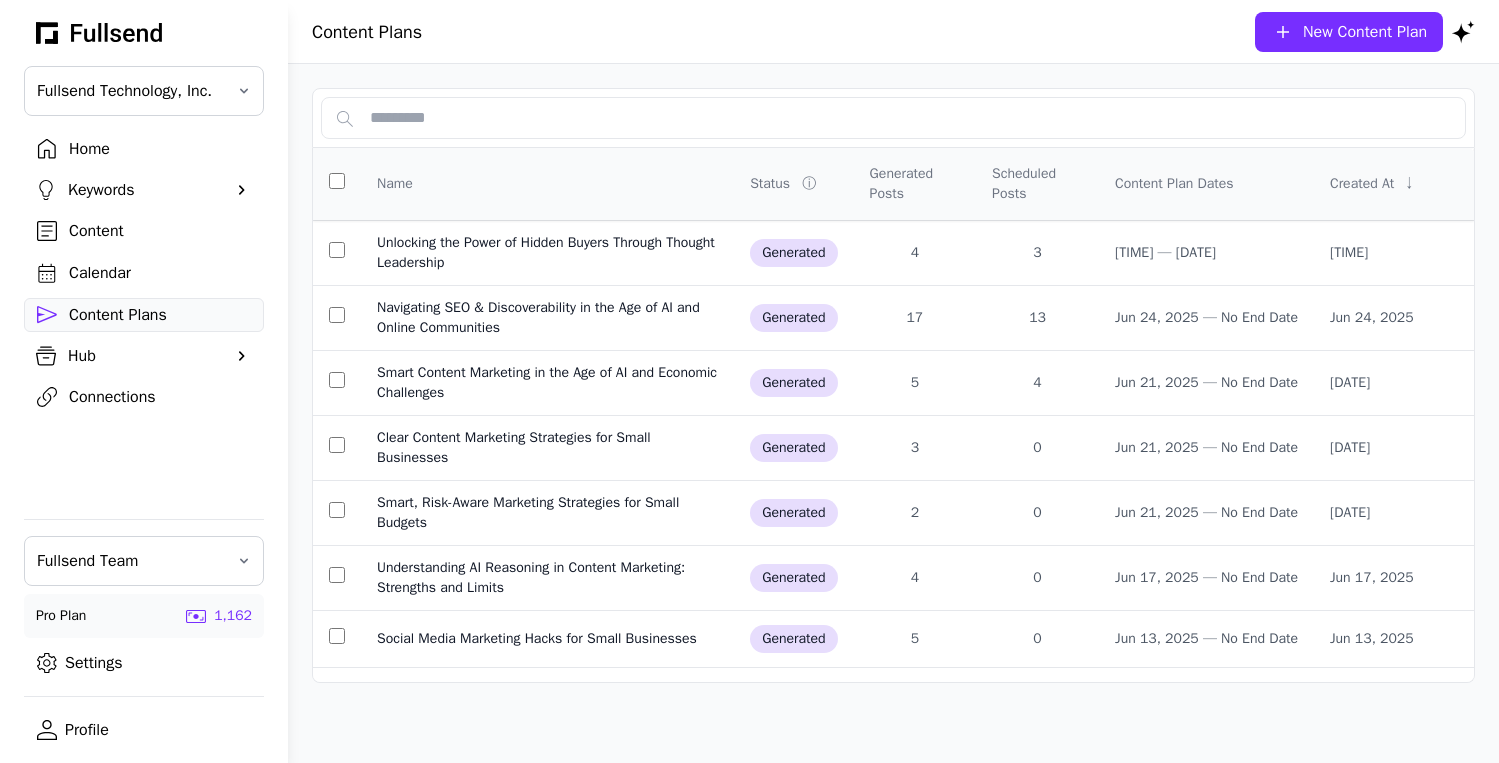 click on "Home" at bounding box center [160, 149] 